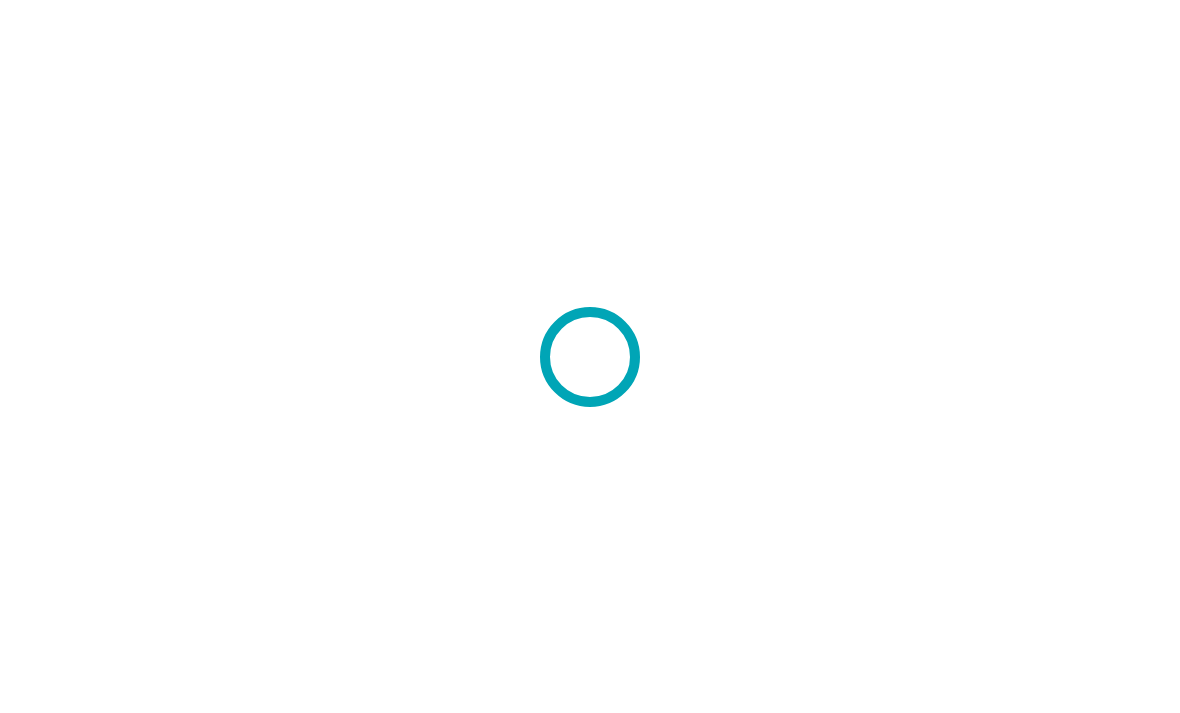 scroll, scrollTop: 0, scrollLeft: 0, axis: both 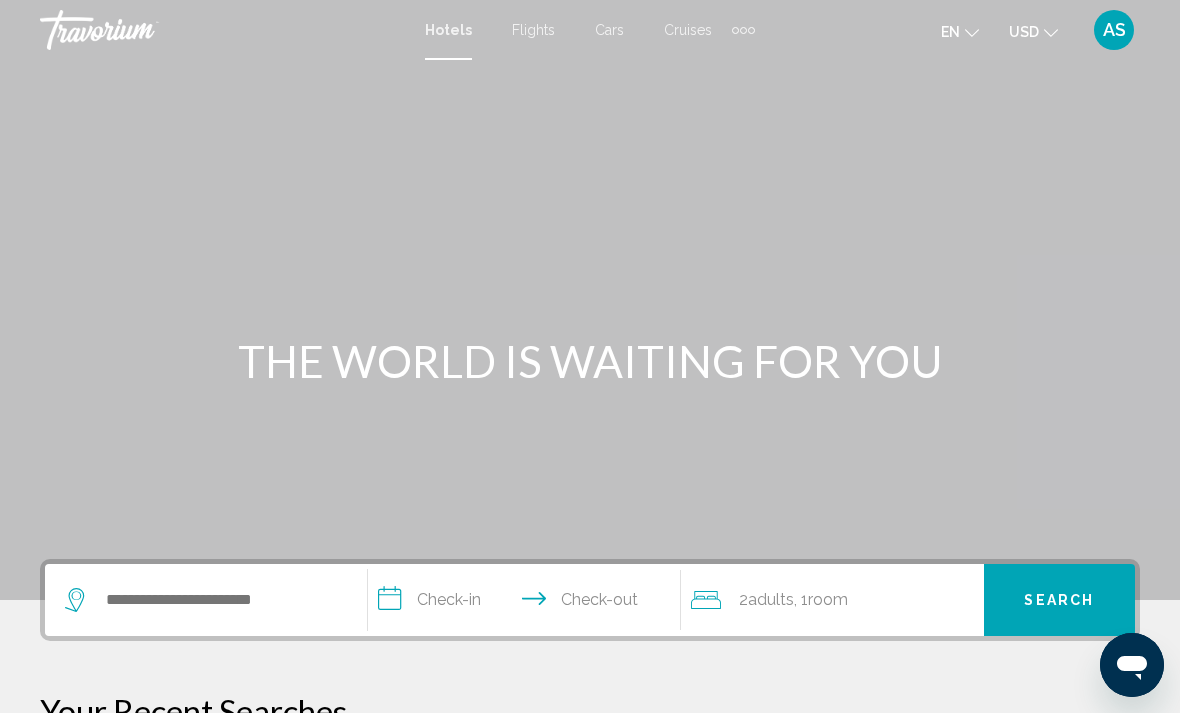 click at bounding box center (743, 30) 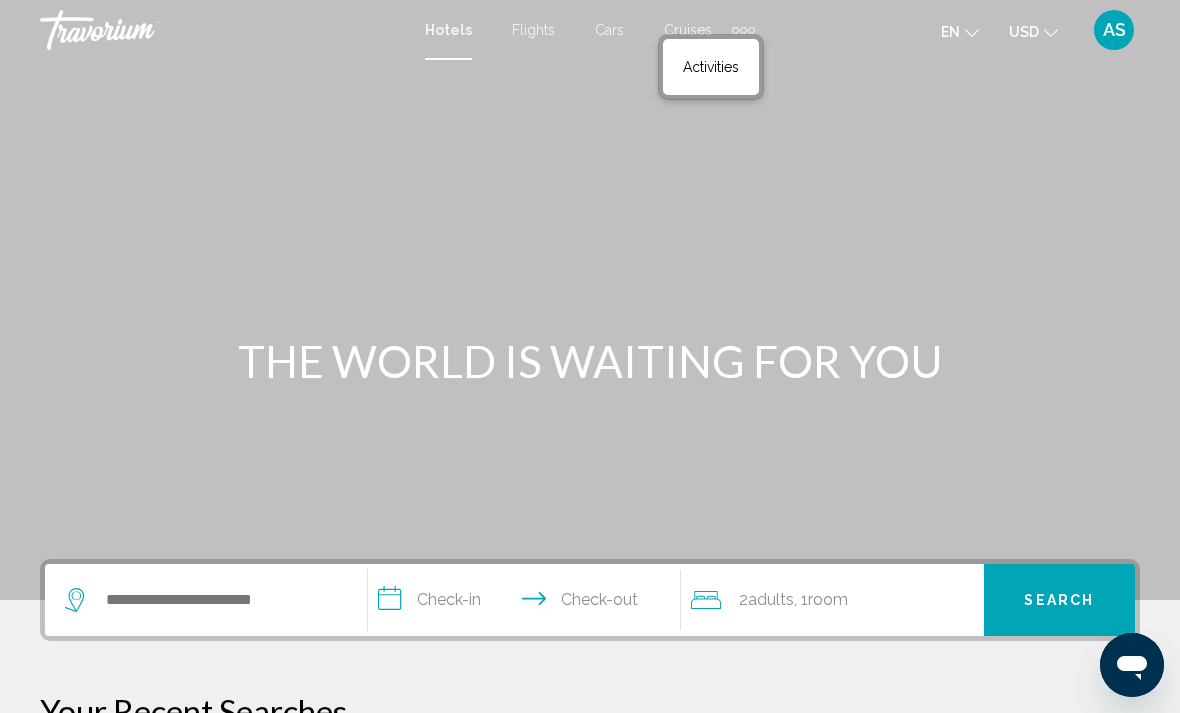 scroll, scrollTop: 13, scrollLeft: 0, axis: vertical 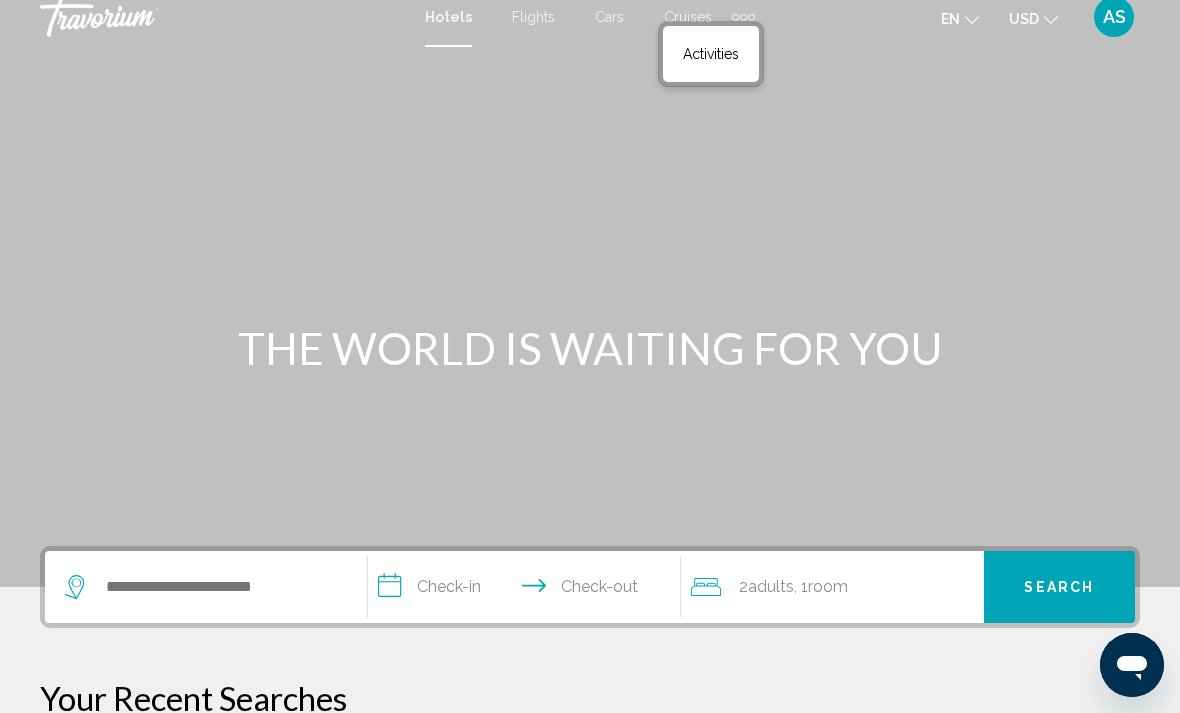 click at bounding box center (590, 287) 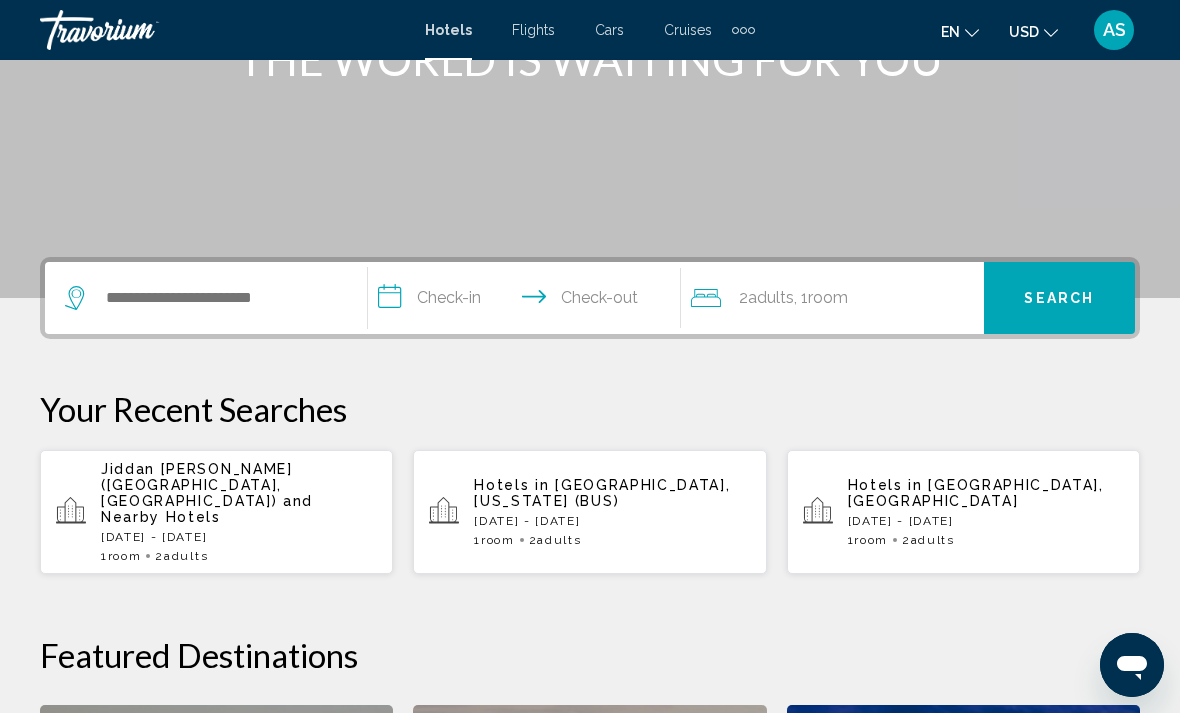 scroll, scrollTop: 306, scrollLeft: 0, axis: vertical 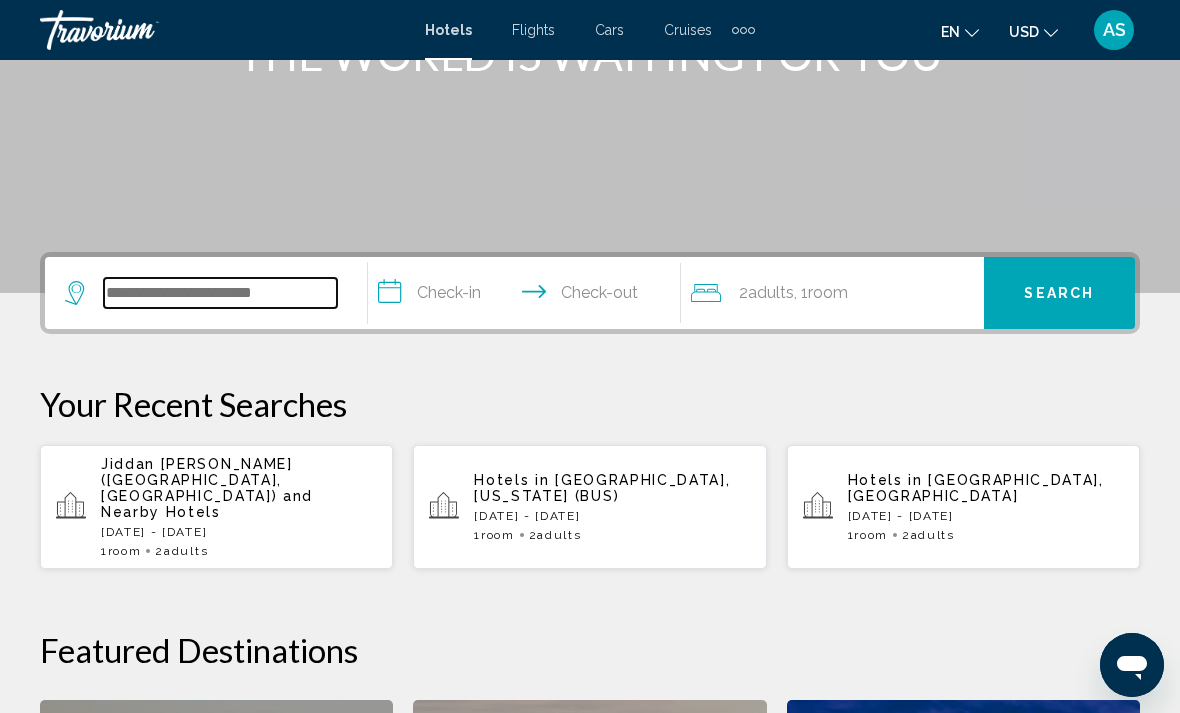 click at bounding box center (220, 293) 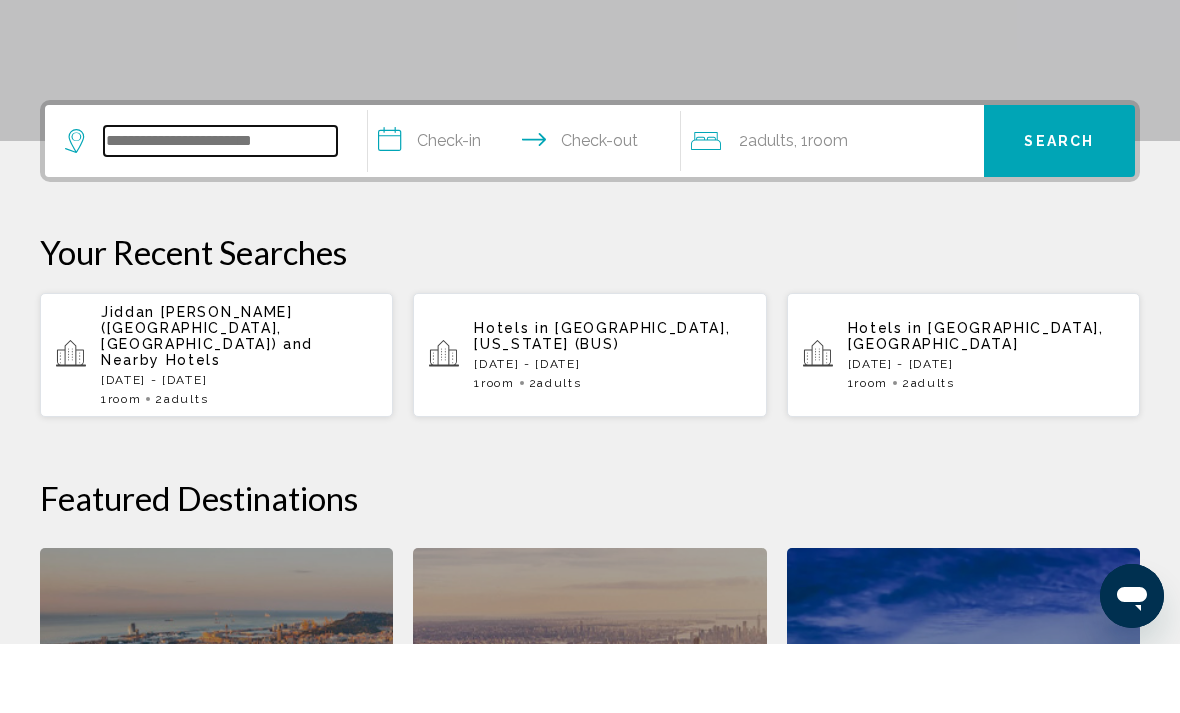 scroll, scrollTop: 425, scrollLeft: 0, axis: vertical 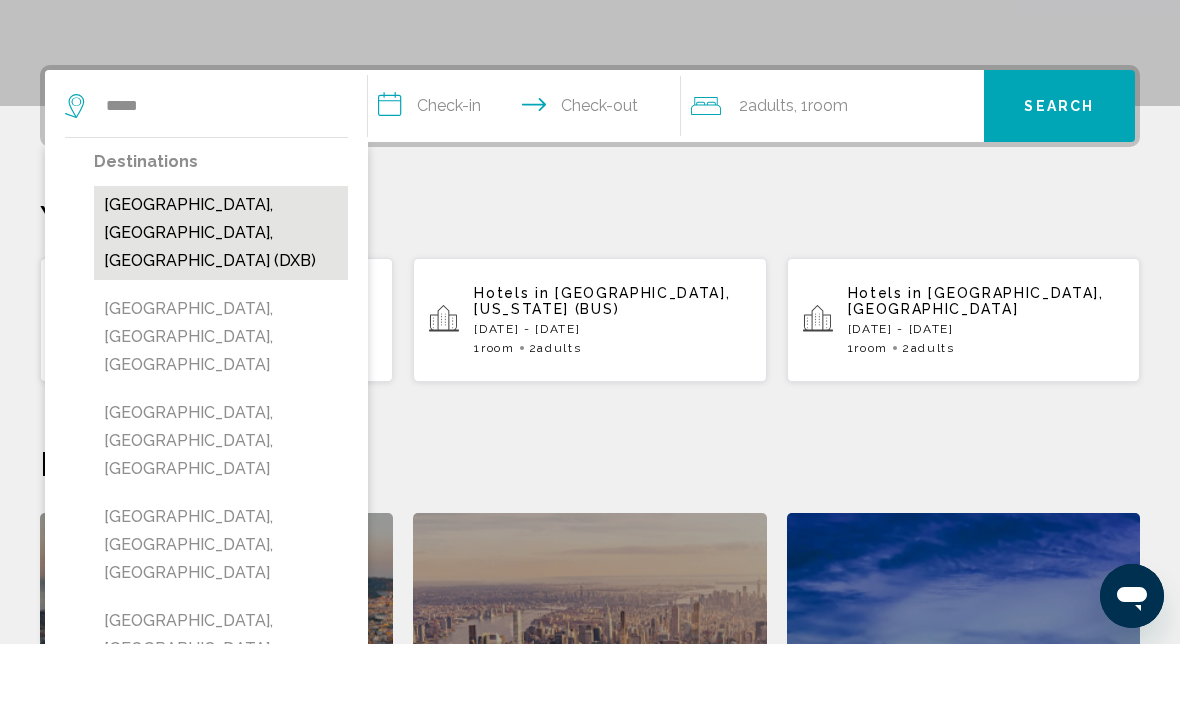 click on "[GEOGRAPHIC_DATA], [GEOGRAPHIC_DATA], [GEOGRAPHIC_DATA] (DXB)" at bounding box center (221, 302) 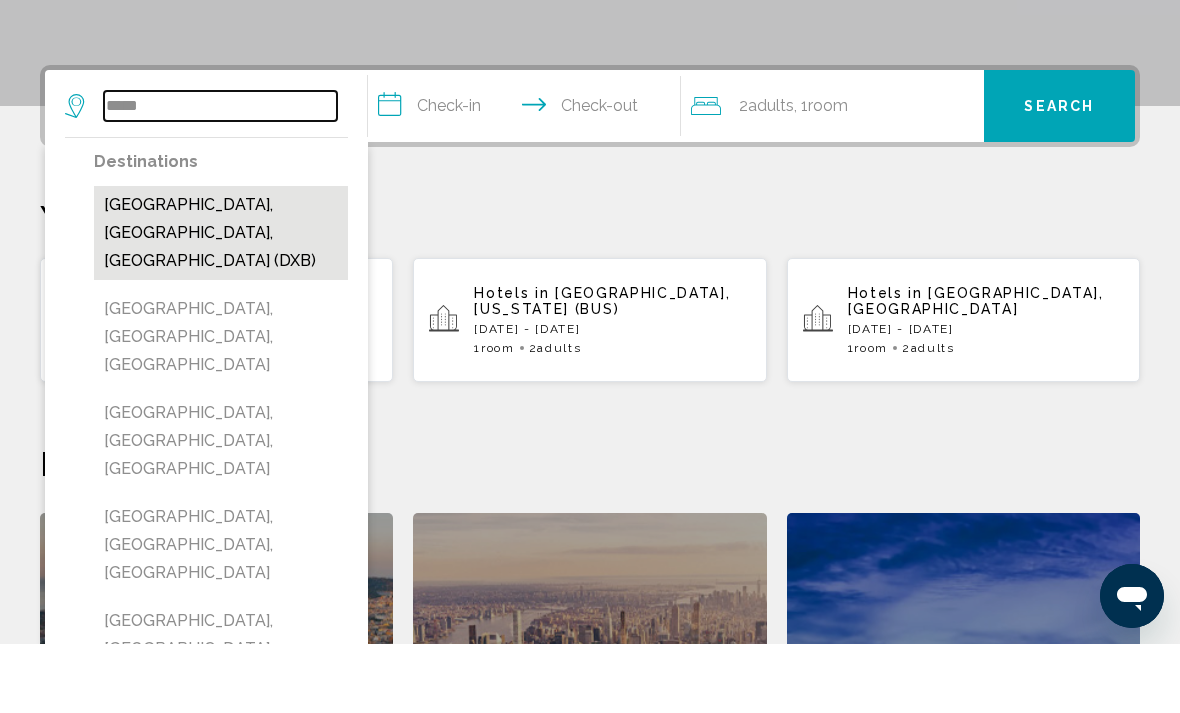 type on "**********" 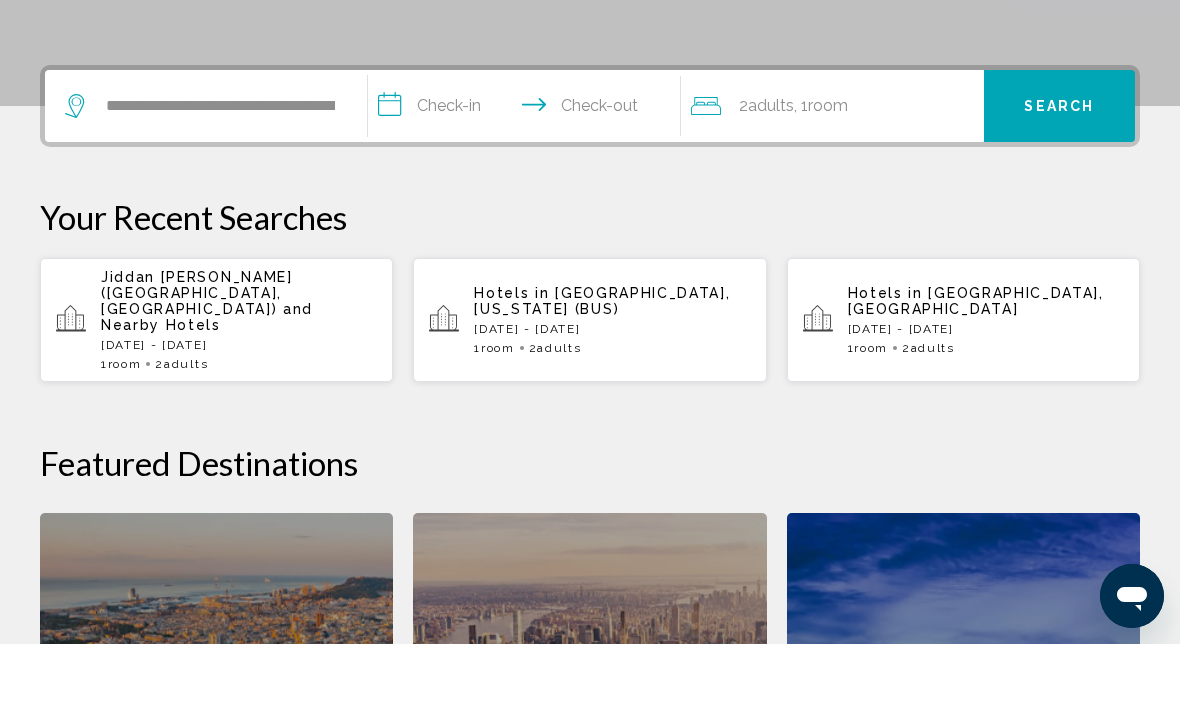 click on "**********" at bounding box center [528, 178] 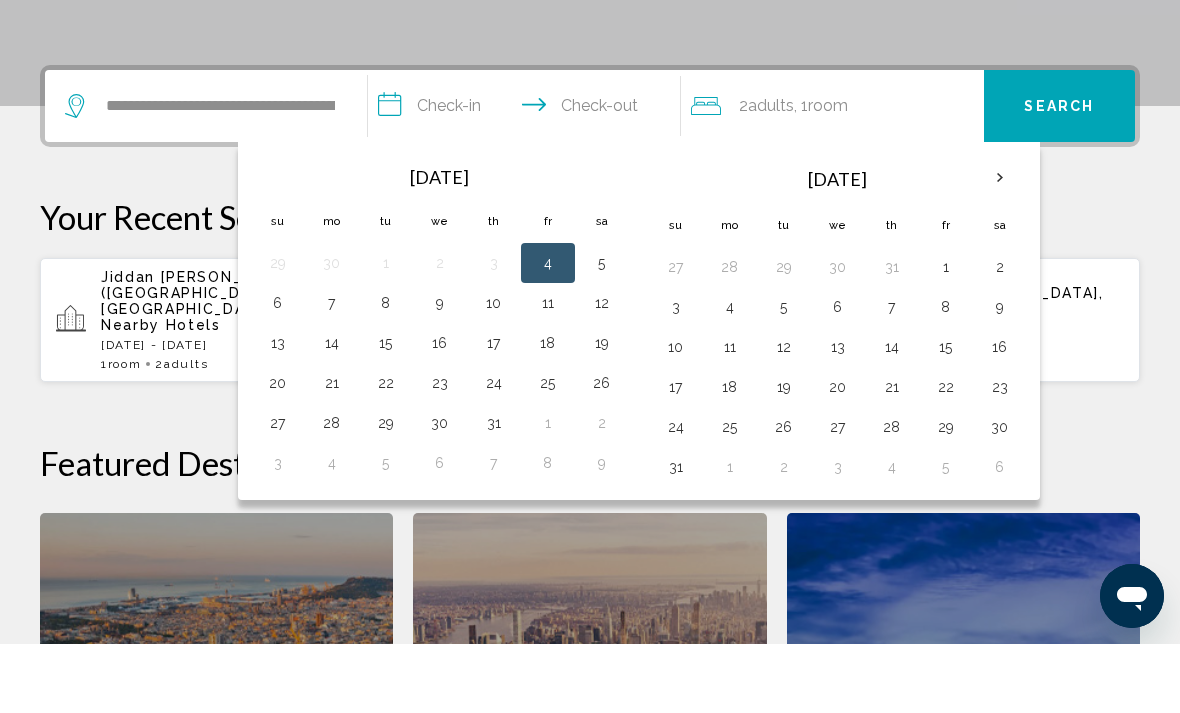 scroll, scrollTop: 494, scrollLeft: 0, axis: vertical 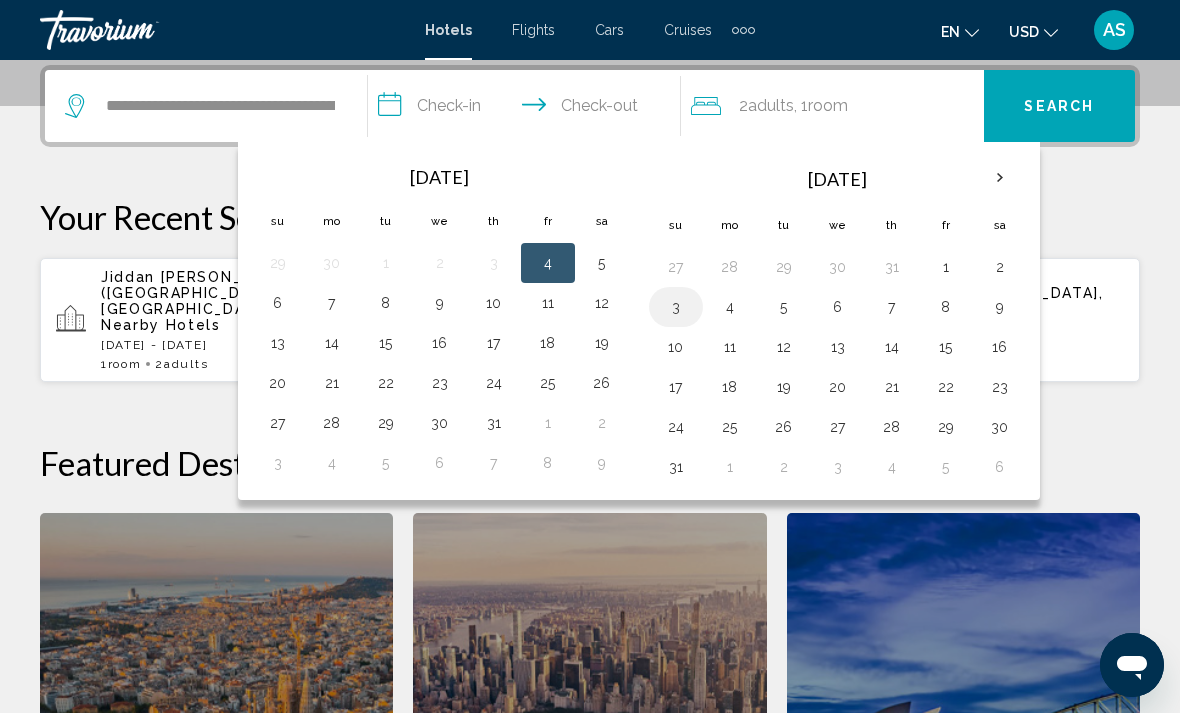 click on "3" at bounding box center (676, 307) 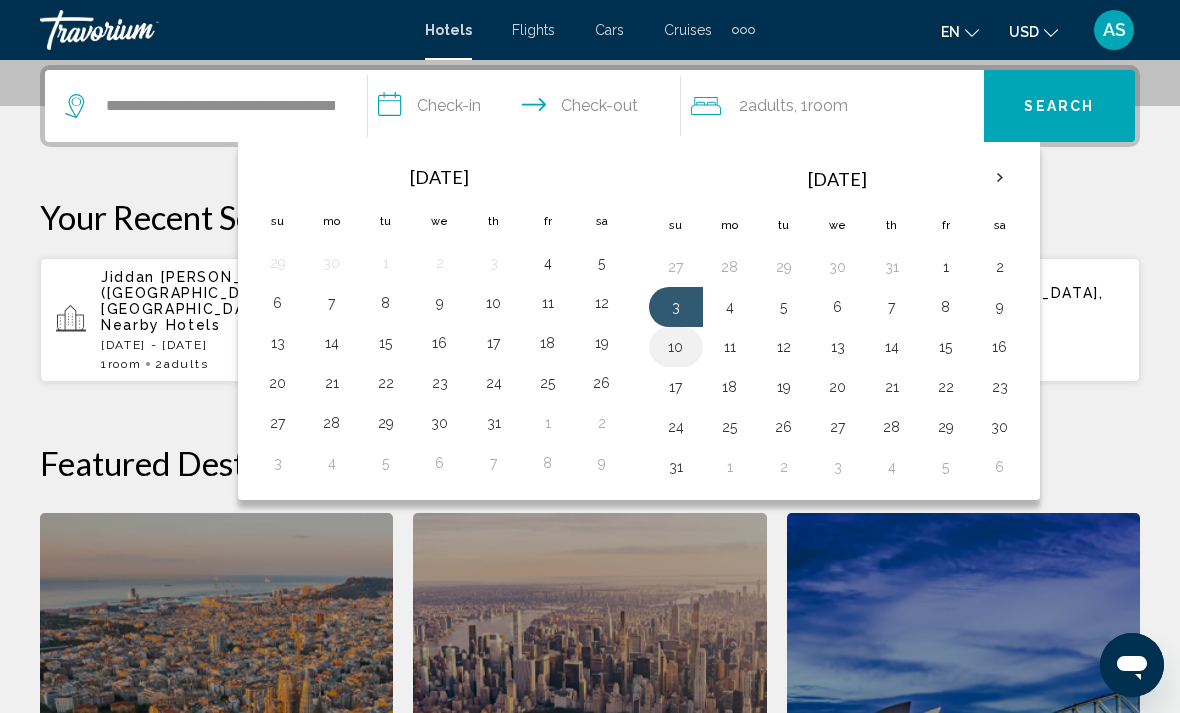 click on "10" at bounding box center [676, 347] 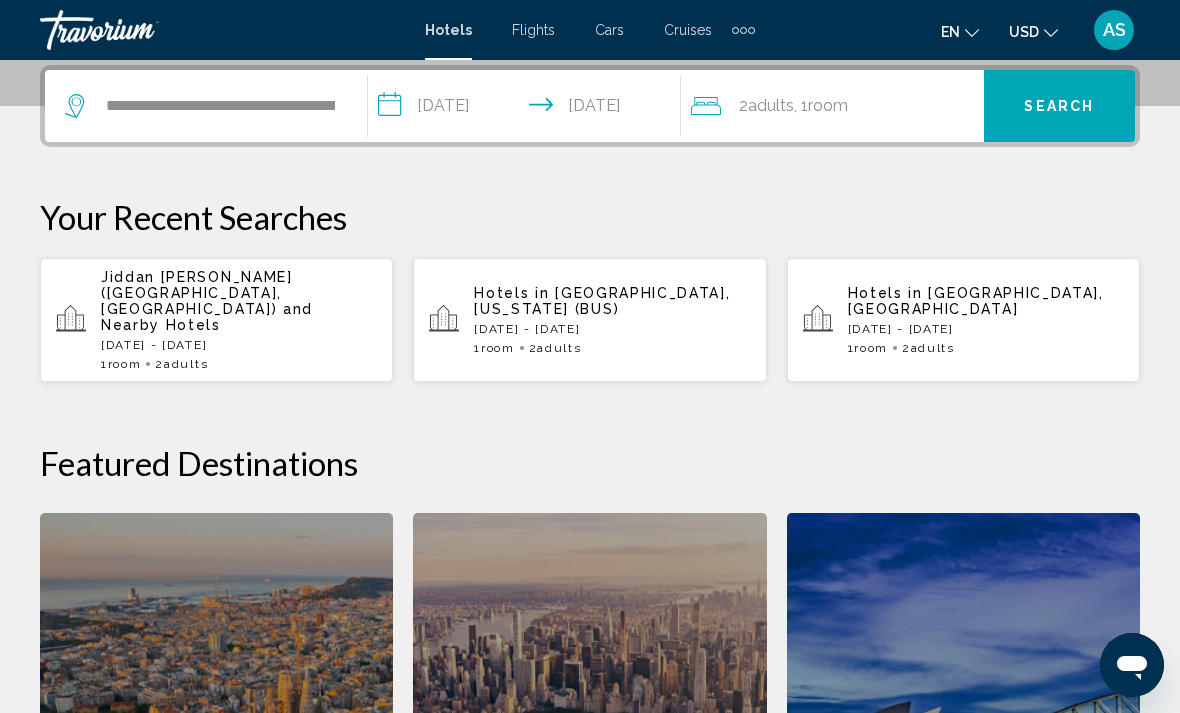 type on "**********" 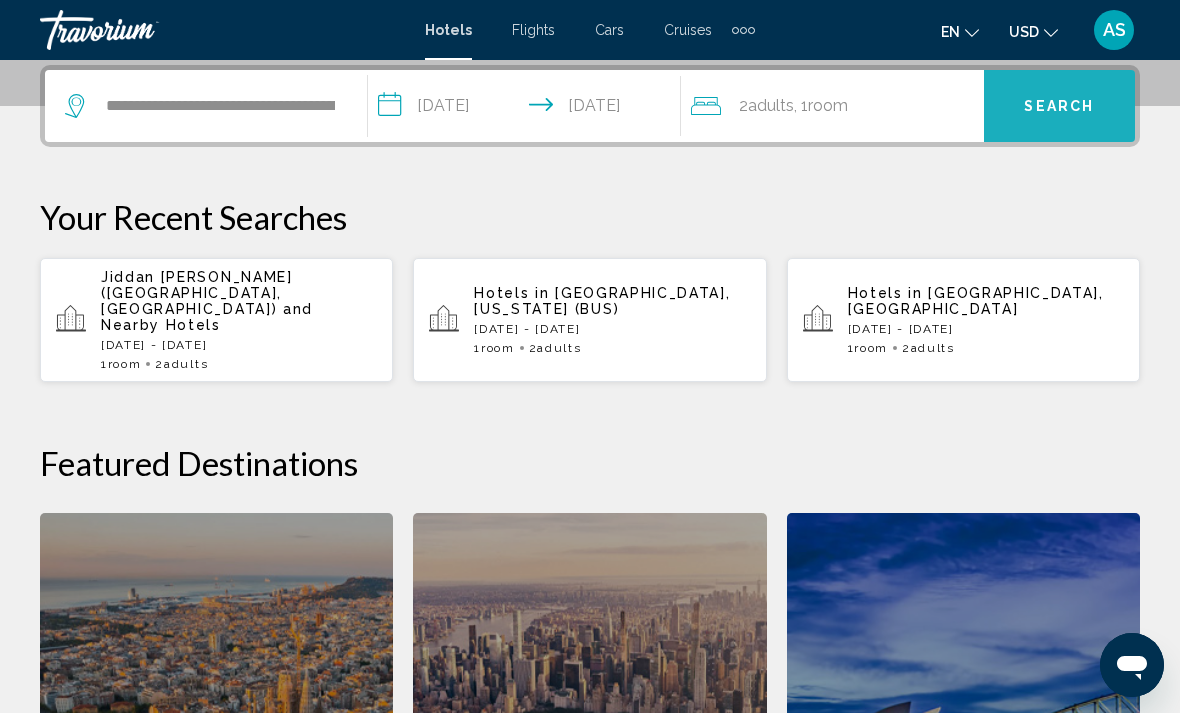 click on "Search" at bounding box center (1059, 107) 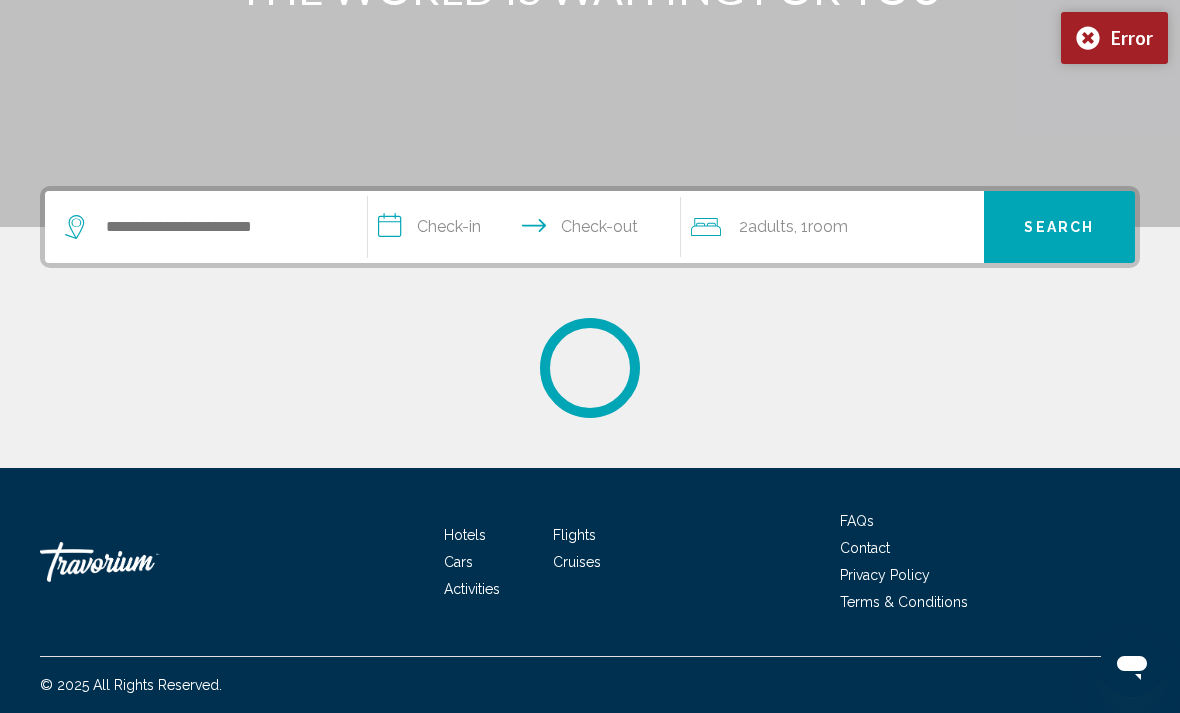 scroll, scrollTop: 0, scrollLeft: 0, axis: both 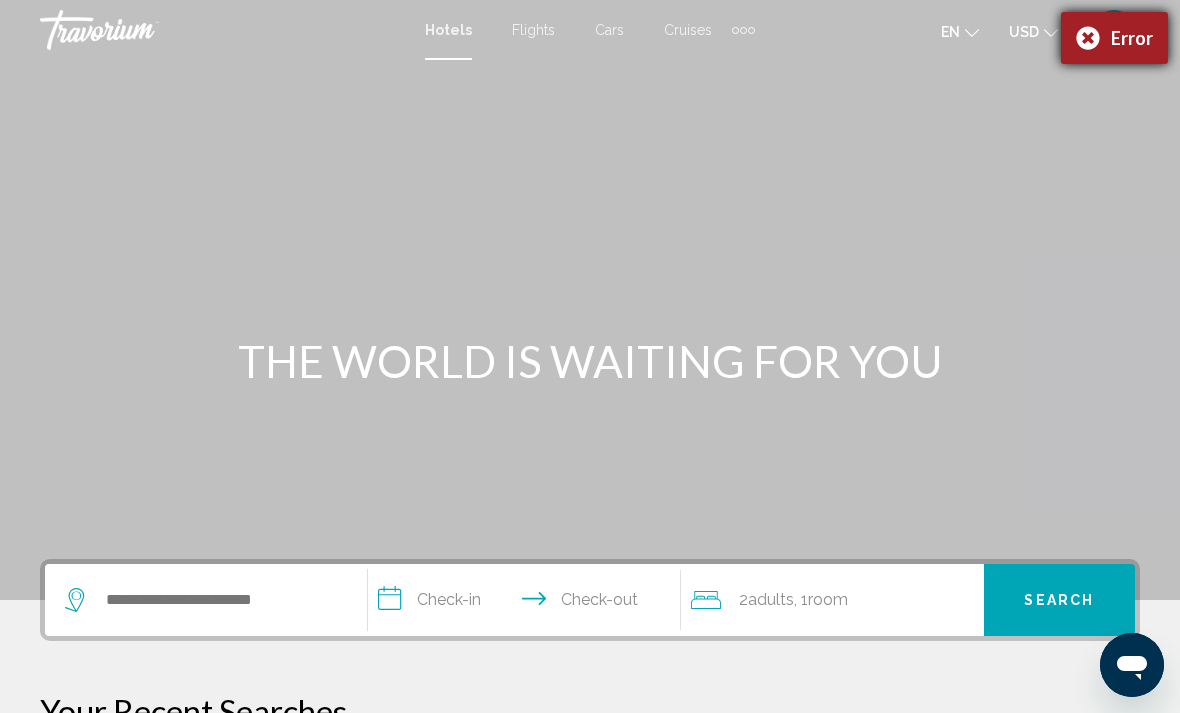 click on "Error" at bounding box center [1114, 38] 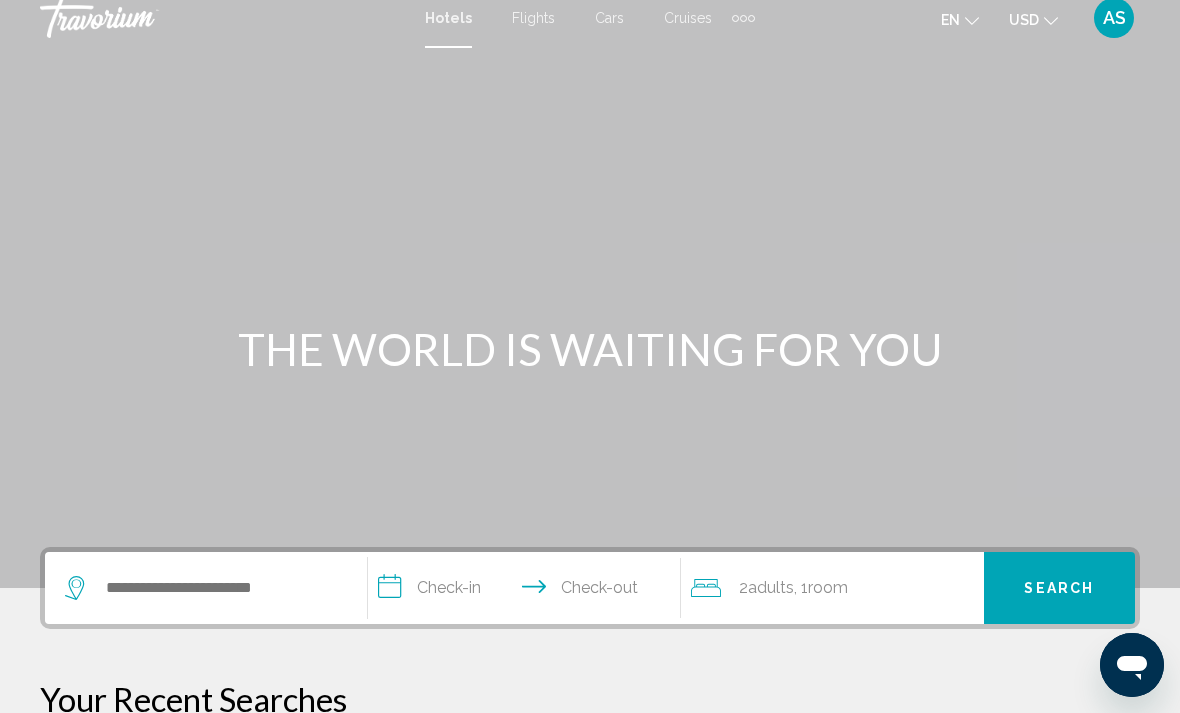 scroll, scrollTop: 0, scrollLeft: 0, axis: both 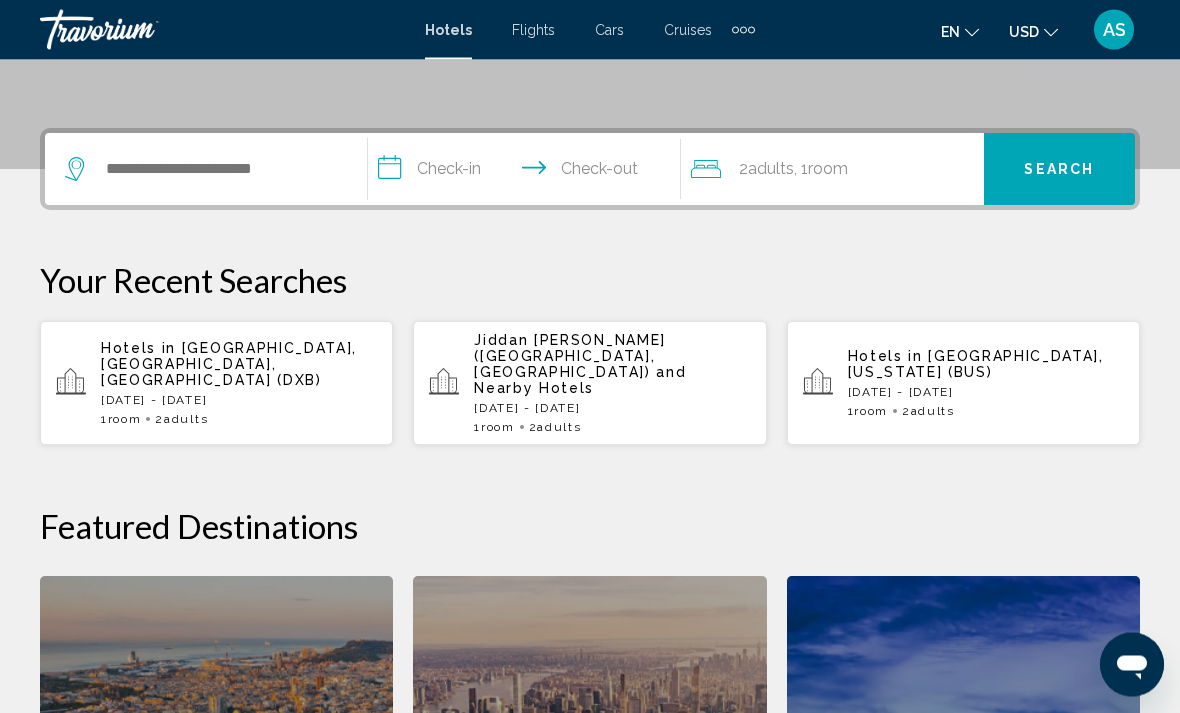 click on "[DATE] - [DATE]" at bounding box center [239, 401] 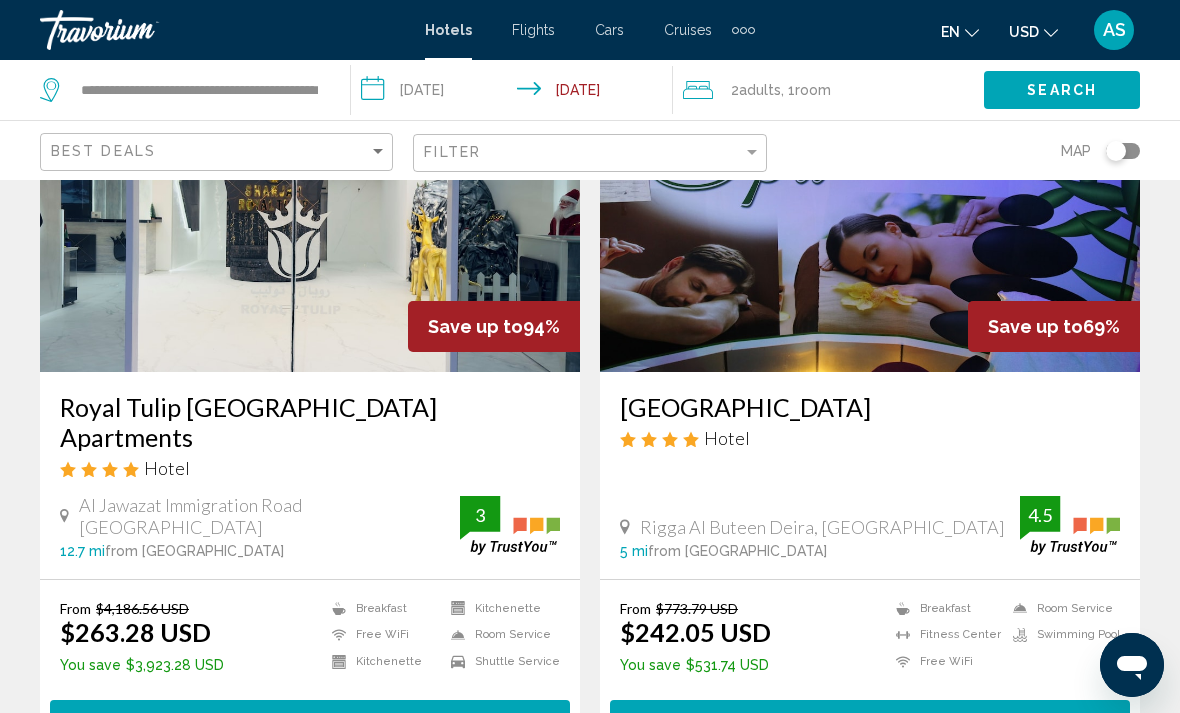 scroll, scrollTop: 191, scrollLeft: 0, axis: vertical 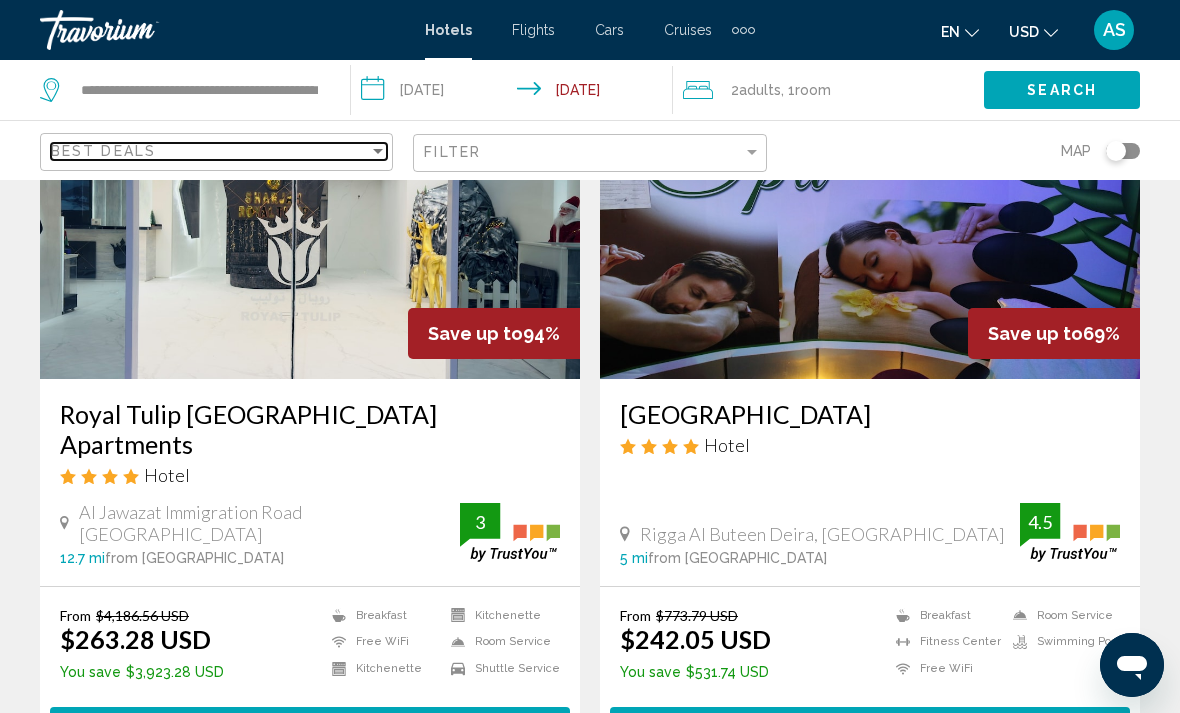 click on "Best Deals" at bounding box center (210, 151) 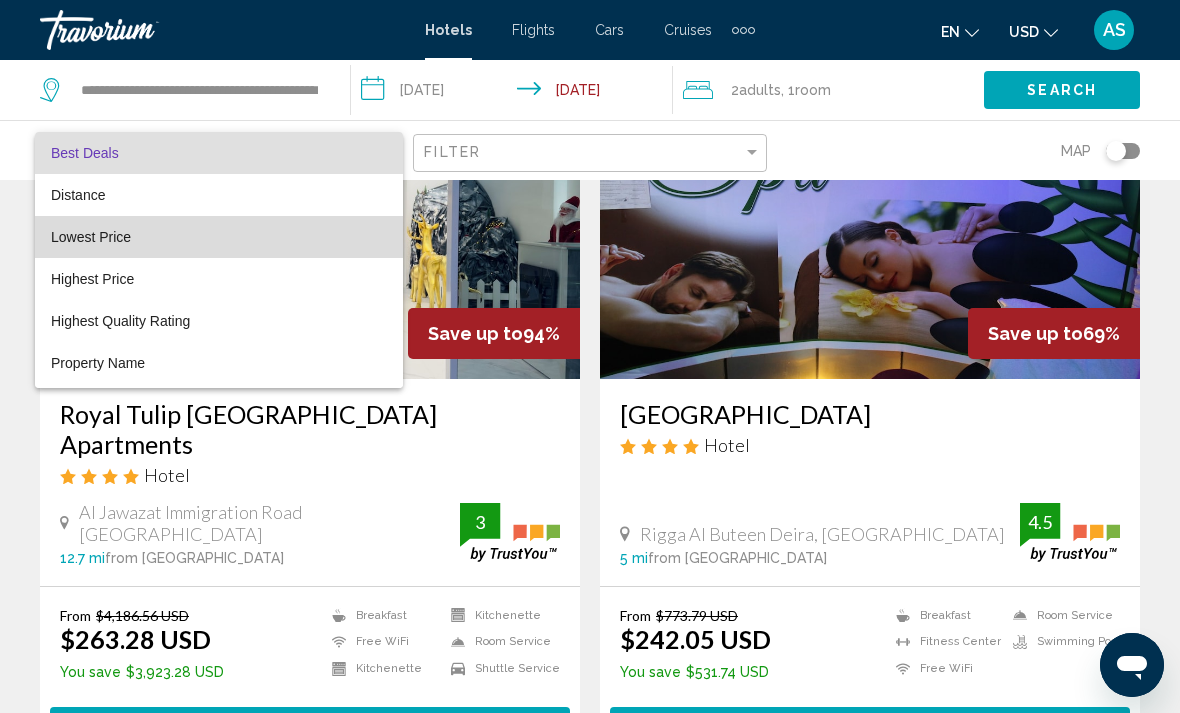 click on "Lowest Price" at bounding box center [219, 237] 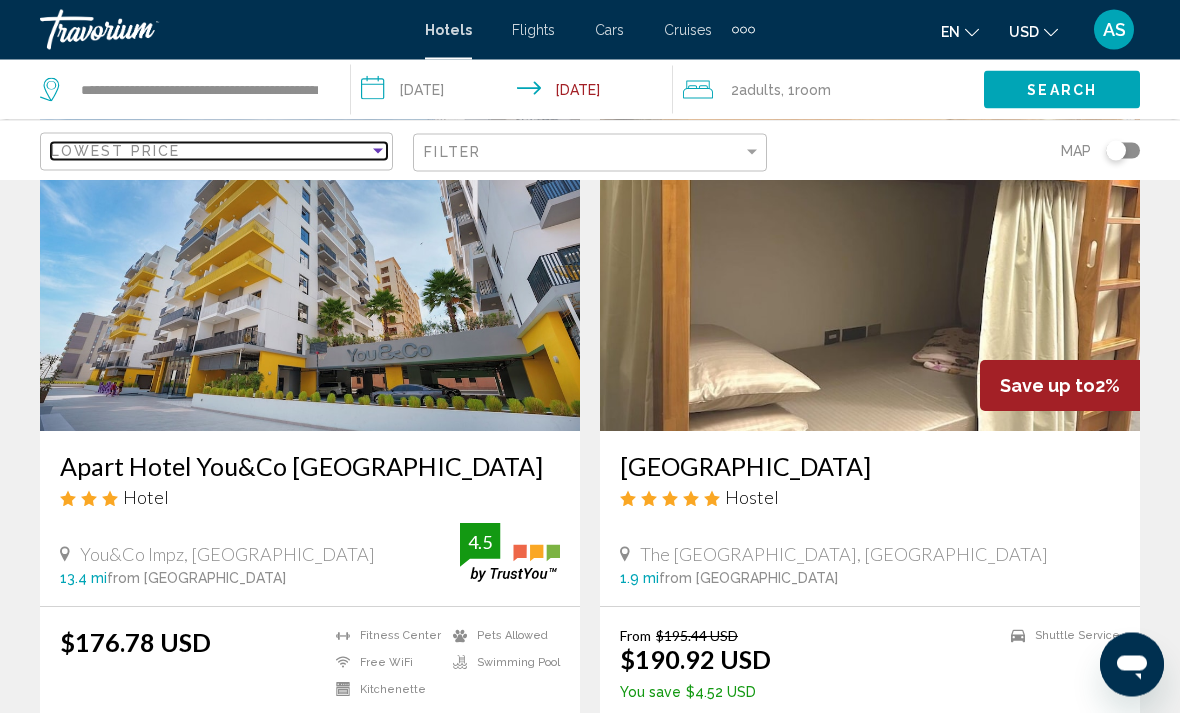 scroll, scrollTop: 140, scrollLeft: 0, axis: vertical 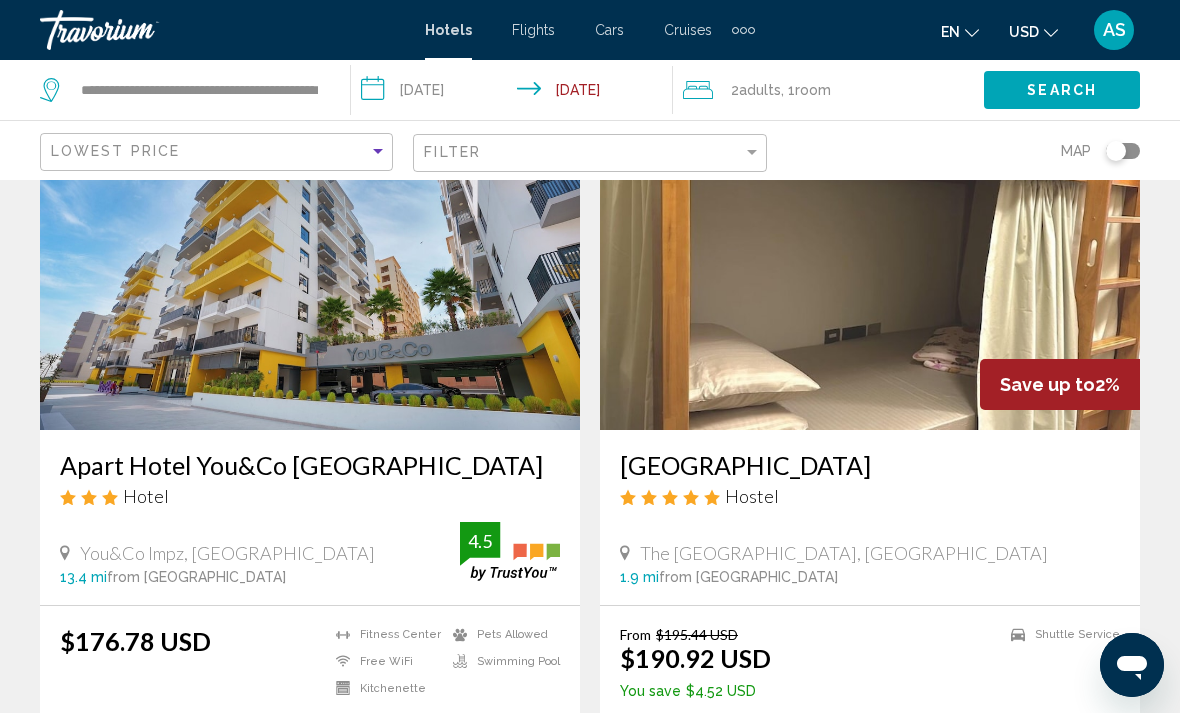 click on "Room" 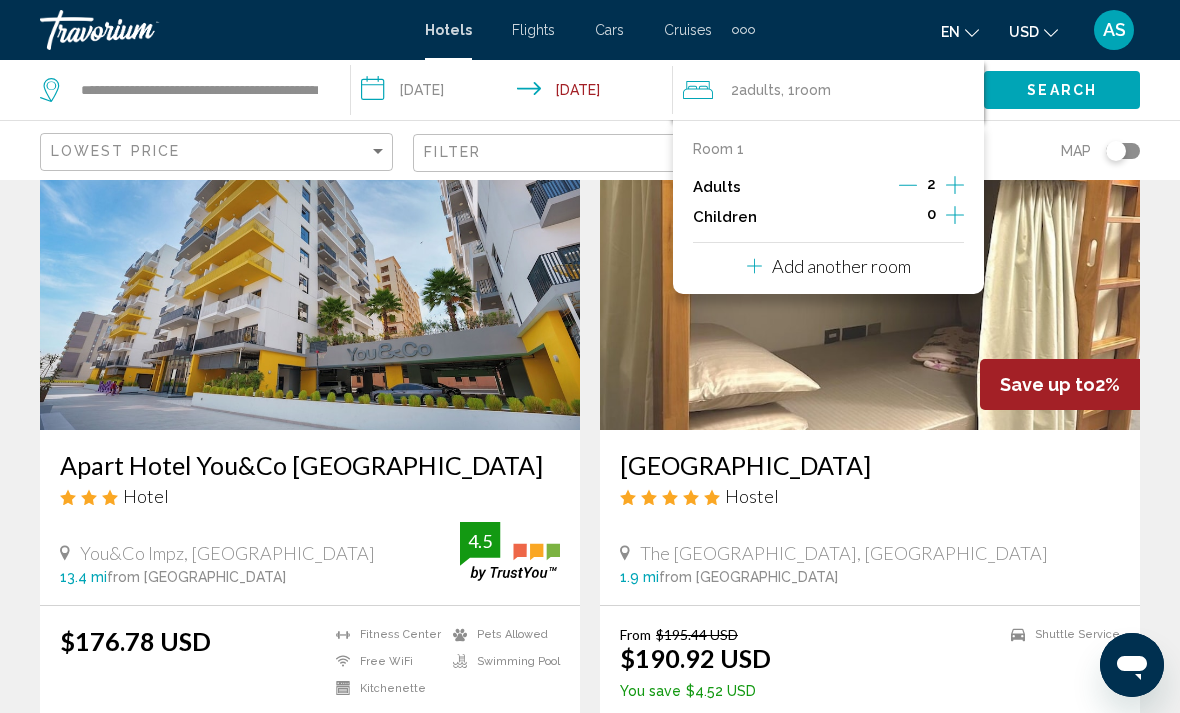 click on "Add another room" at bounding box center [829, 263] 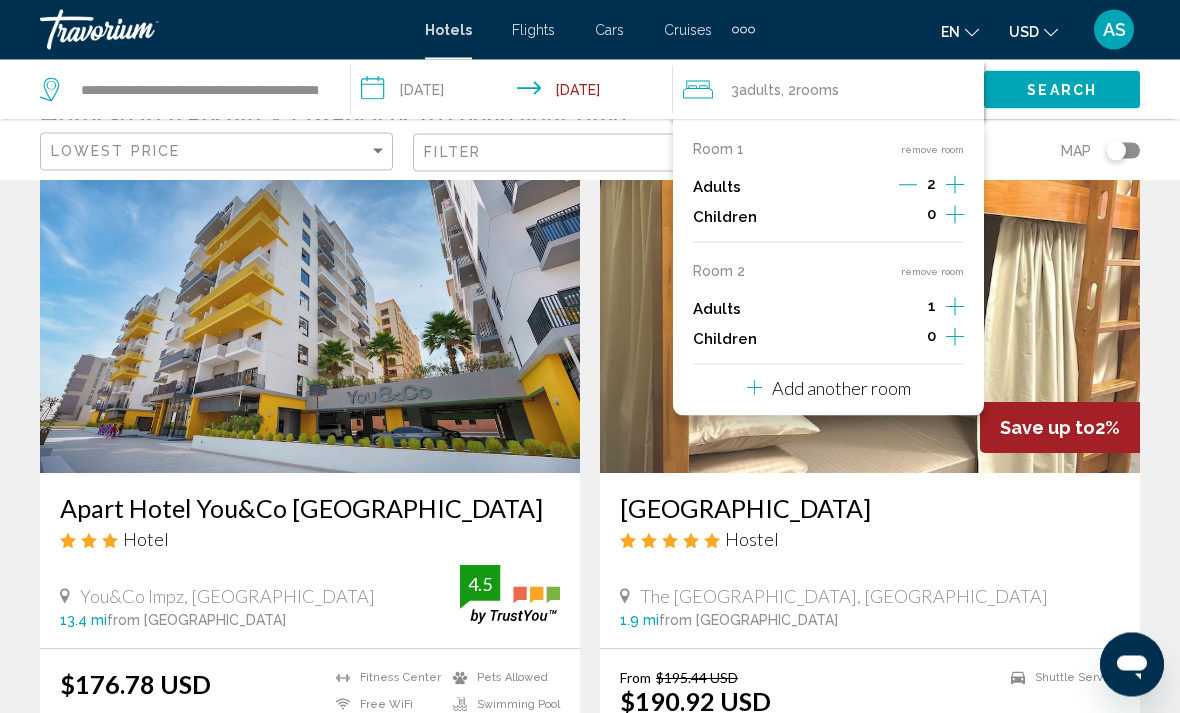 click on "Add another room" at bounding box center (841, 388) 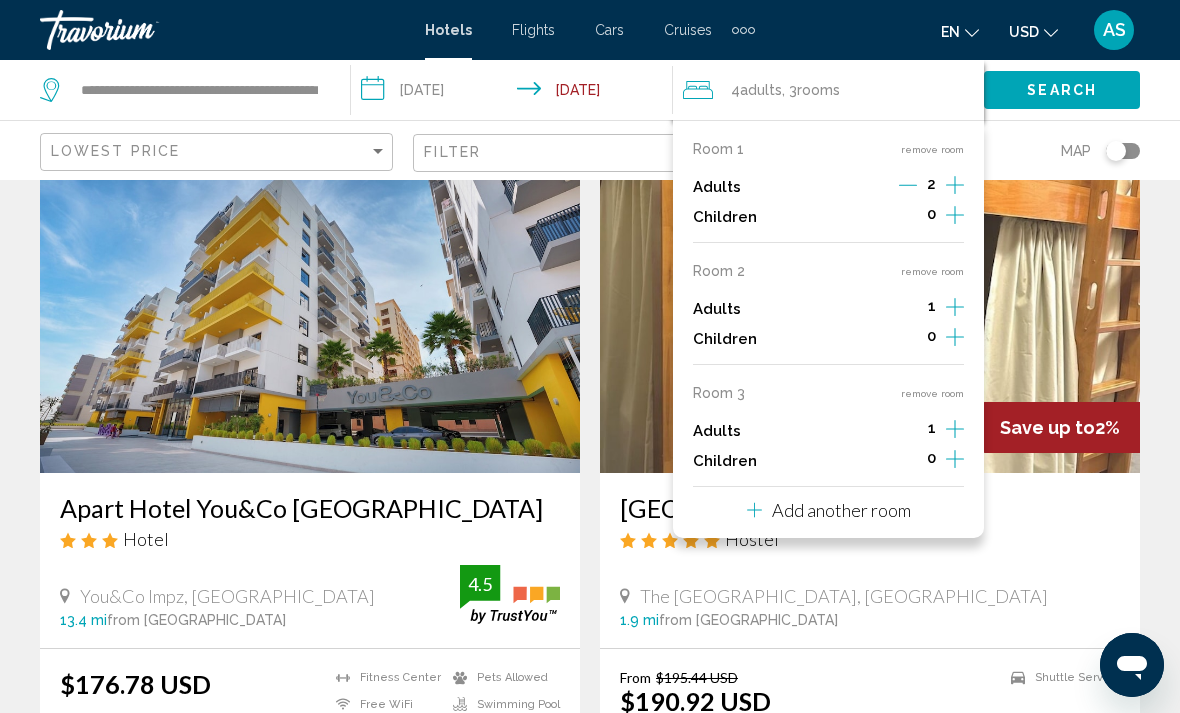 click 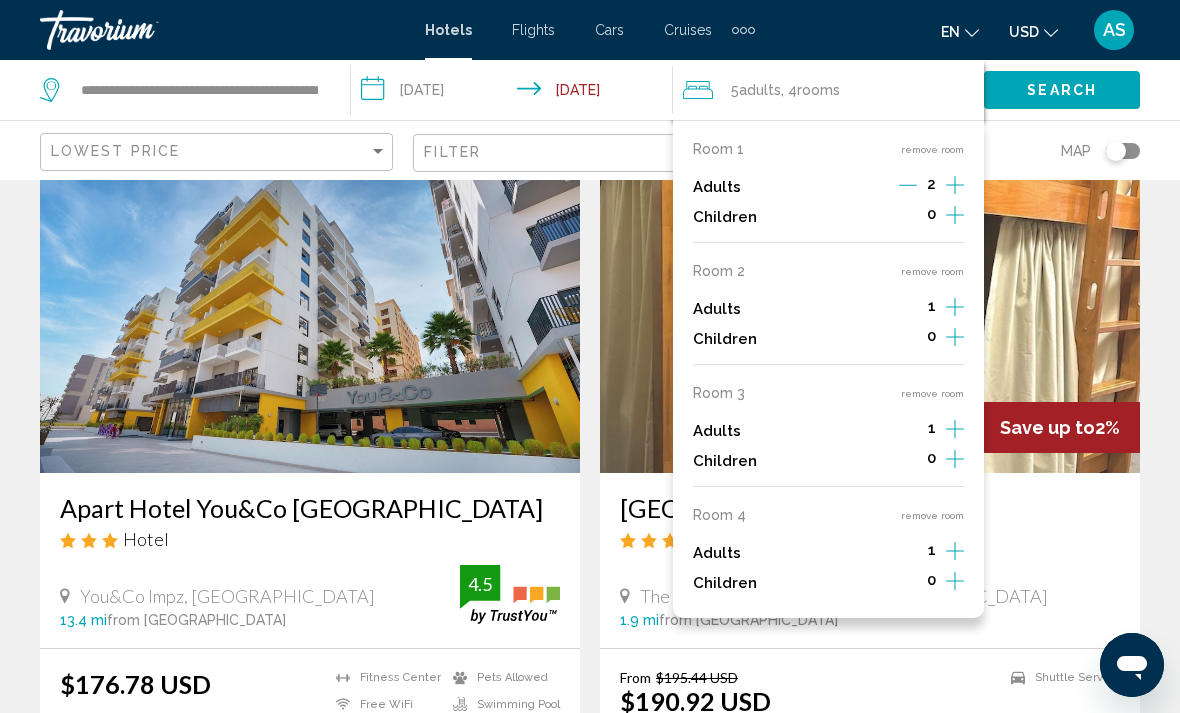 click on "Room 1  remove room  Adults
2
Children
0
Room 2  remove room  Adults
1
Children
0
Room 3  remove room  Adults
1
Children
0
Room 4  remove room  Adults
1
Children
0" at bounding box center (828, 369) 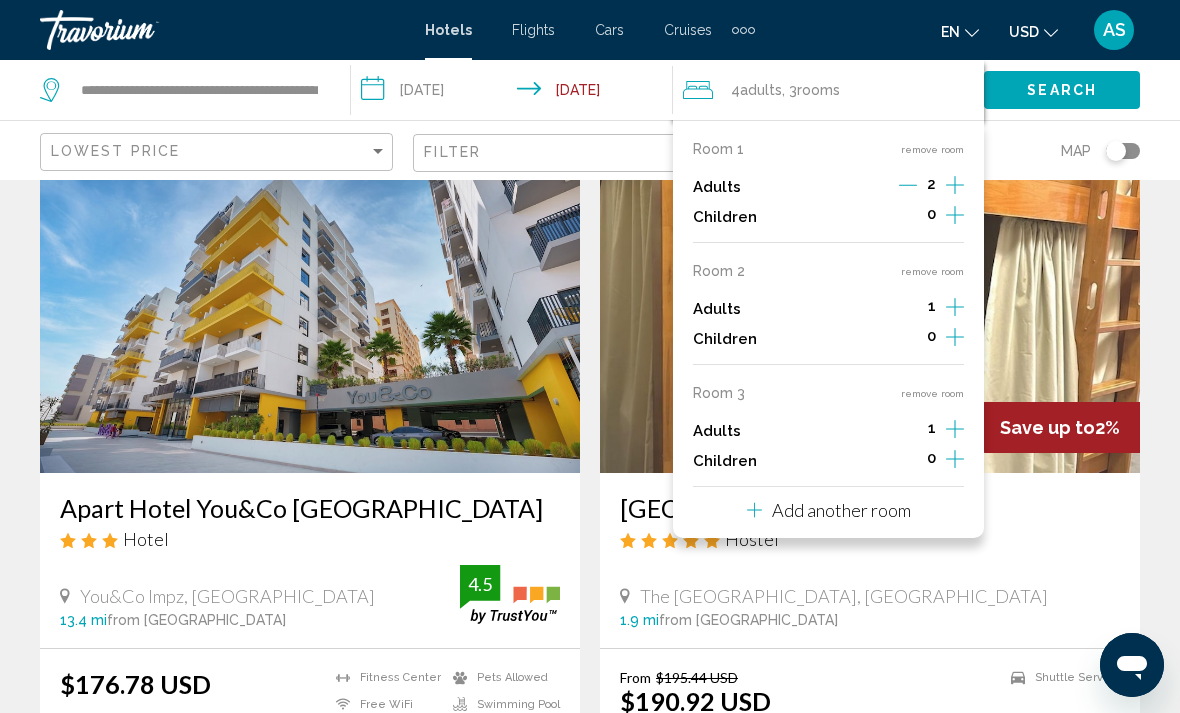 click on "remove room" at bounding box center [932, 271] 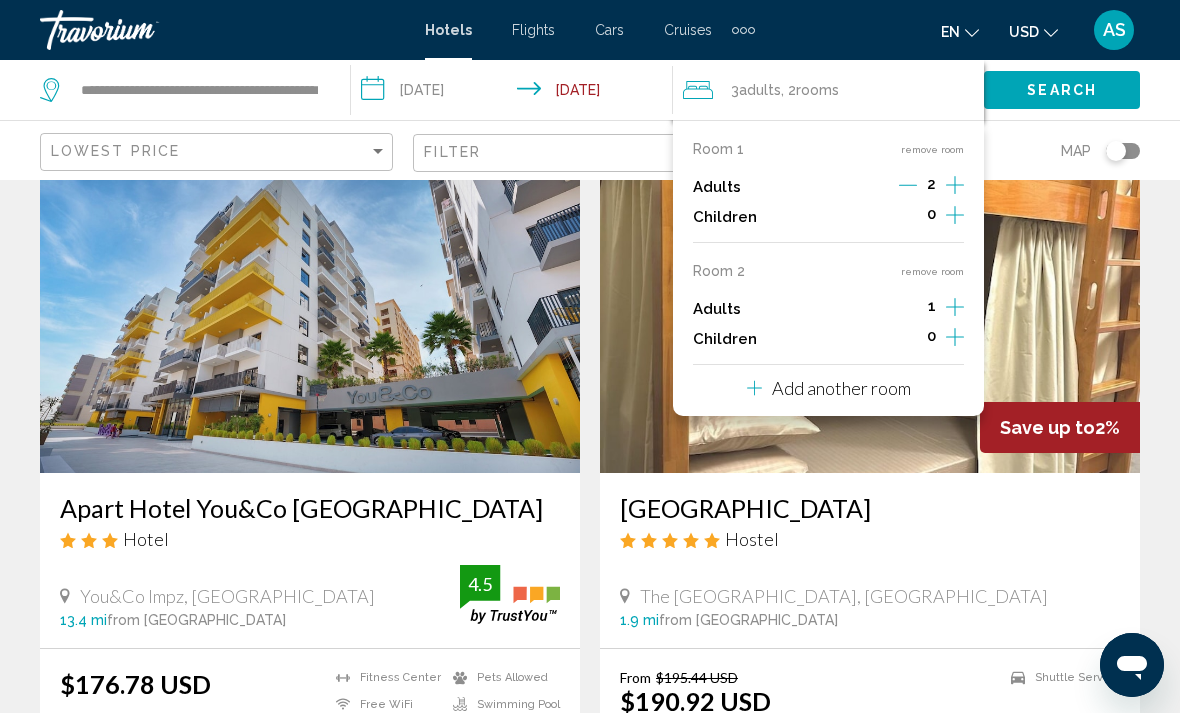 click on "remove room" at bounding box center [932, 271] 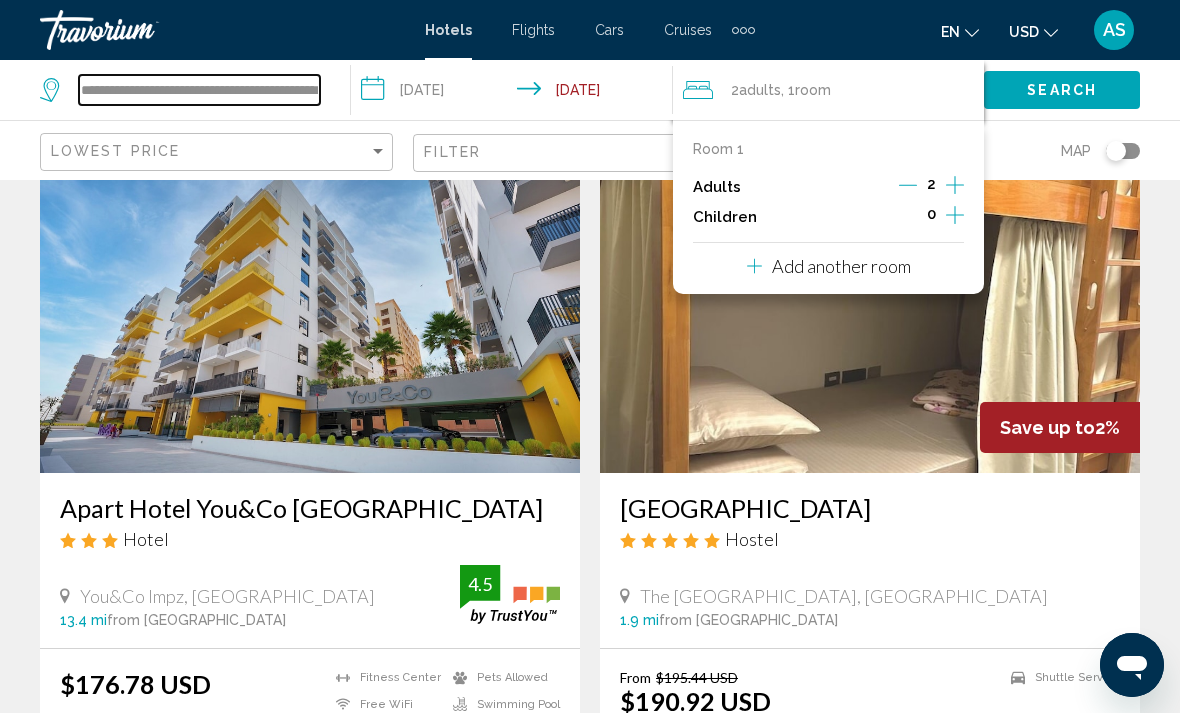 click on "**********" at bounding box center [199, 90] 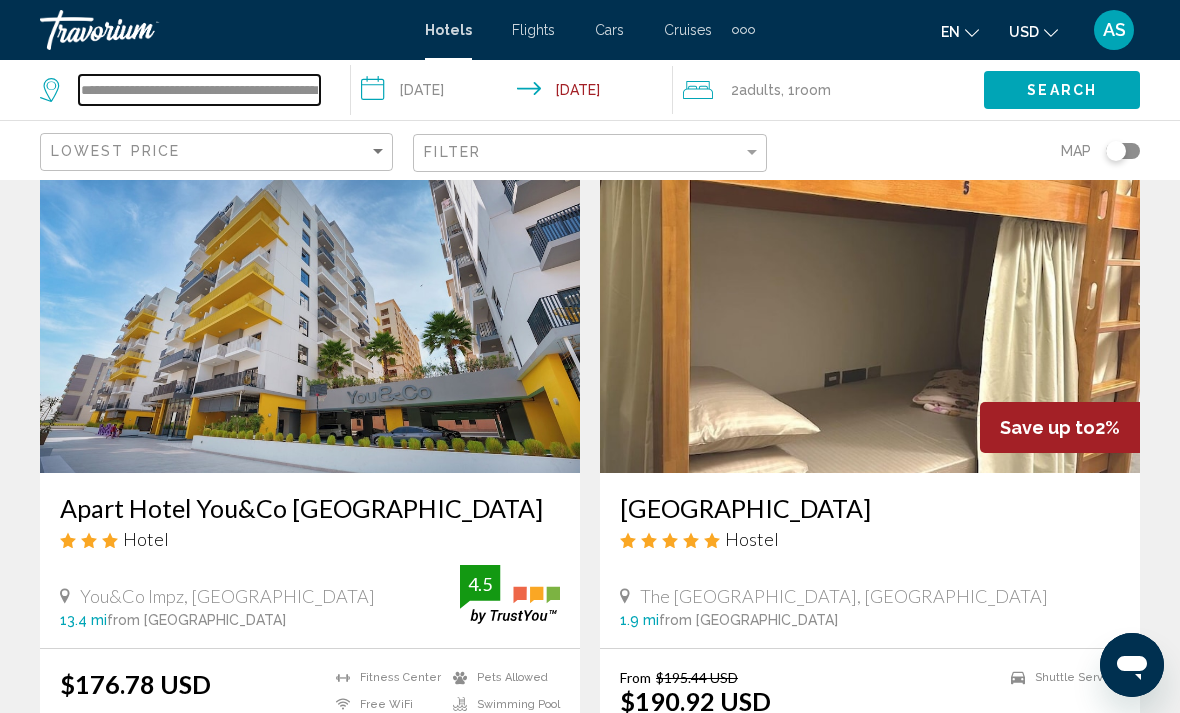 scroll, scrollTop: 96, scrollLeft: 0, axis: vertical 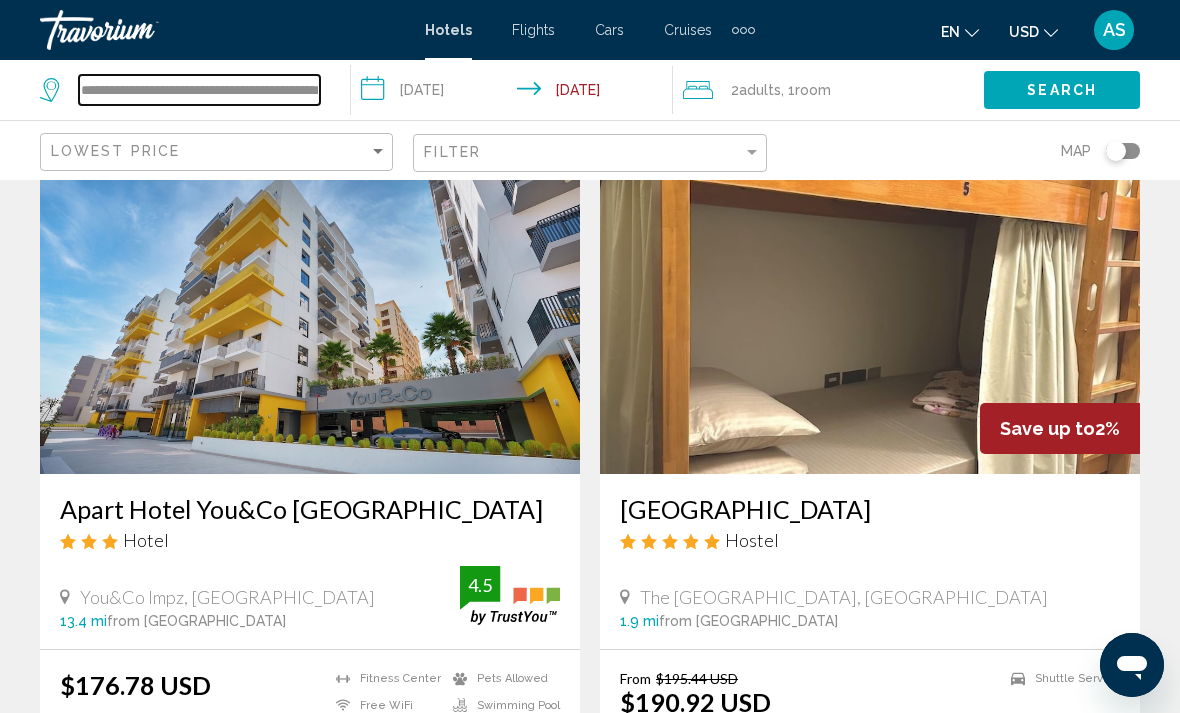 click on "**********" at bounding box center [199, 90] 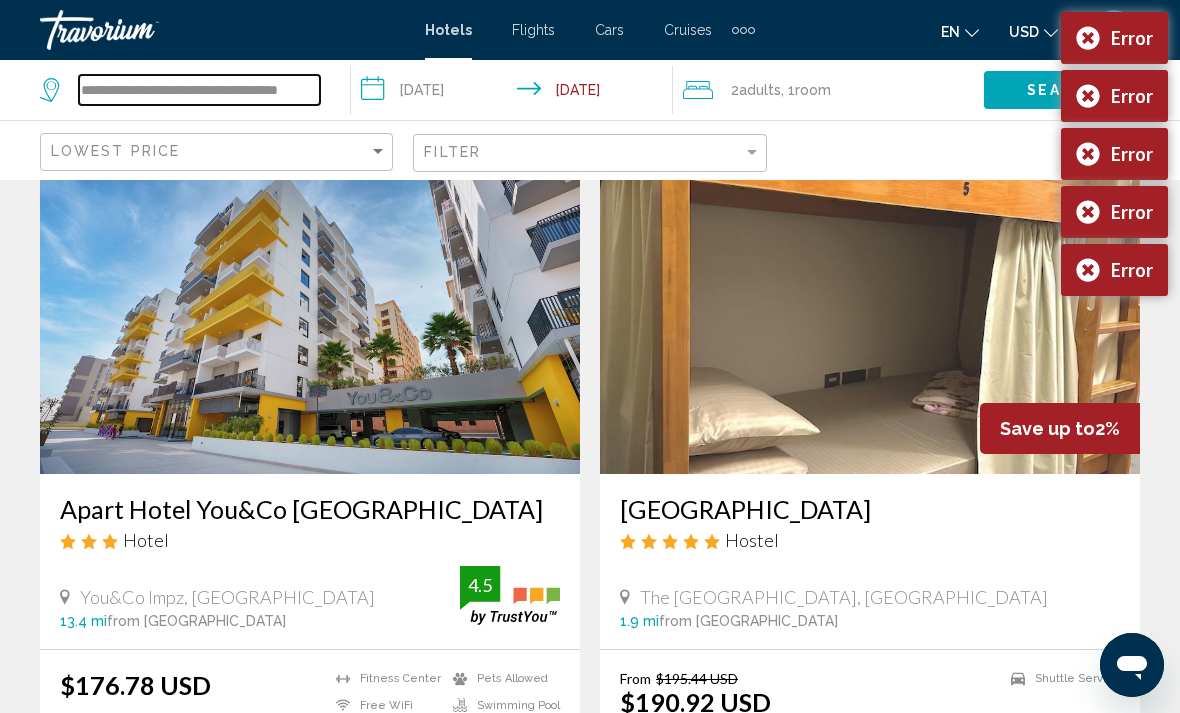 click on "**********" at bounding box center (199, 90) 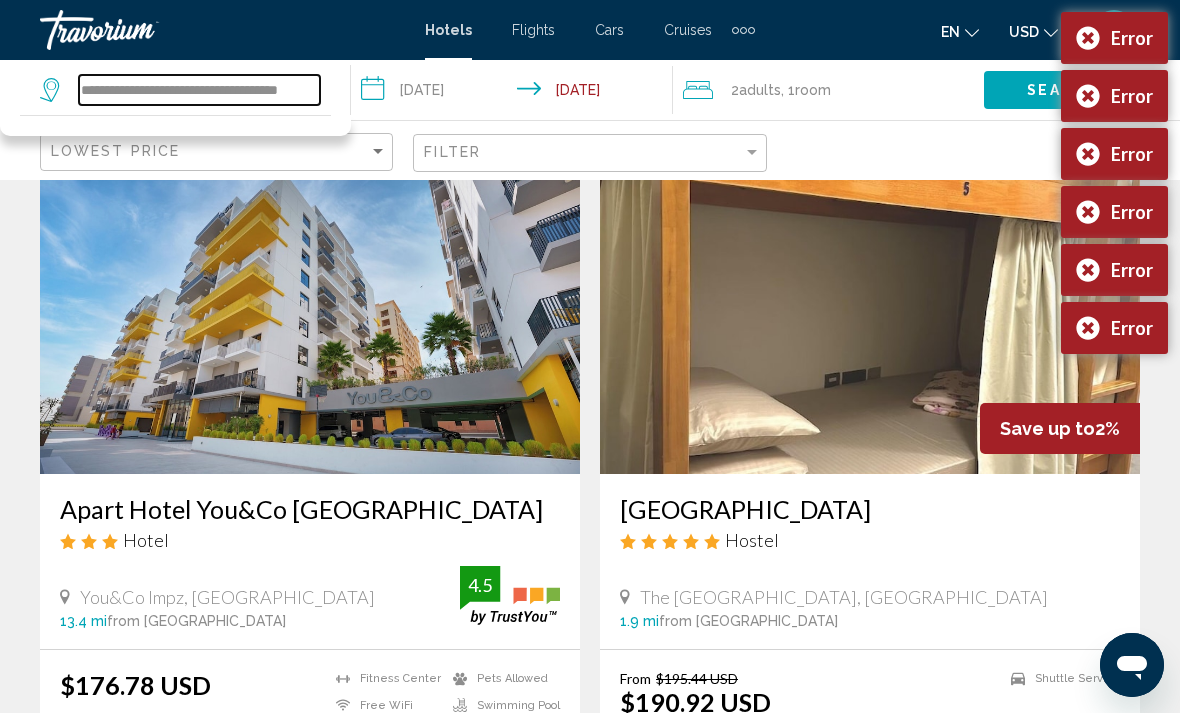 click on "**********" at bounding box center [199, 90] 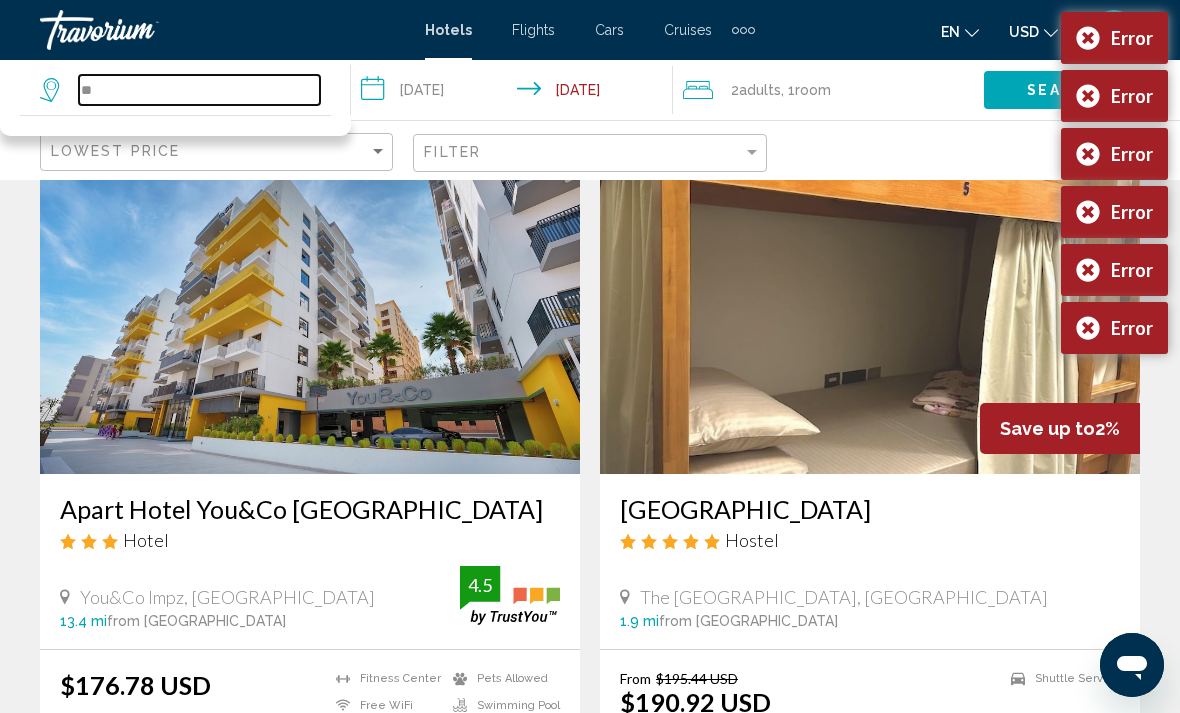 type on "*" 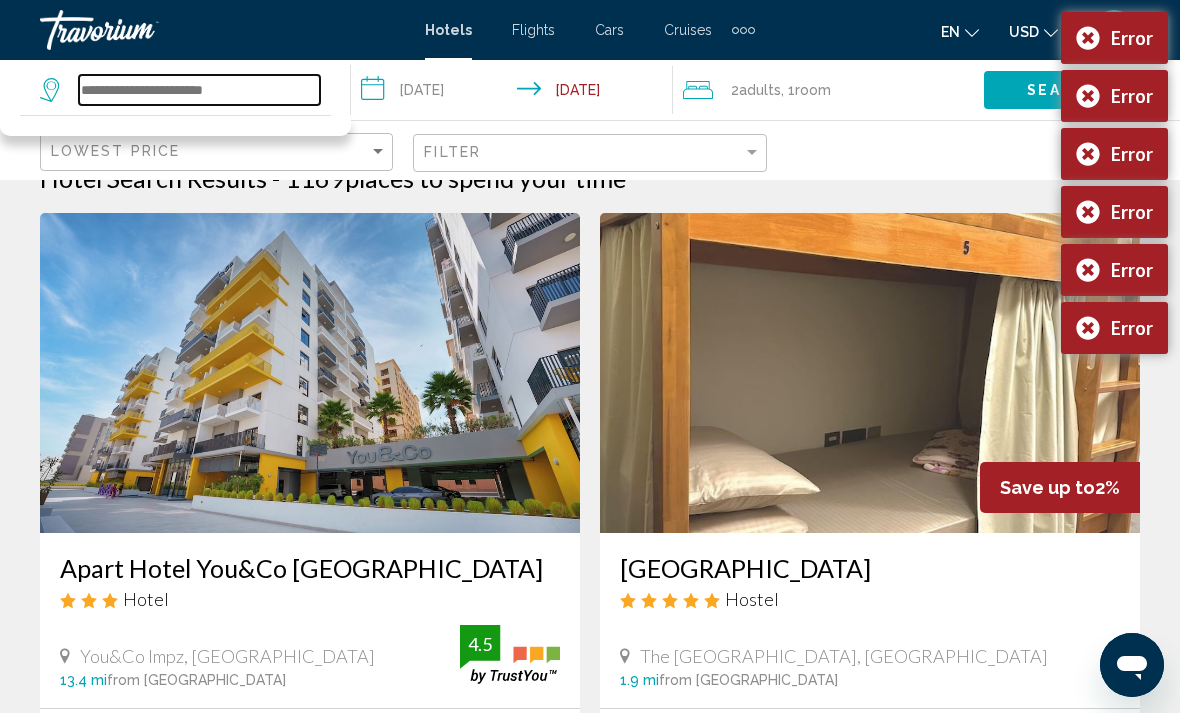 scroll, scrollTop: 0, scrollLeft: 0, axis: both 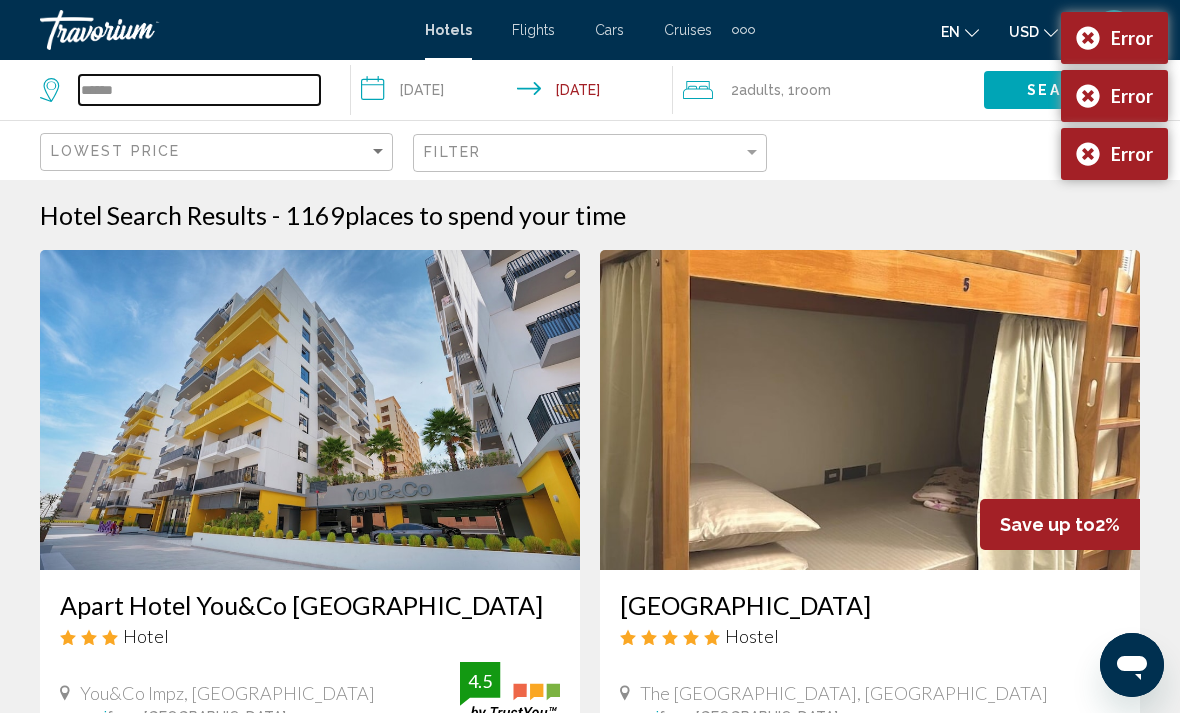 type on "*******" 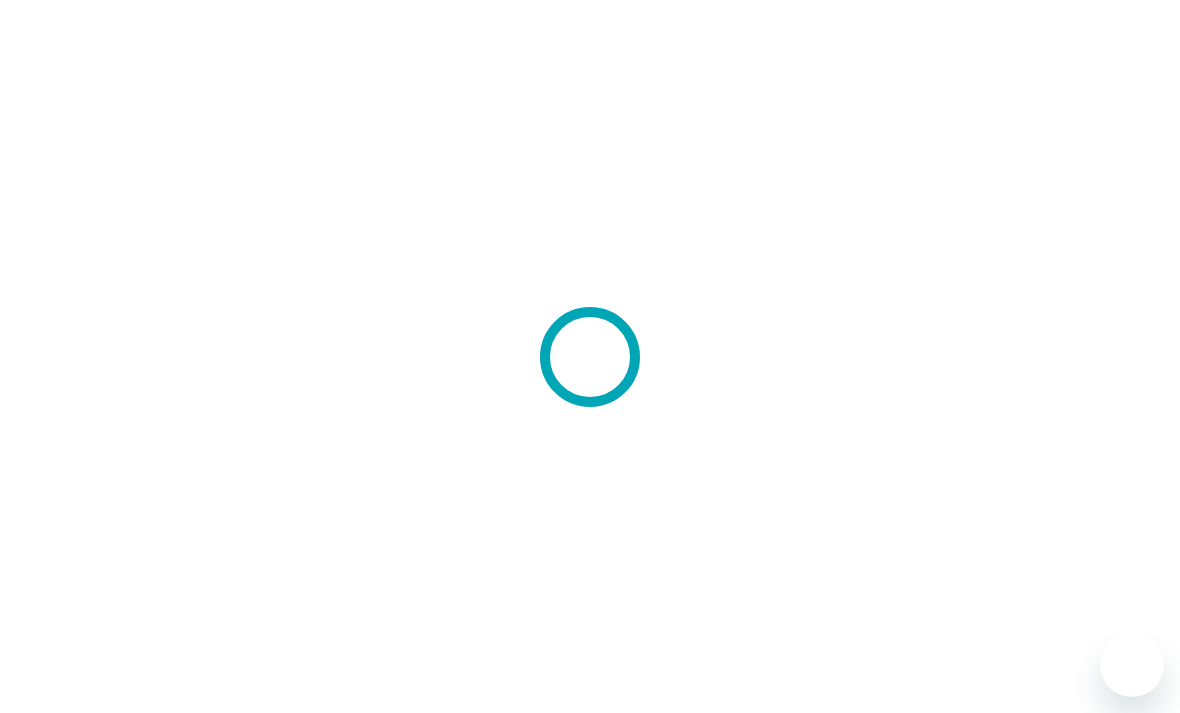 scroll, scrollTop: 0, scrollLeft: 0, axis: both 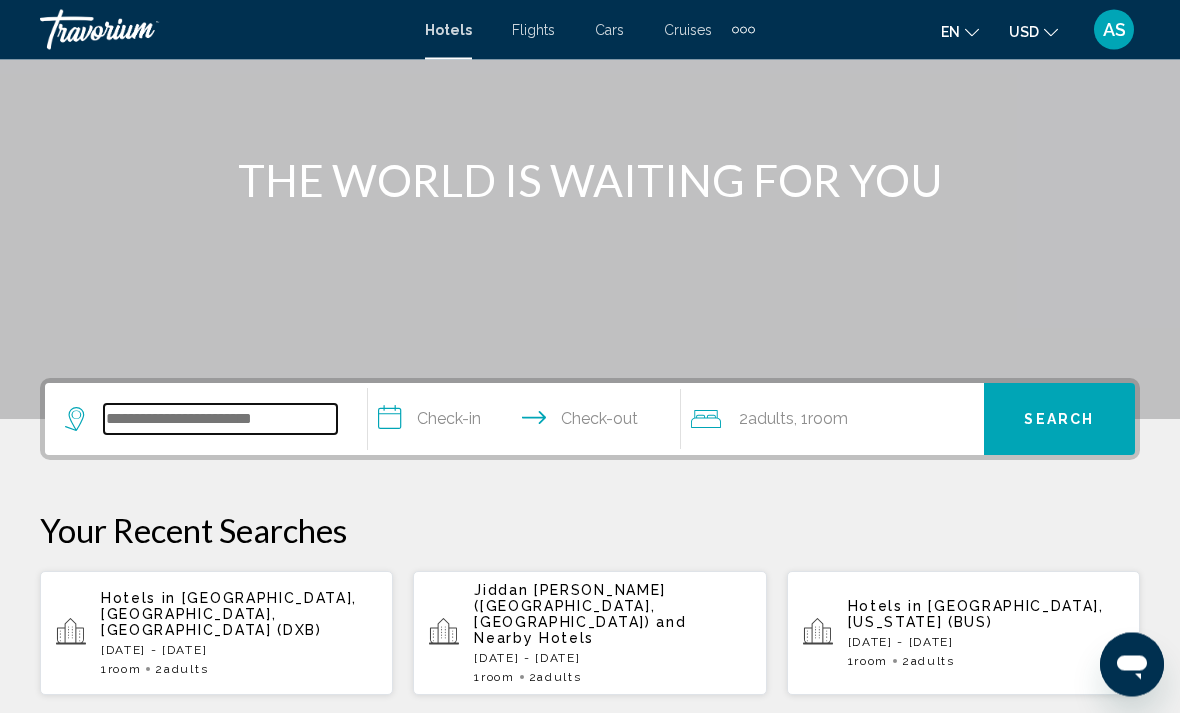click at bounding box center (220, 420) 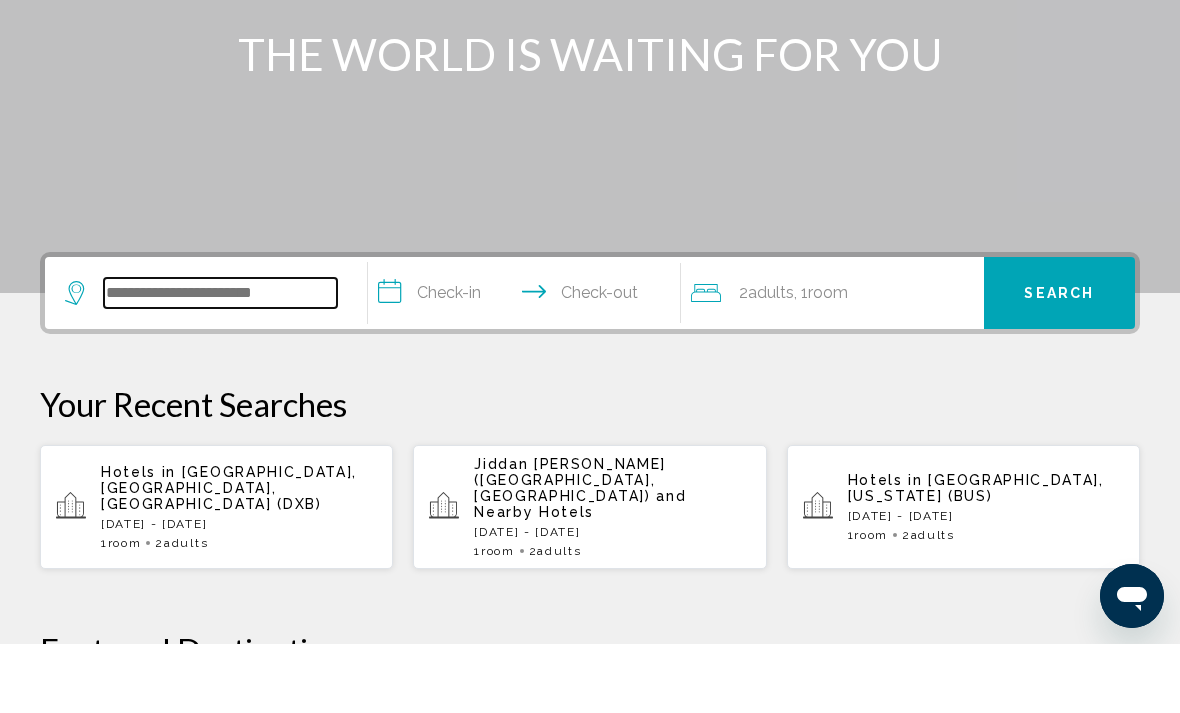 scroll, scrollTop: 425, scrollLeft: 0, axis: vertical 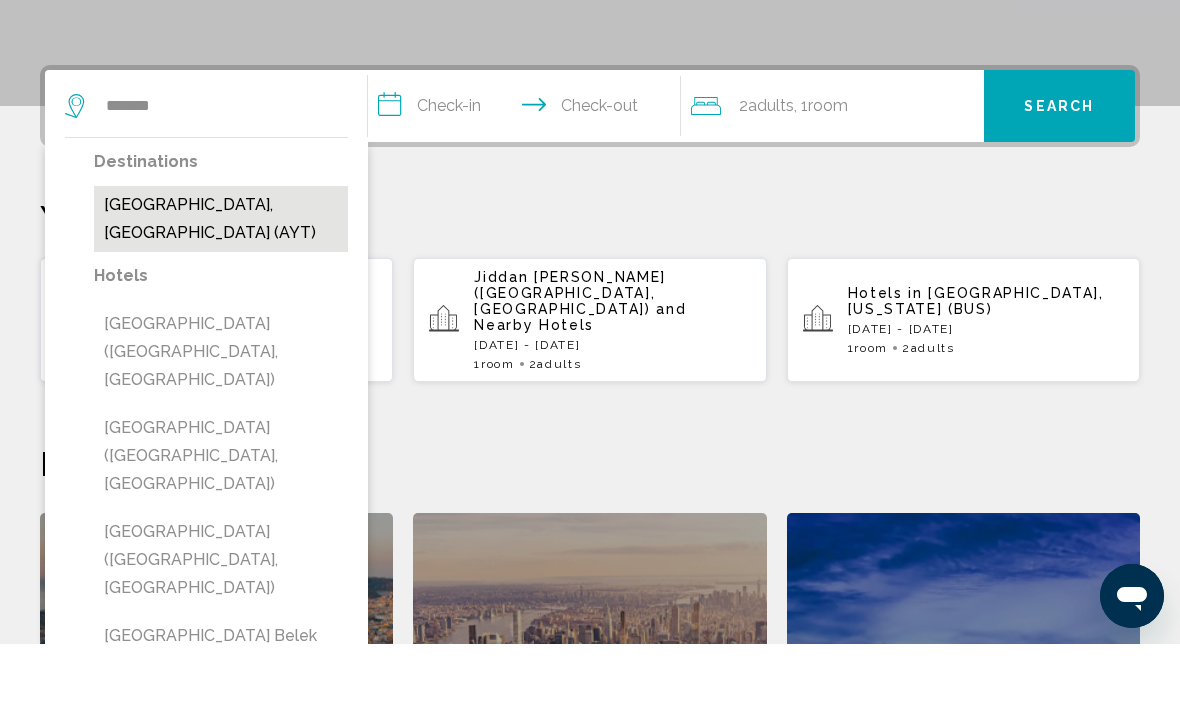 click on "[GEOGRAPHIC_DATA], [GEOGRAPHIC_DATA] (AYT)" at bounding box center [221, 288] 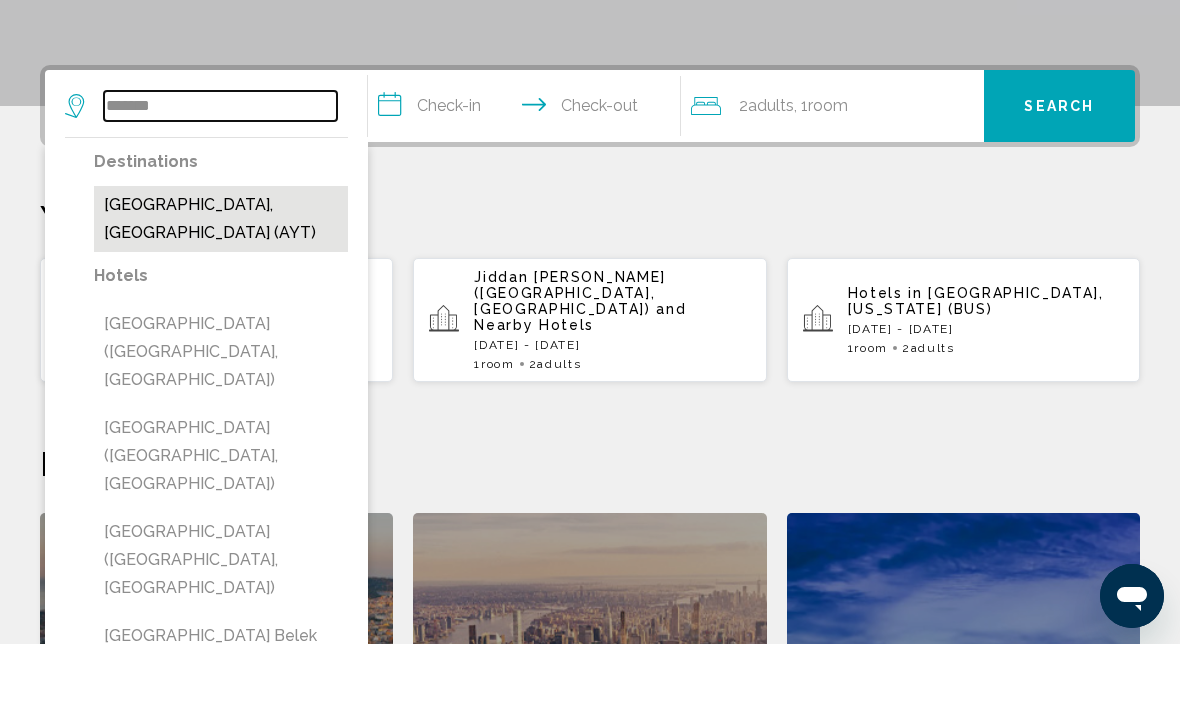 type on "**********" 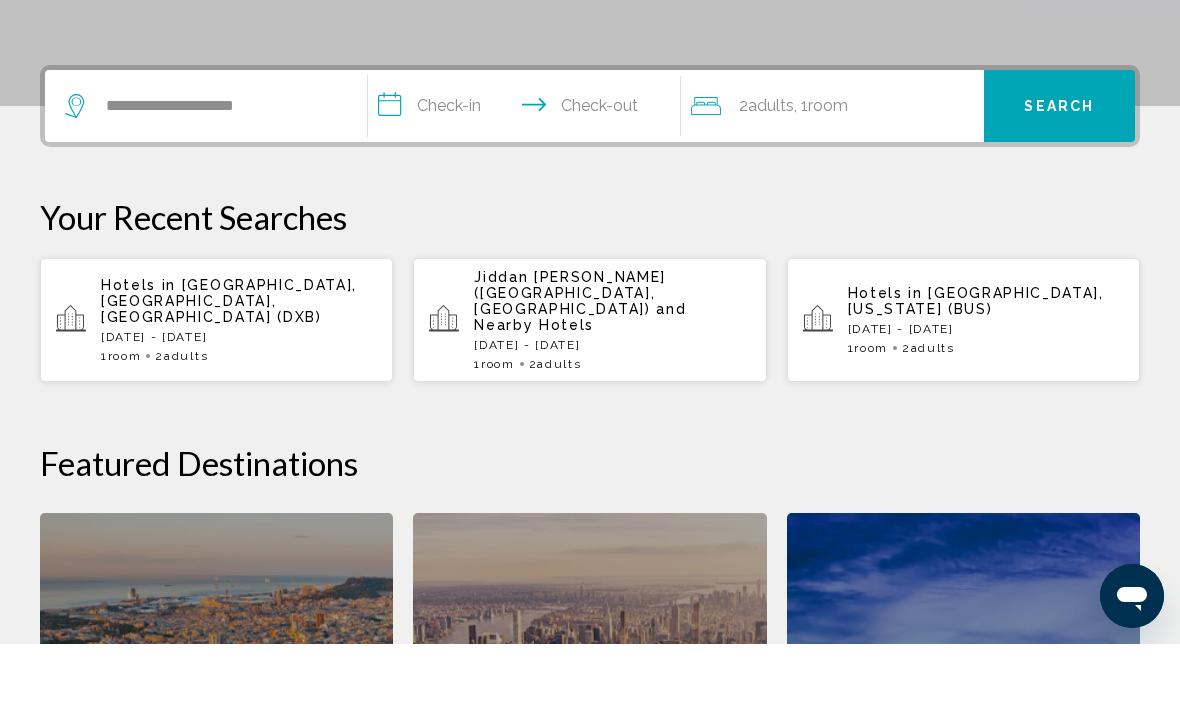 click on "**********" at bounding box center [528, 178] 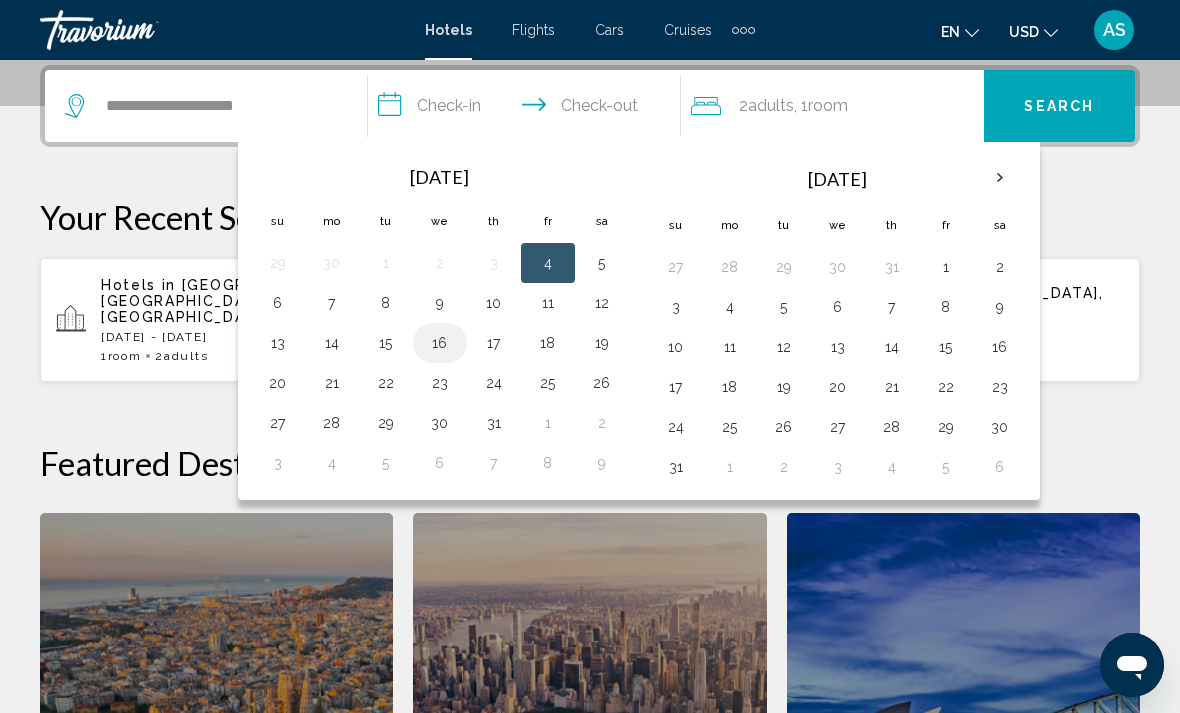 click on "16" at bounding box center [440, 343] 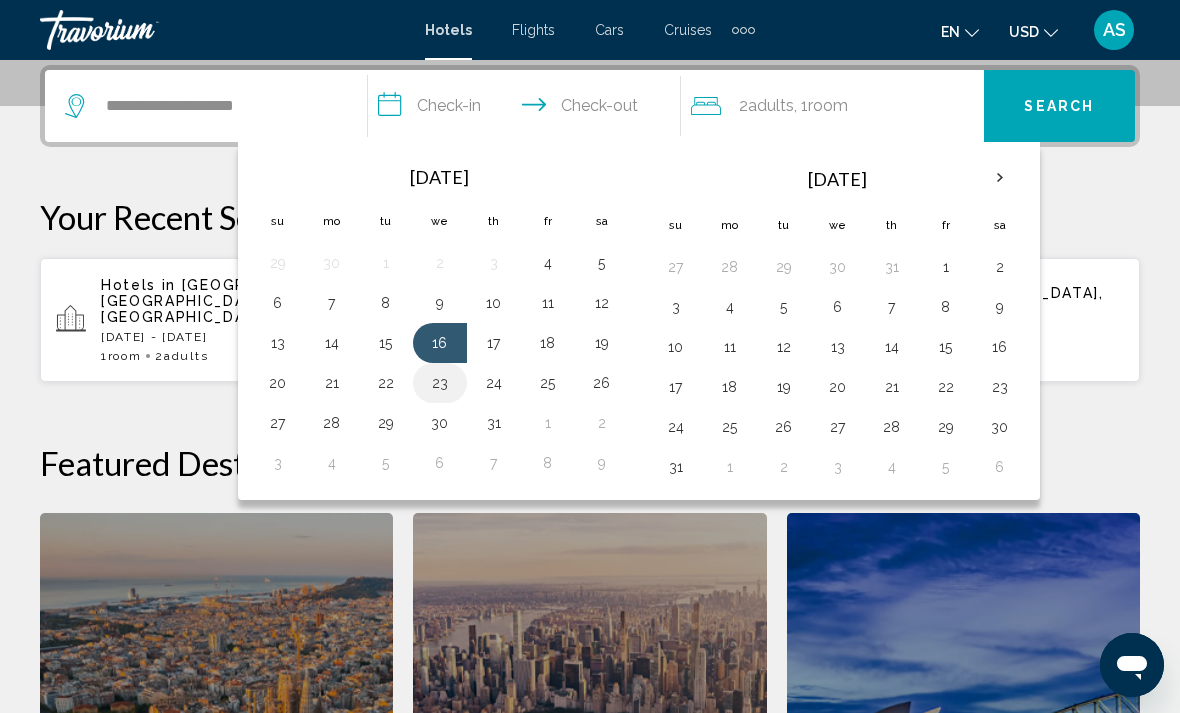 click on "23" at bounding box center (440, 383) 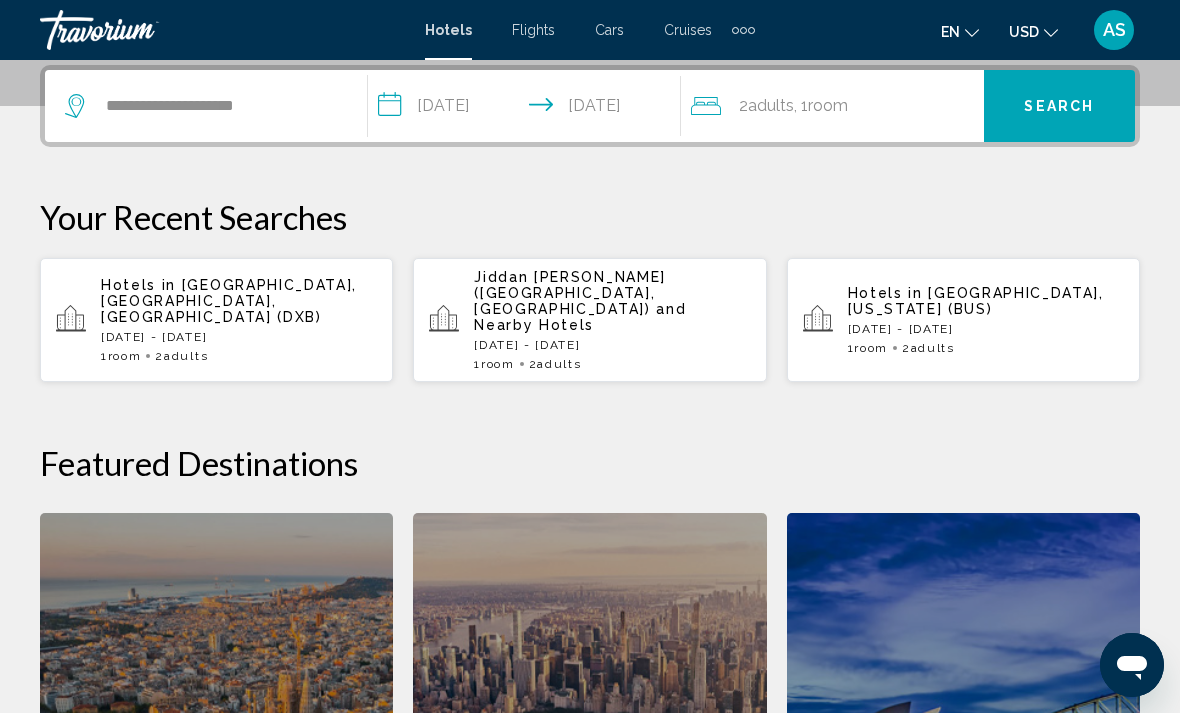 click on ", 1  Room rooms" 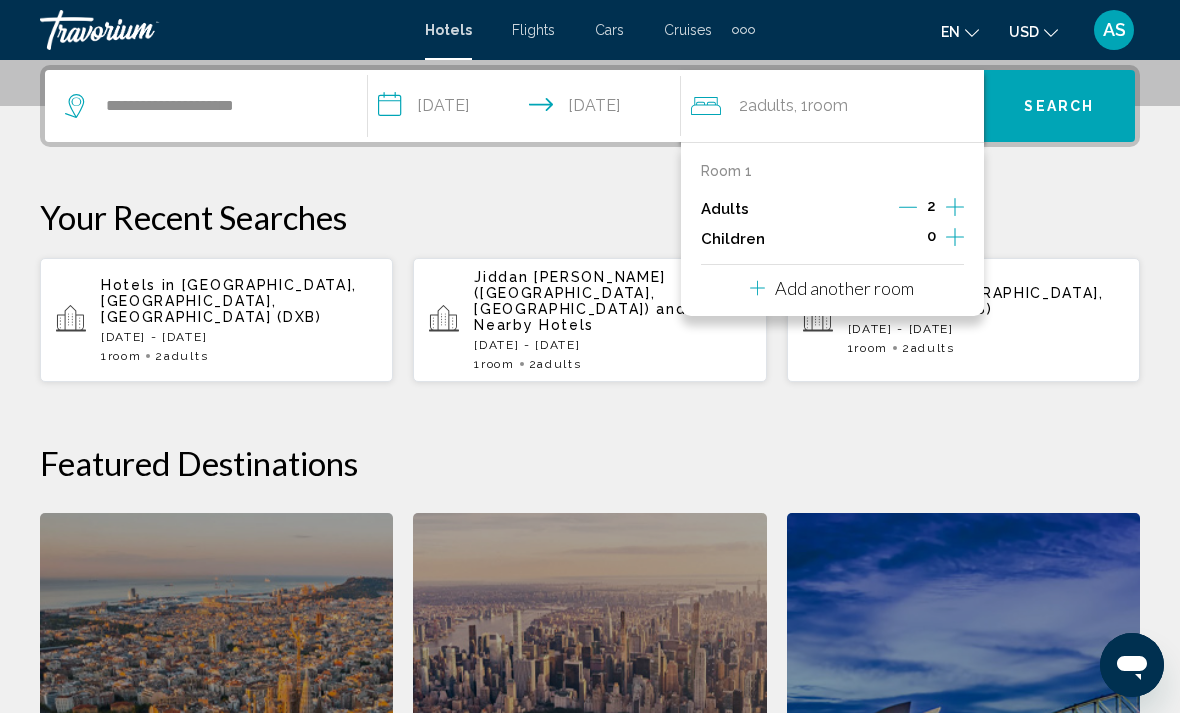click at bounding box center [908, 209] 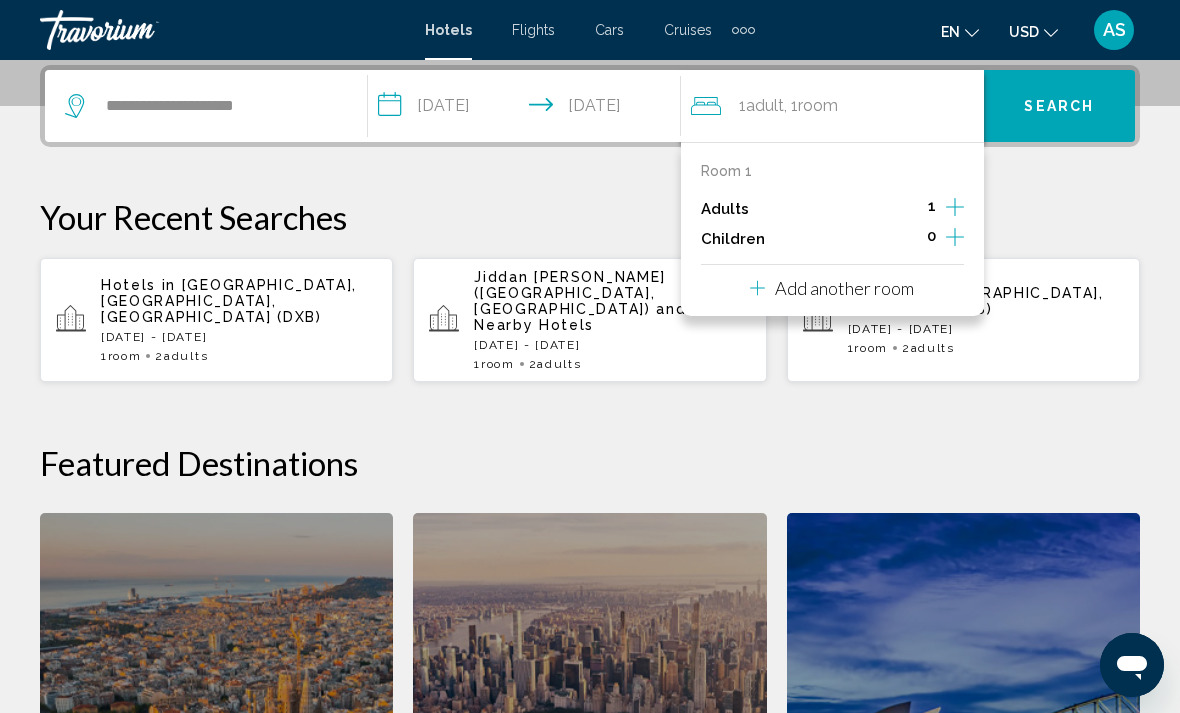 click at bounding box center (955, 239) 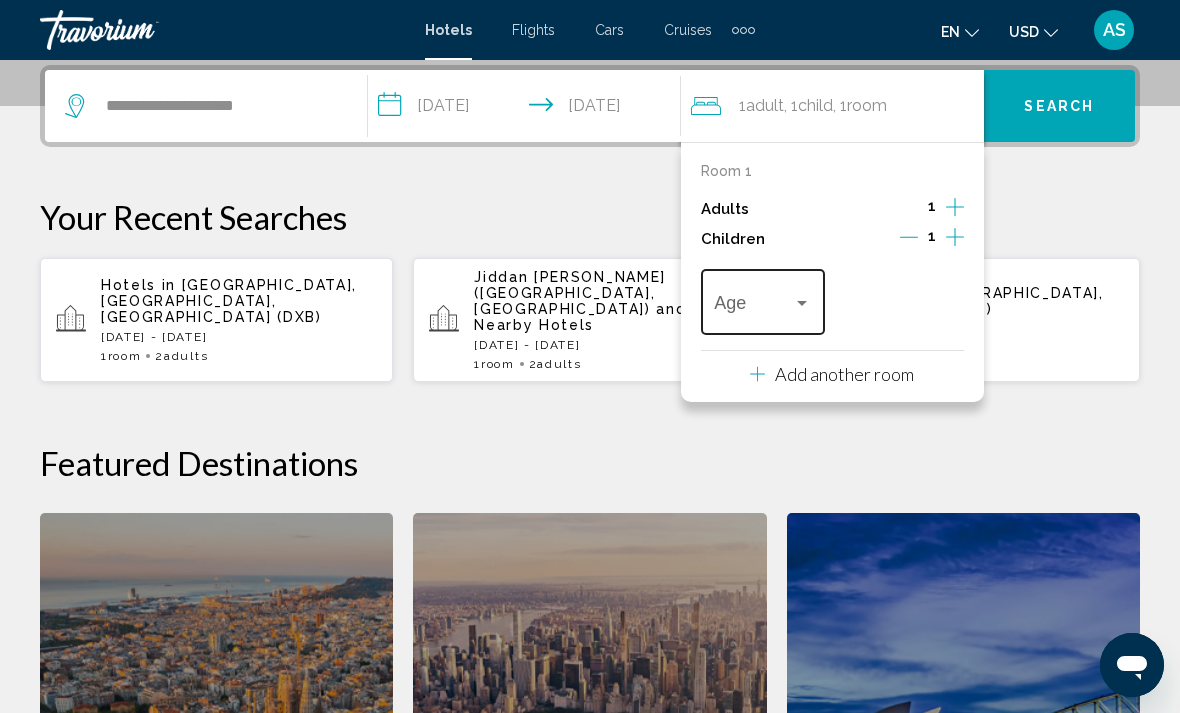 click at bounding box center (802, 303) 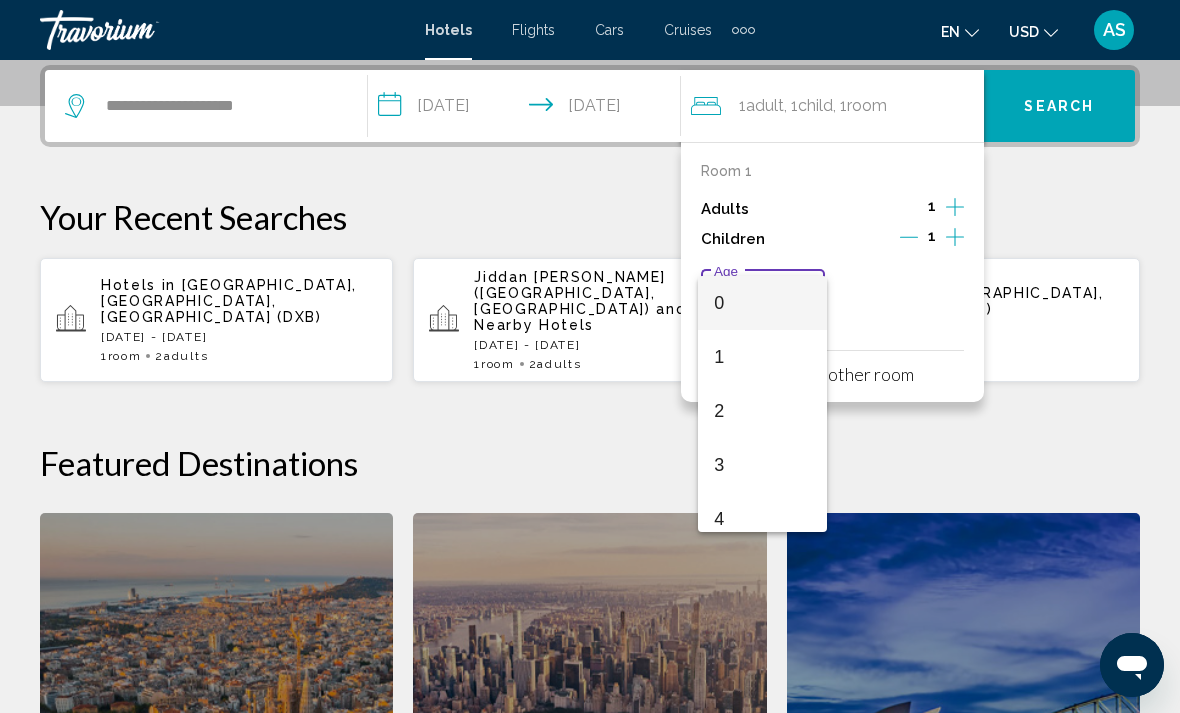 click at bounding box center [590, 356] 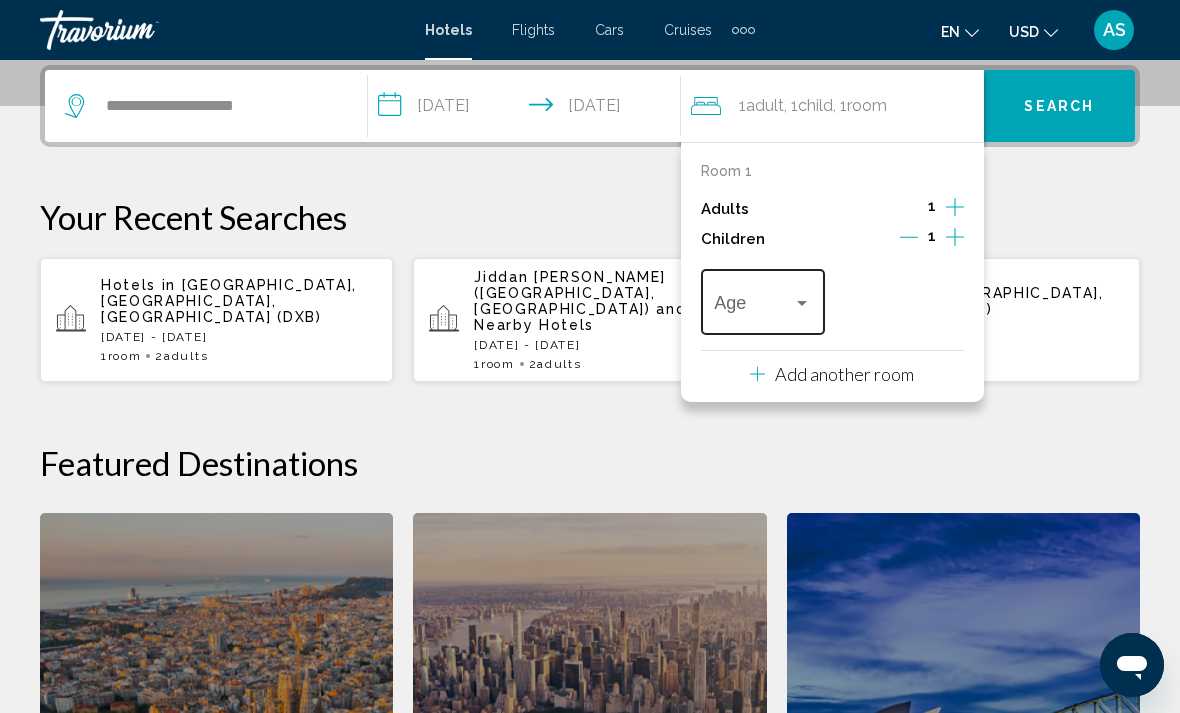 click at bounding box center (762, 307) 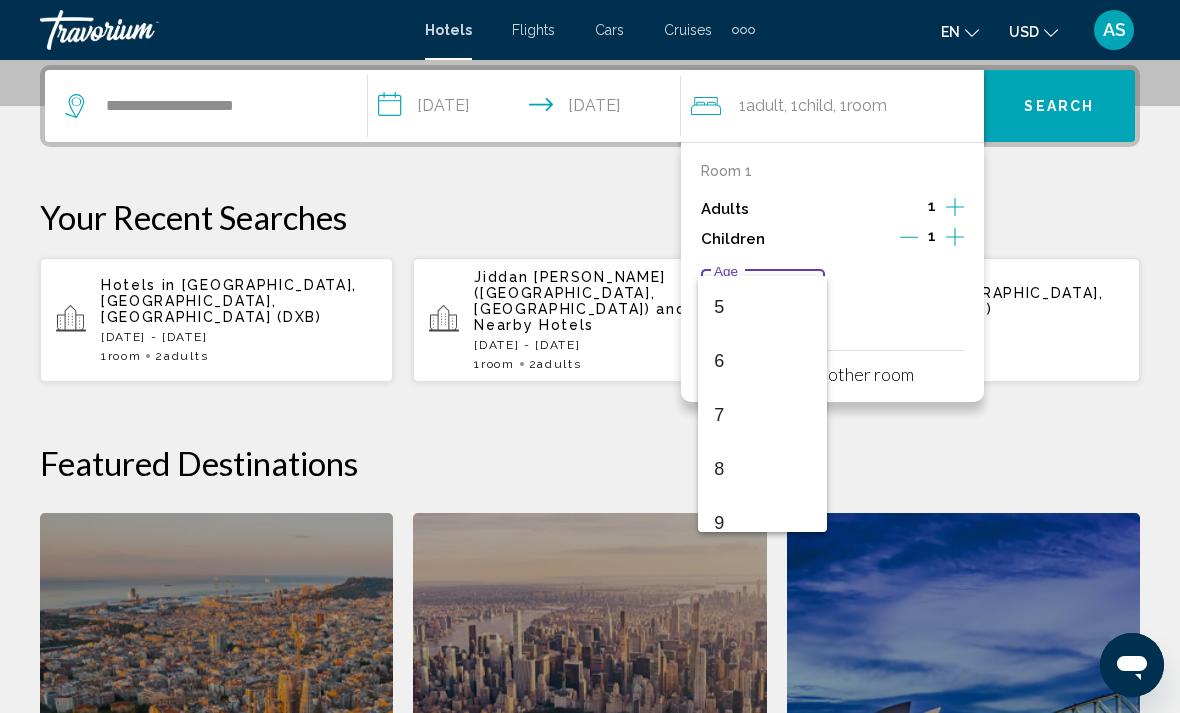 scroll, scrollTop: 274, scrollLeft: 0, axis: vertical 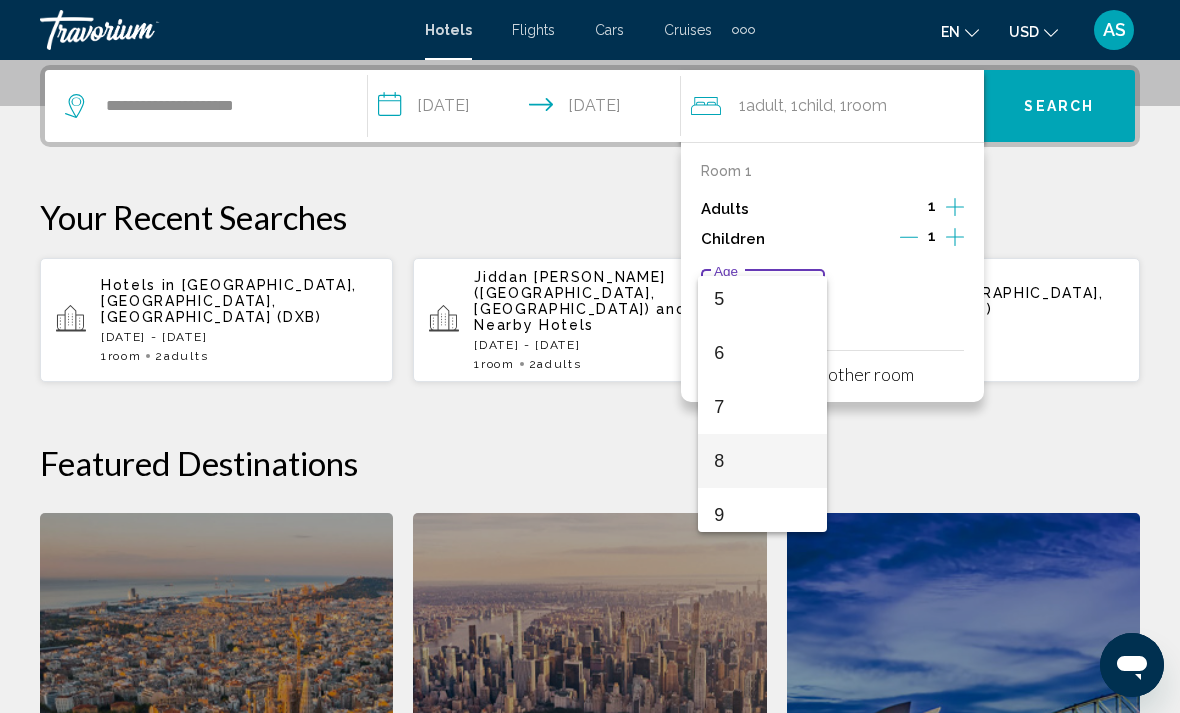click on "8" at bounding box center [762, 461] 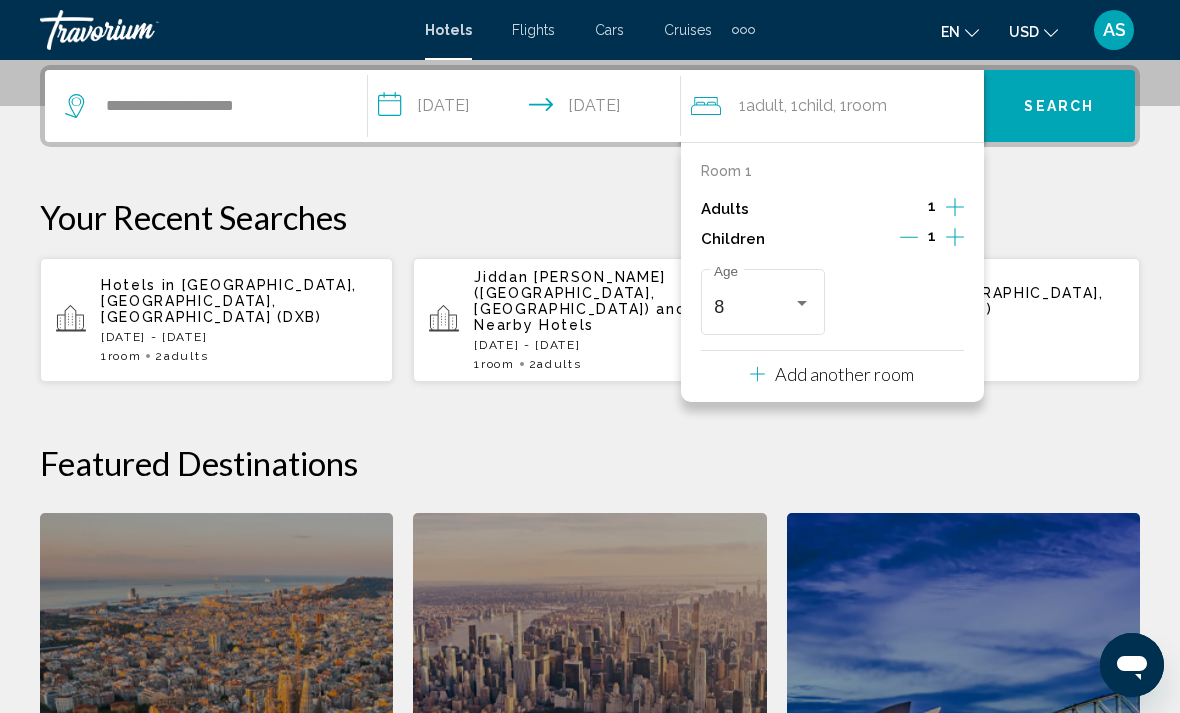 click 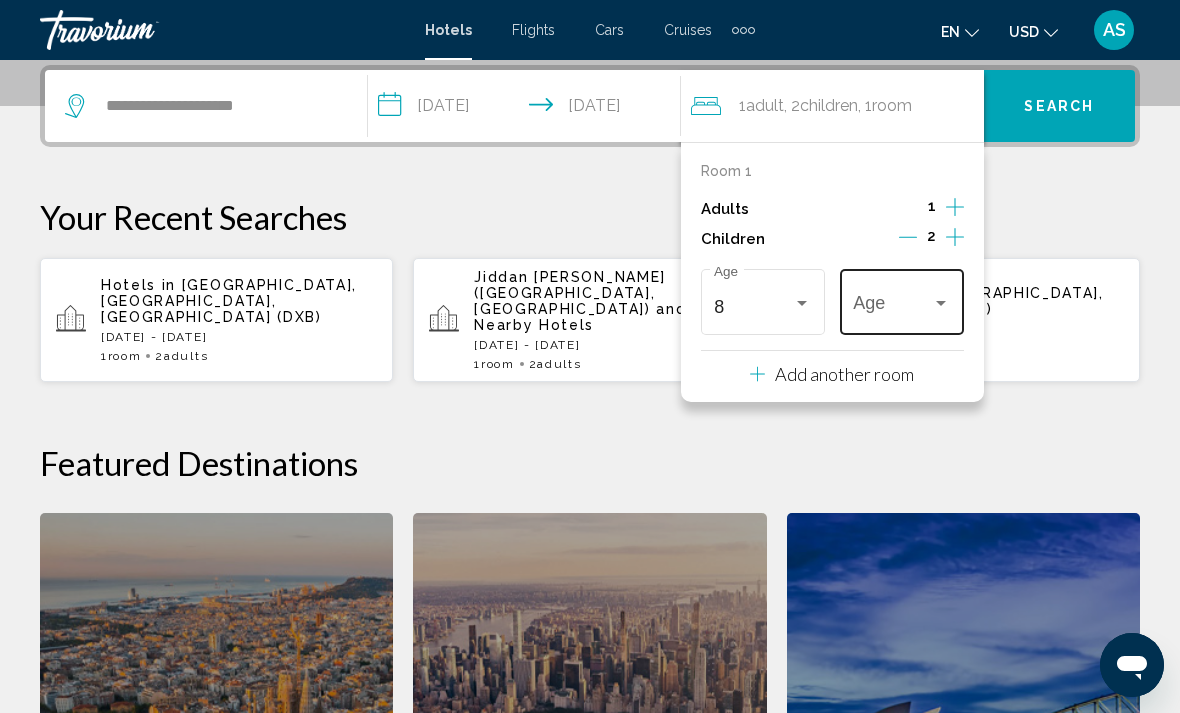 click at bounding box center (892, 307) 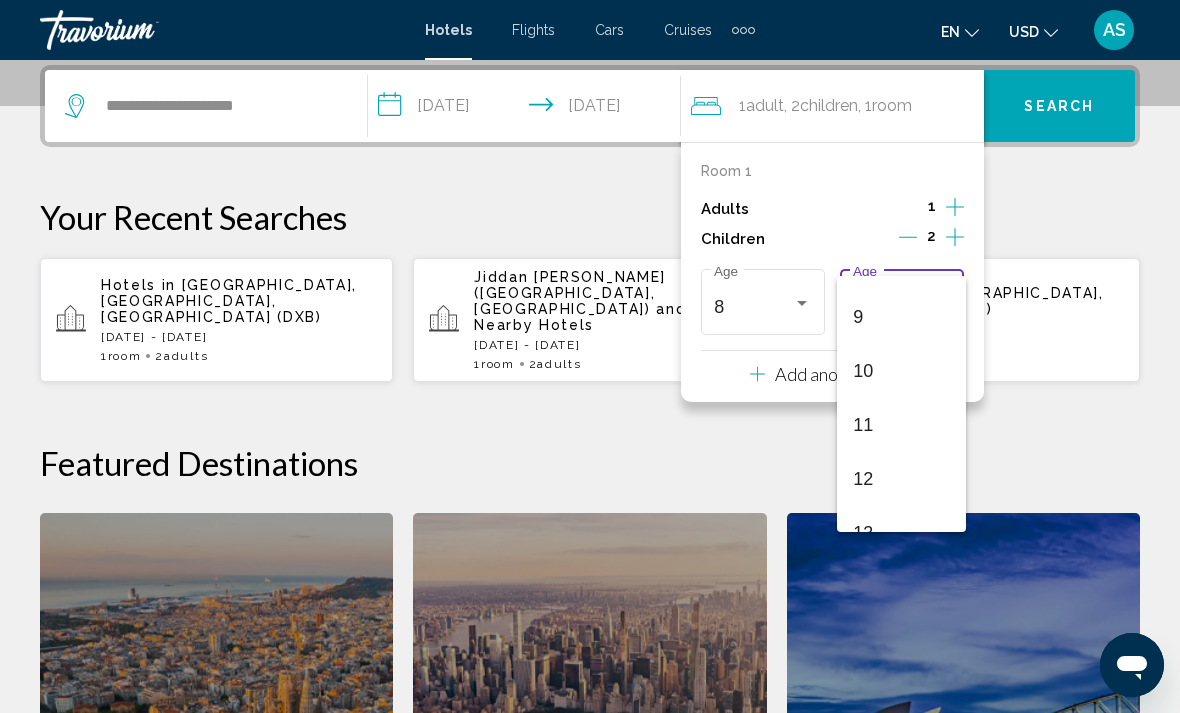 scroll, scrollTop: 482, scrollLeft: 0, axis: vertical 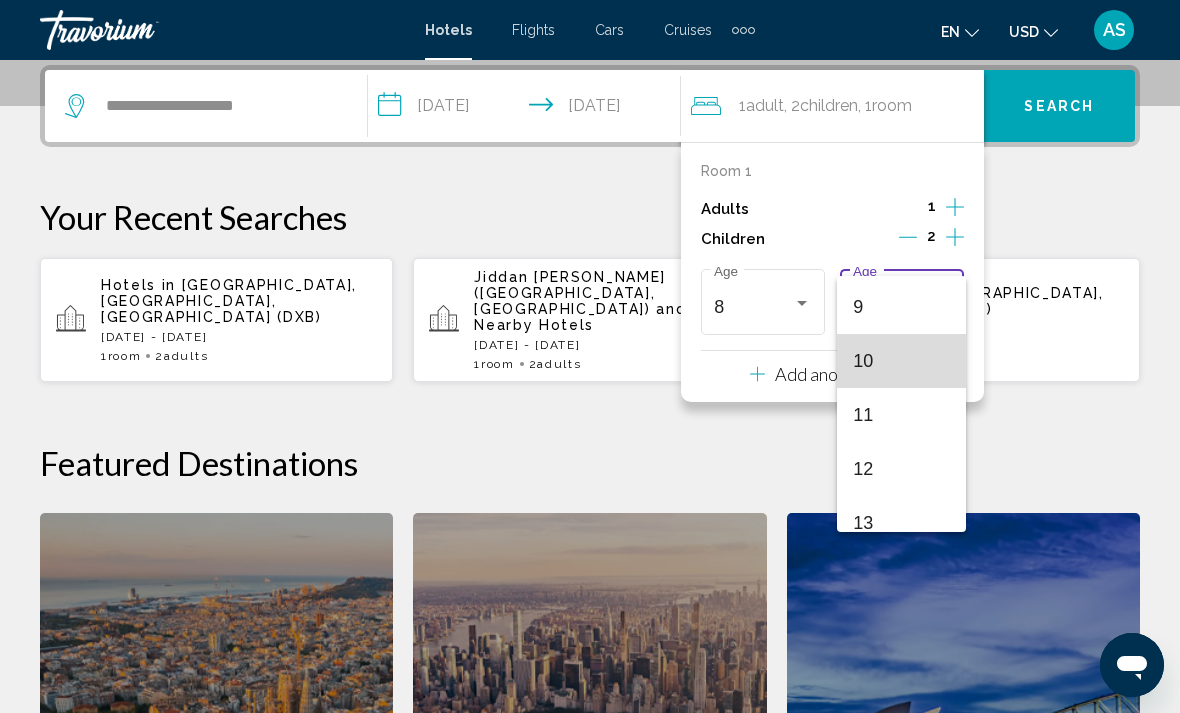 click on "10" at bounding box center (901, 361) 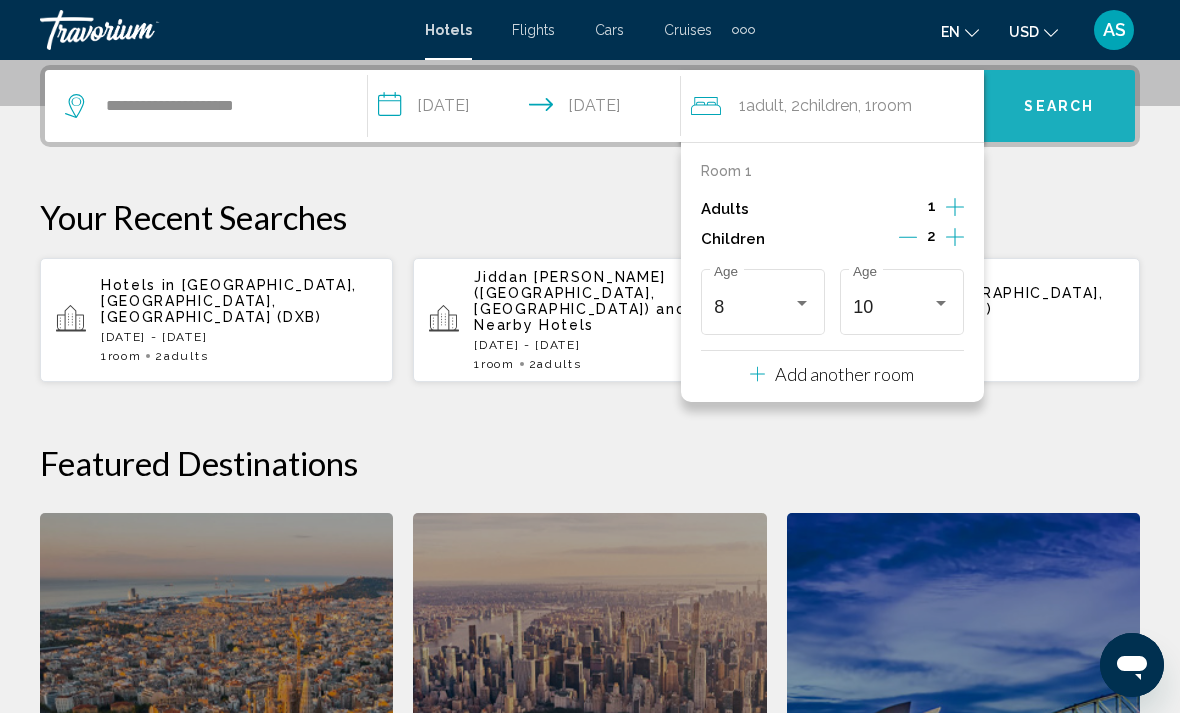 click on "Search" at bounding box center (1059, 107) 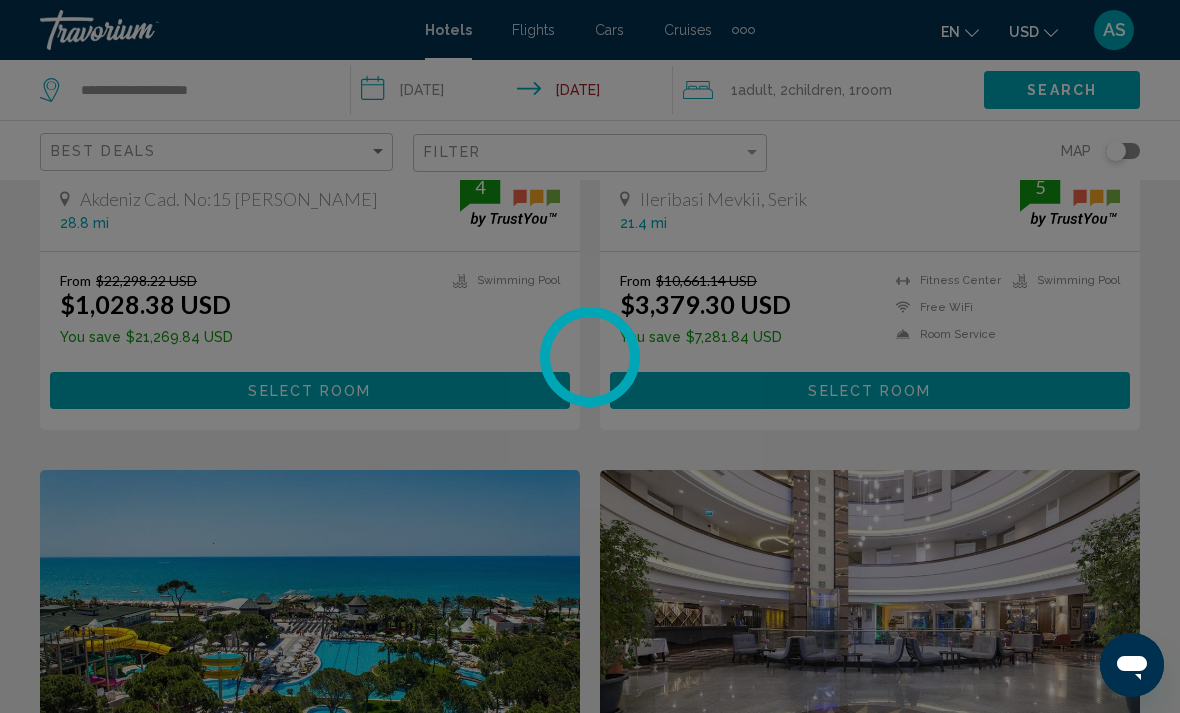 scroll, scrollTop: 0, scrollLeft: 0, axis: both 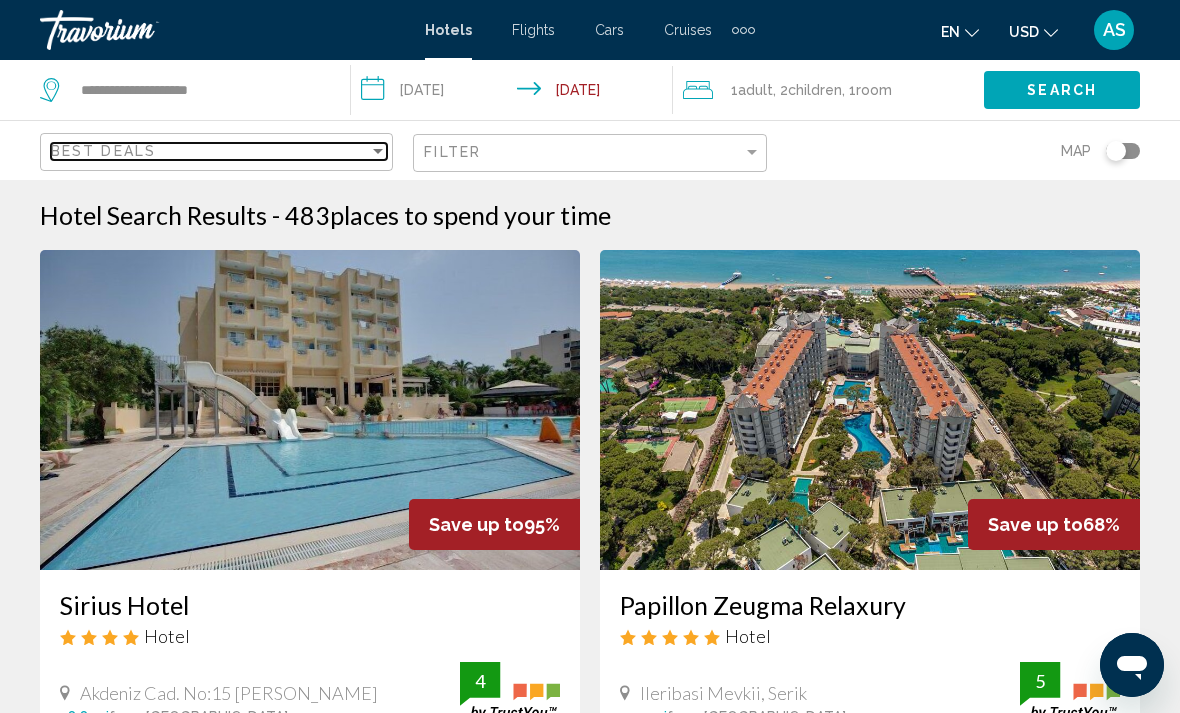 click on "Best Deals" at bounding box center [210, 151] 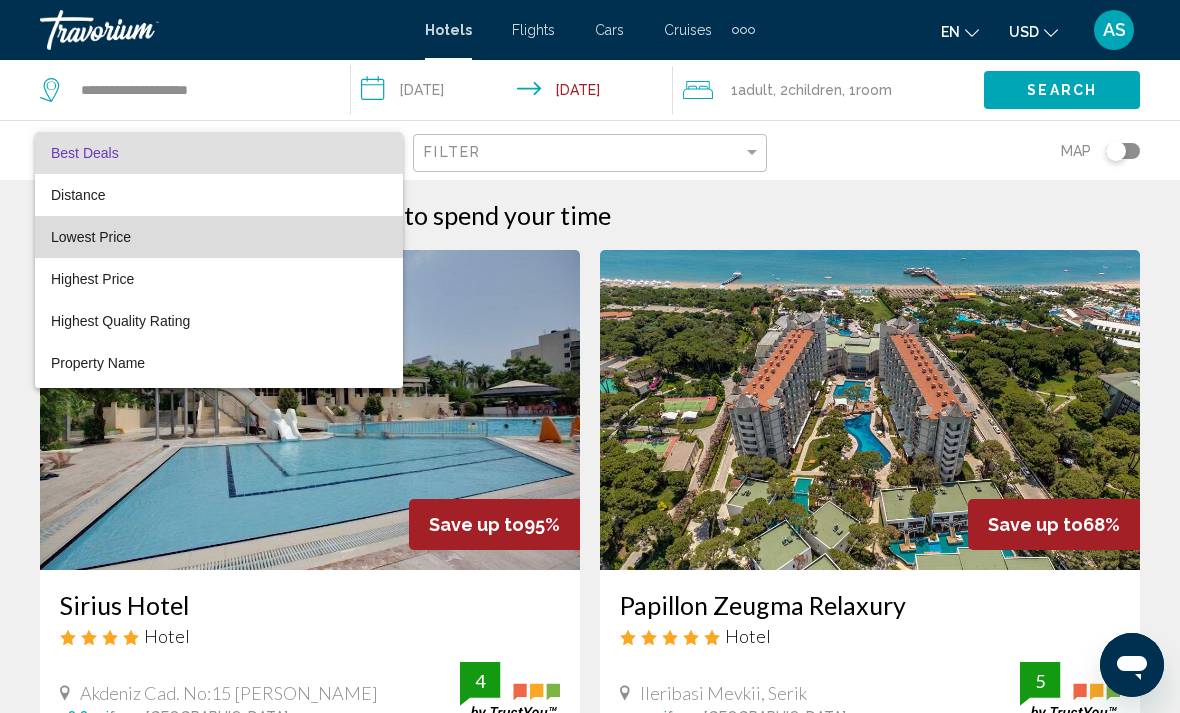 click on "Lowest Price" at bounding box center (219, 237) 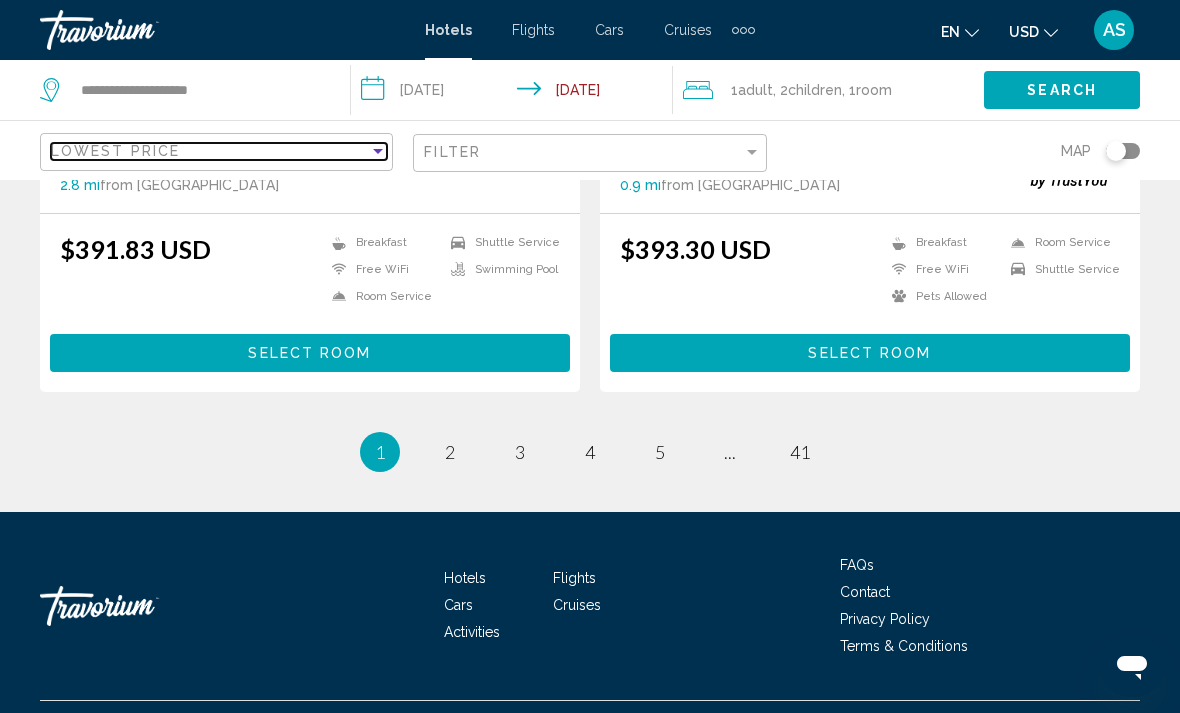 scroll, scrollTop: 4063, scrollLeft: 0, axis: vertical 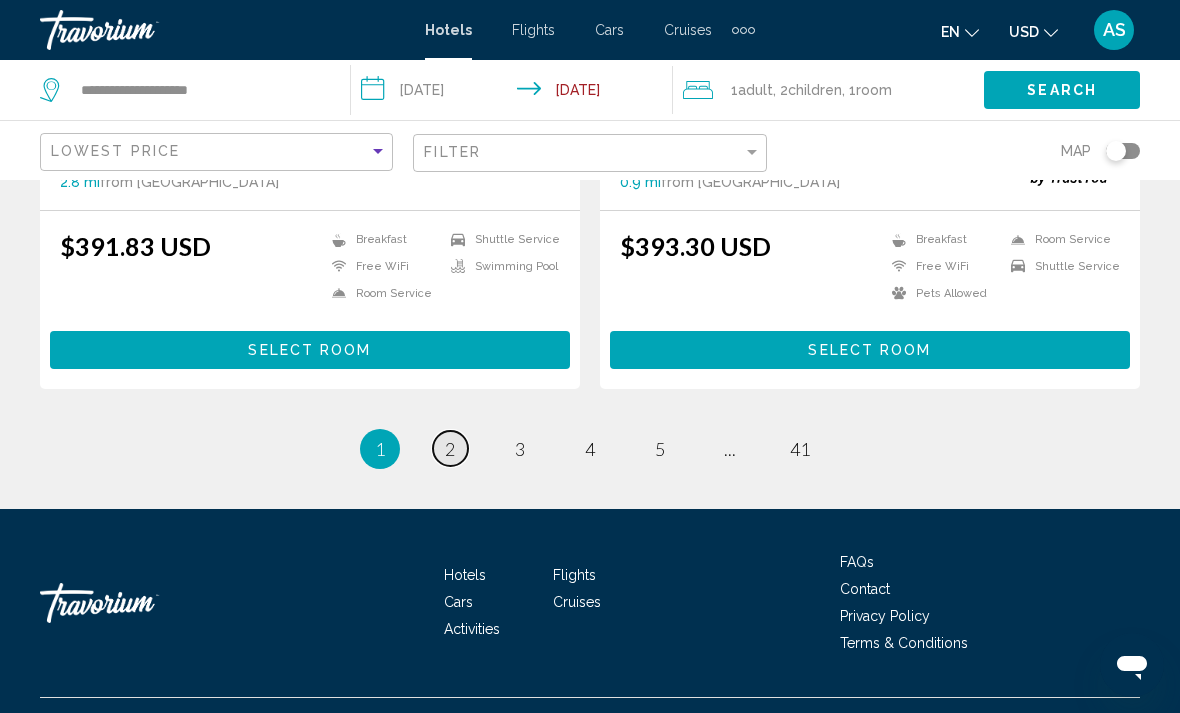 click on "2" at bounding box center (450, 449) 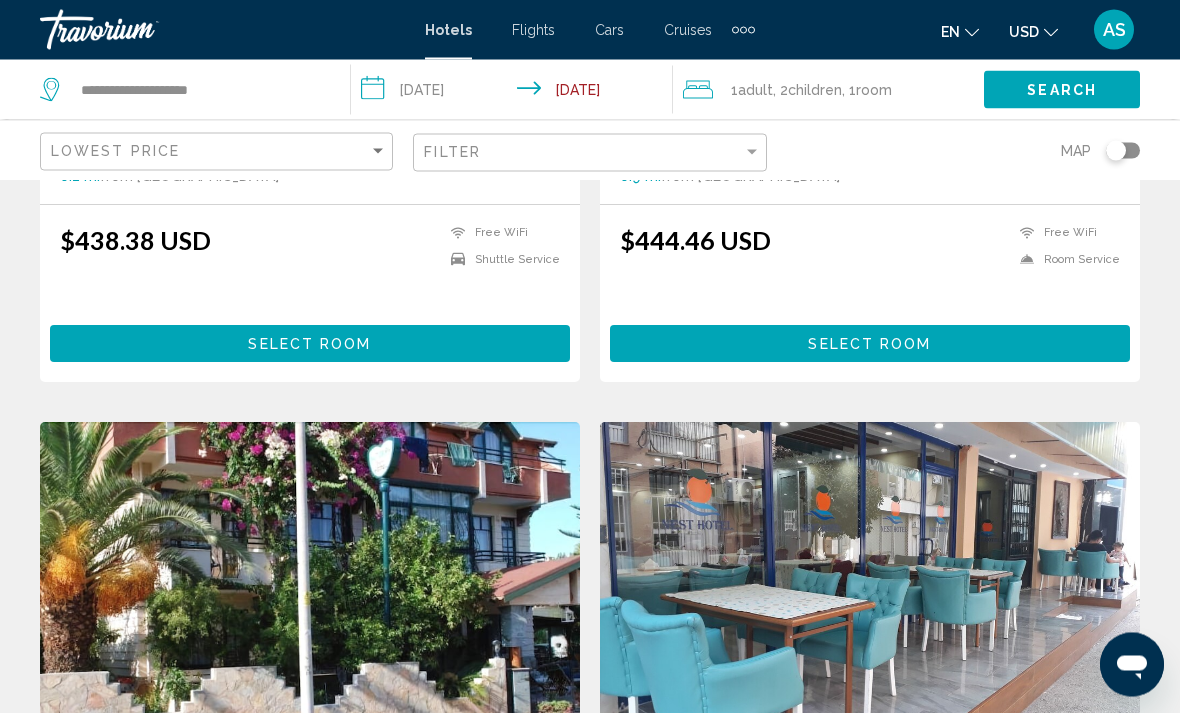 scroll, scrollTop: 2635, scrollLeft: 0, axis: vertical 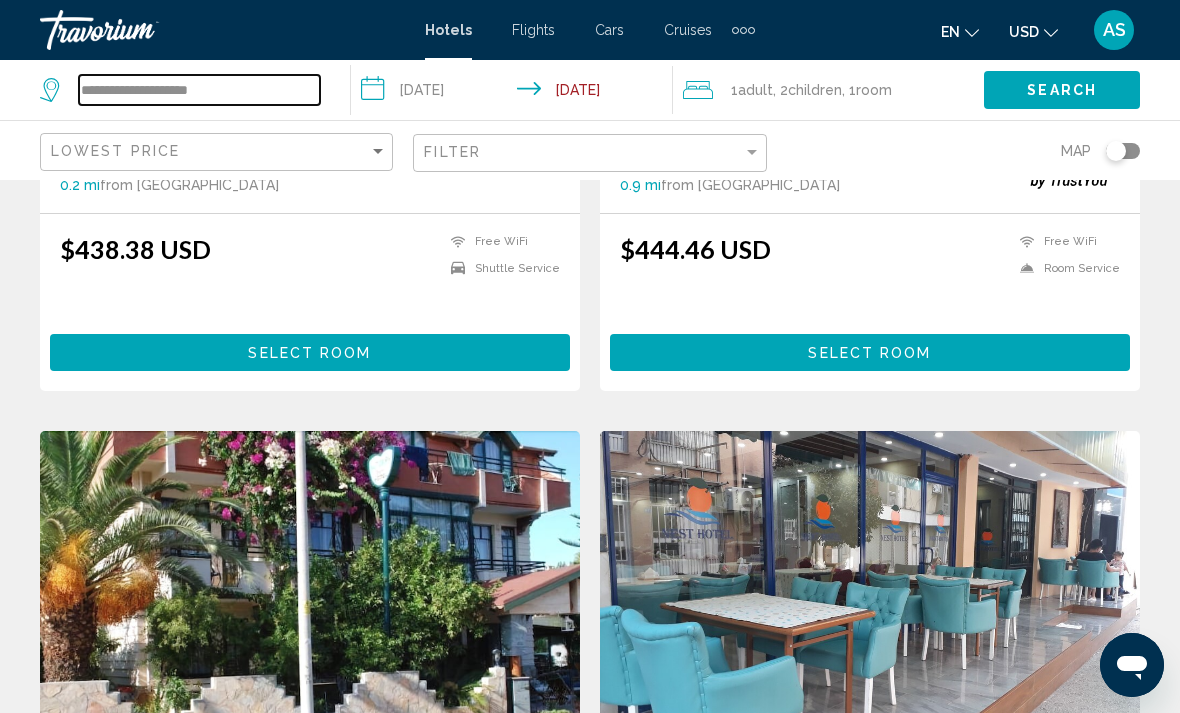 click on "**********" at bounding box center (199, 90) 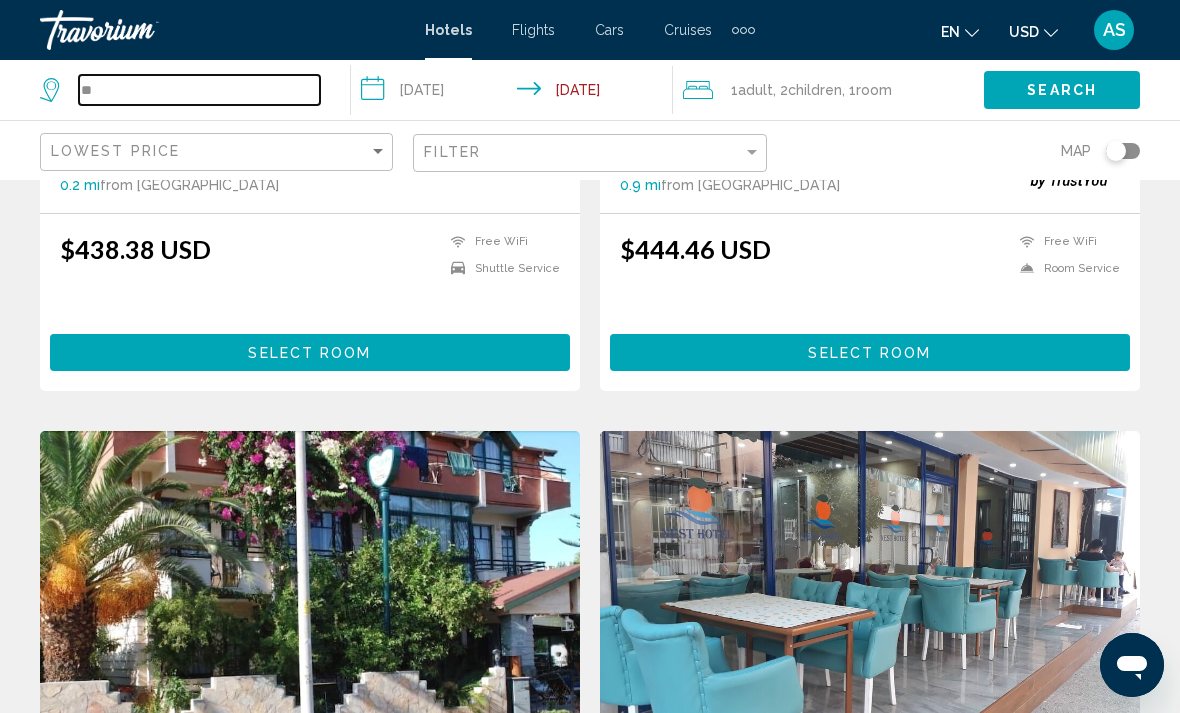 type on "*" 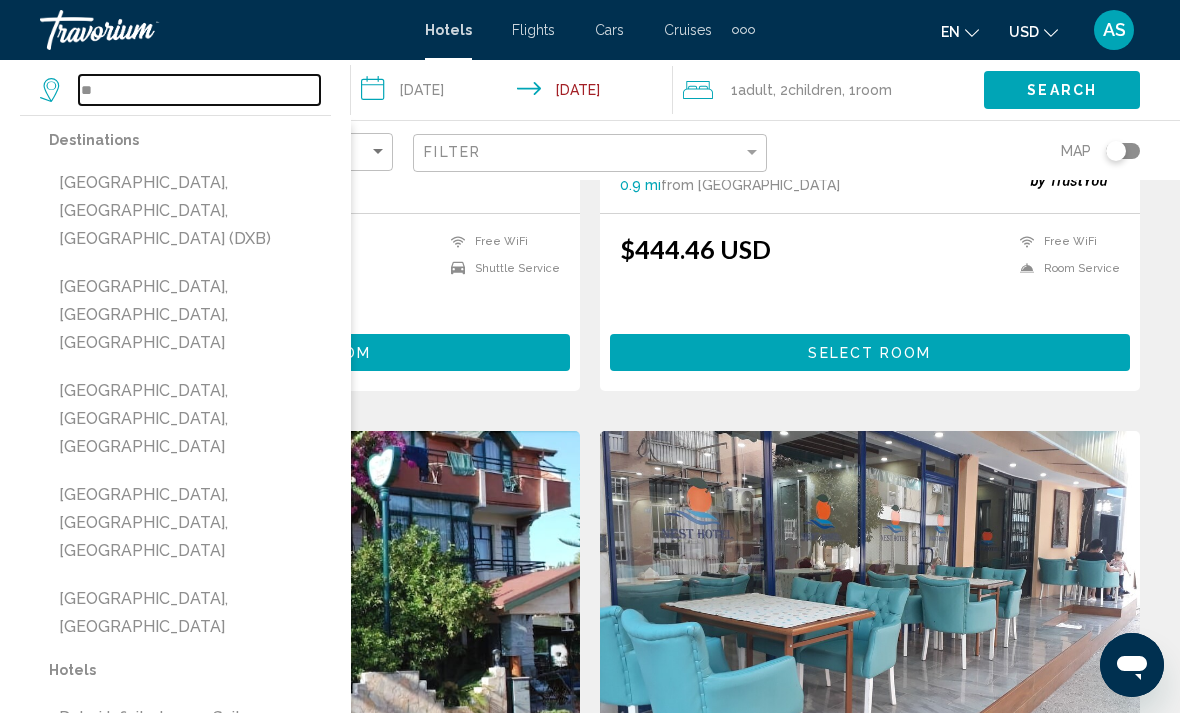 type on "*" 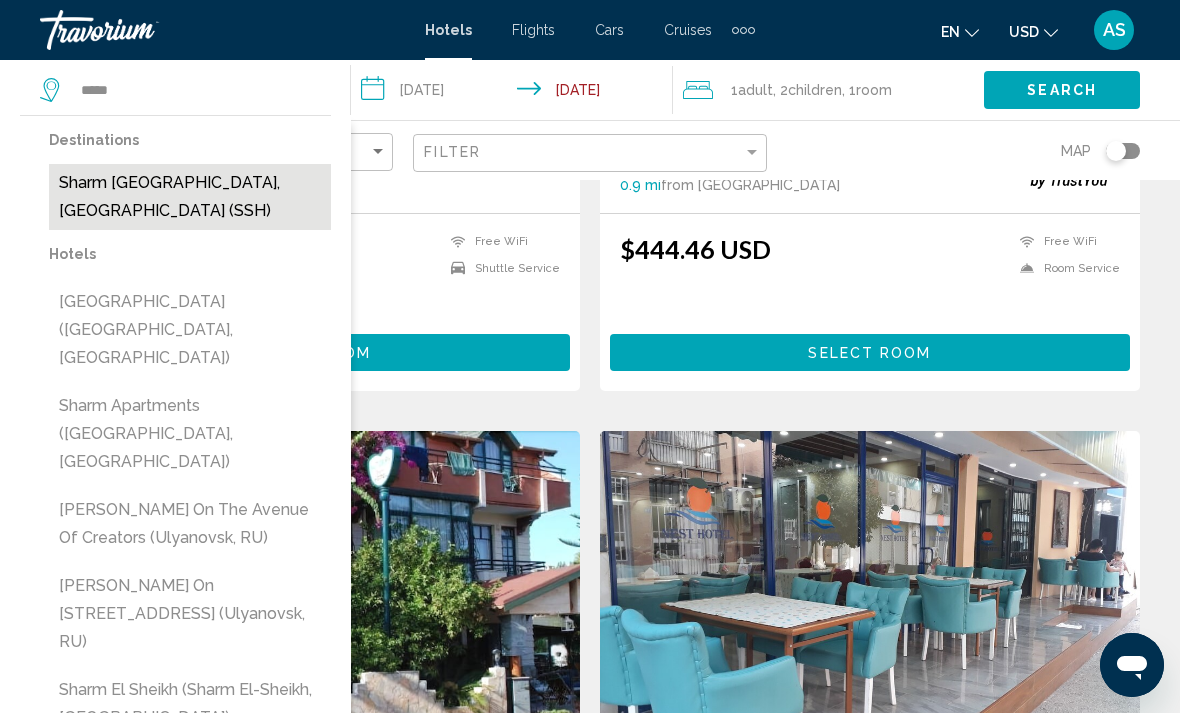 click on "Sharm El Sheikh, Egypt (SSH)" at bounding box center (190, 197) 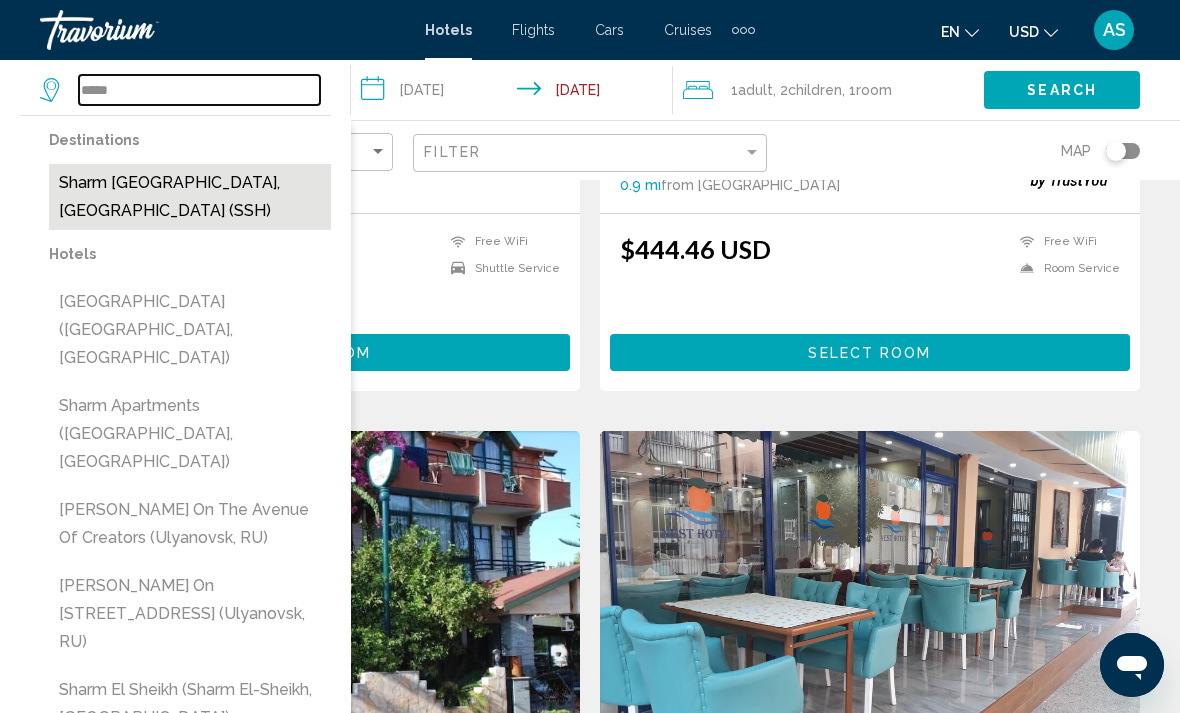 type on "**********" 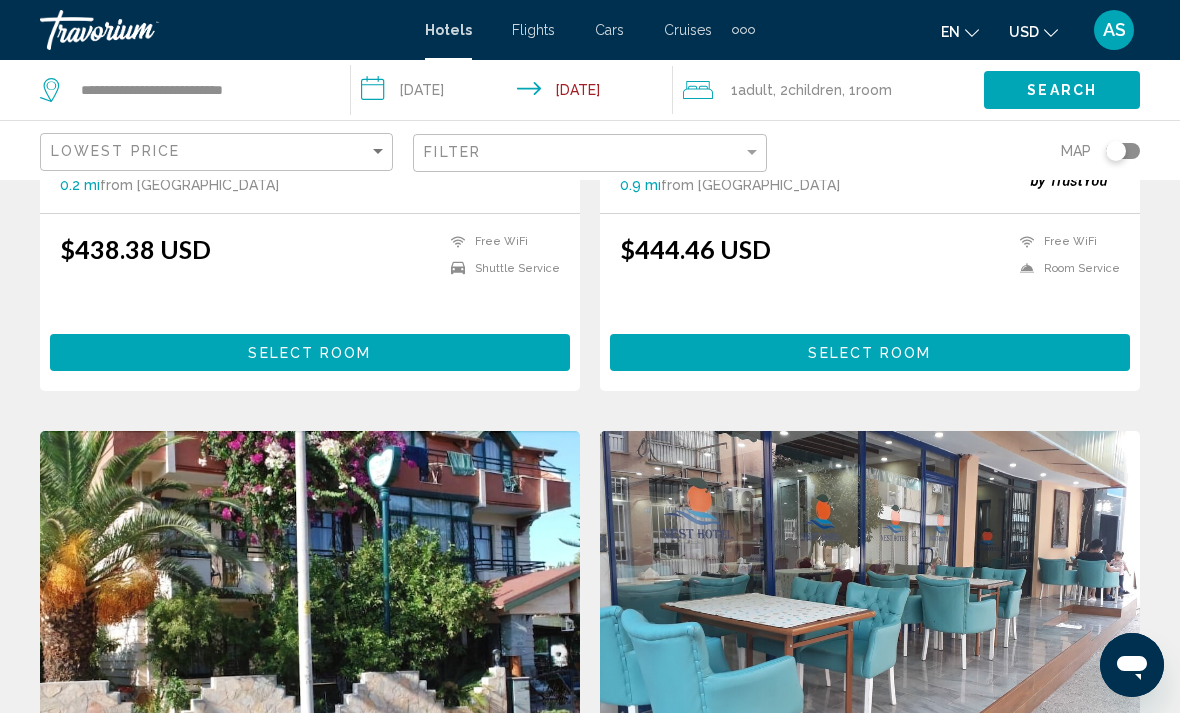 click on "Search" 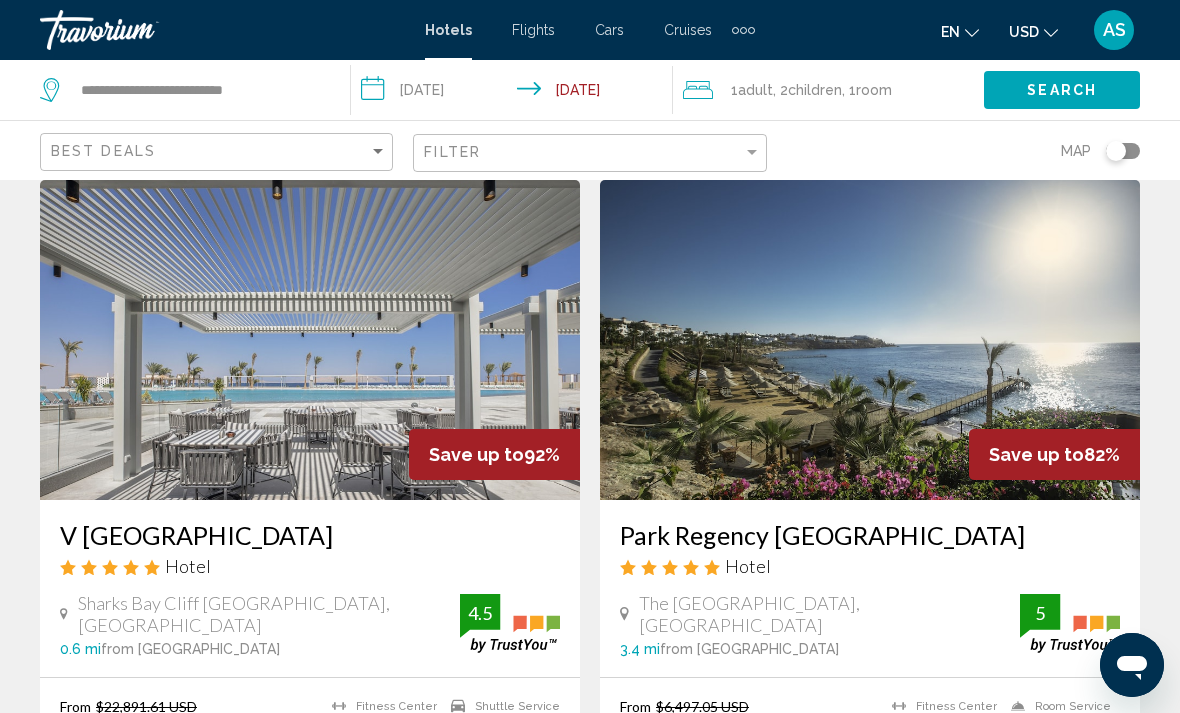 scroll, scrollTop: 0, scrollLeft: 0, axis: both 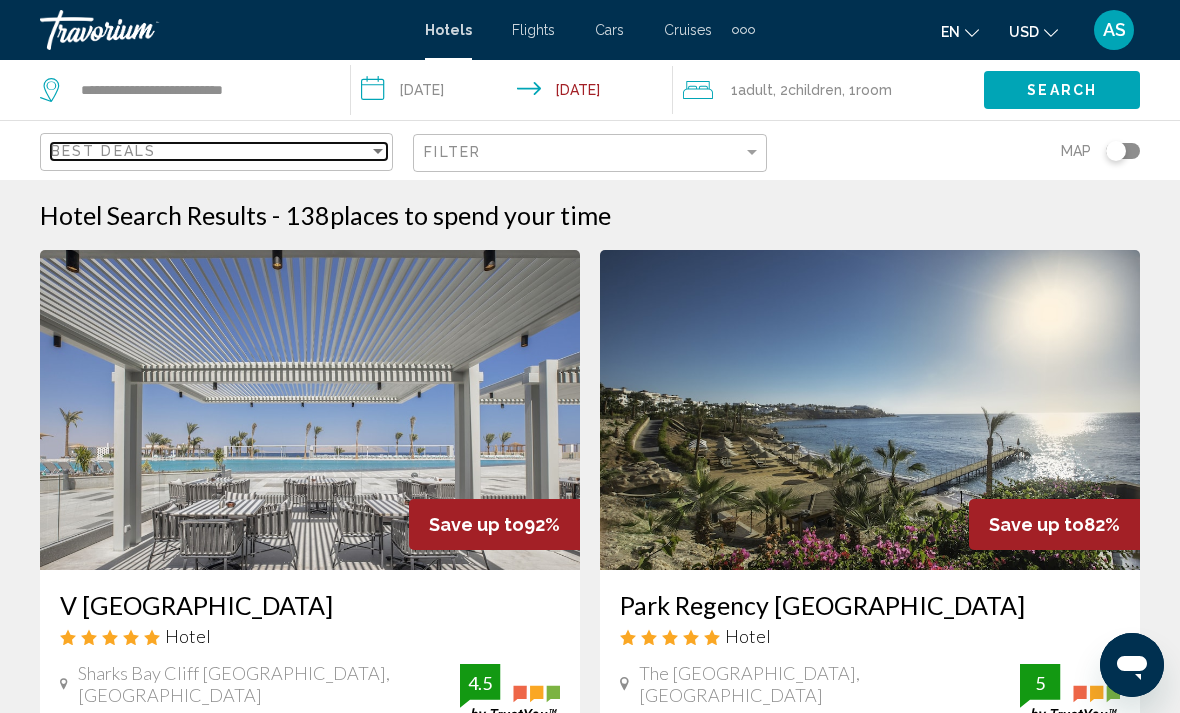 click on "Best Deals" at bounding box center (210, 151) 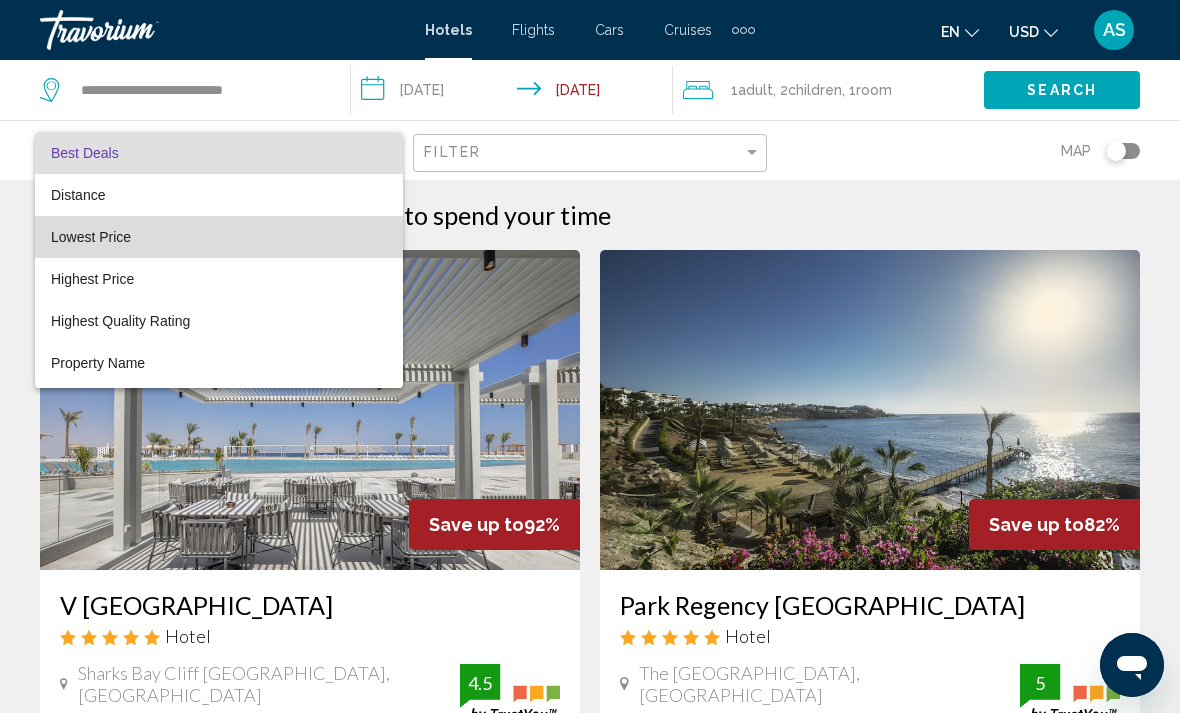 click on "Lowest Price" at bounding box center (91, 237) 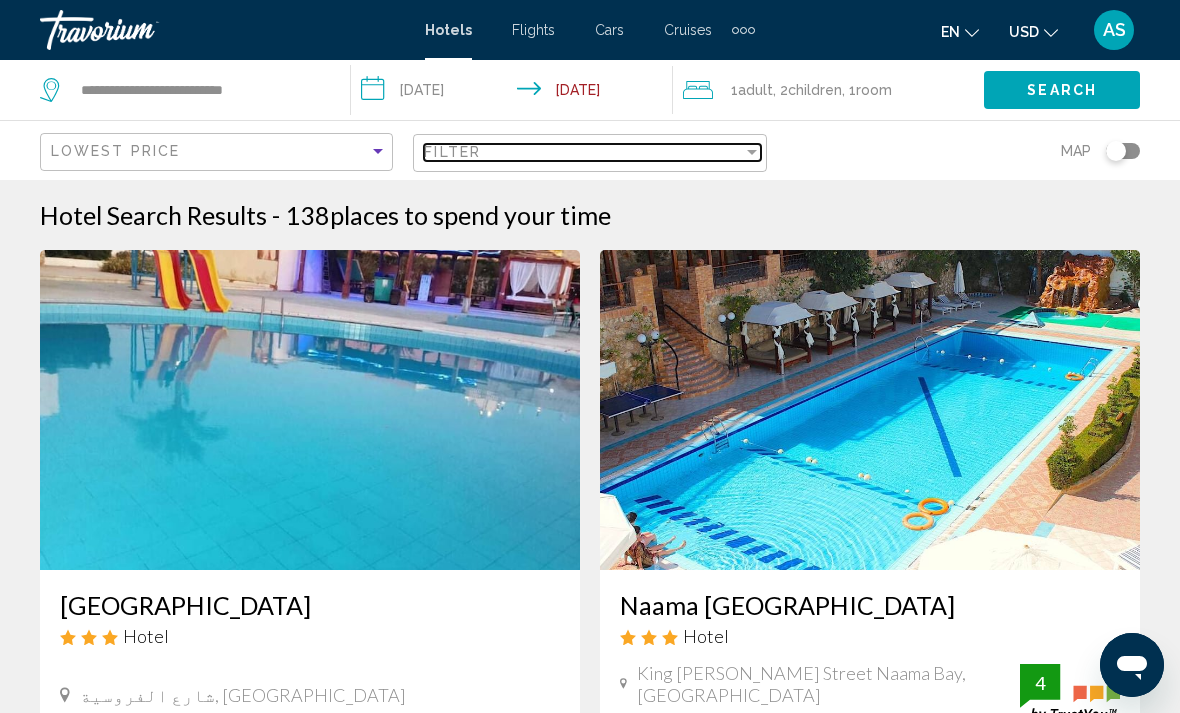 click on "Filter" at bounding box center (583, 152) 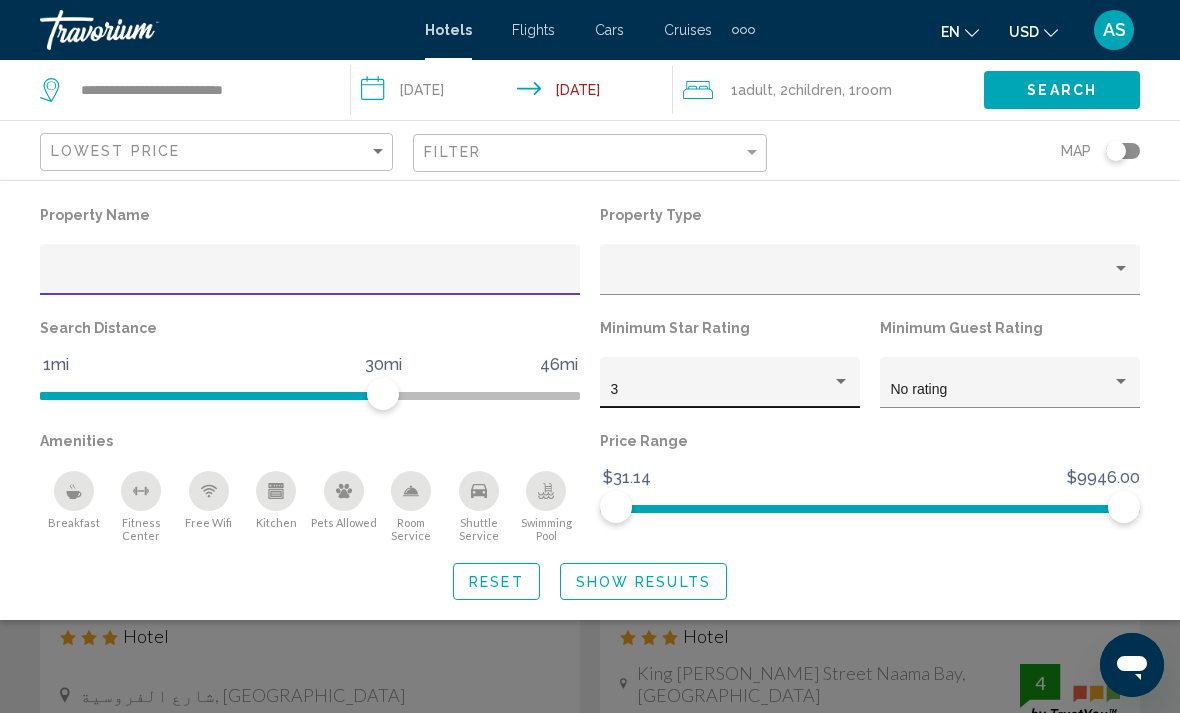 click on "3" at bounding box center [721, 390] 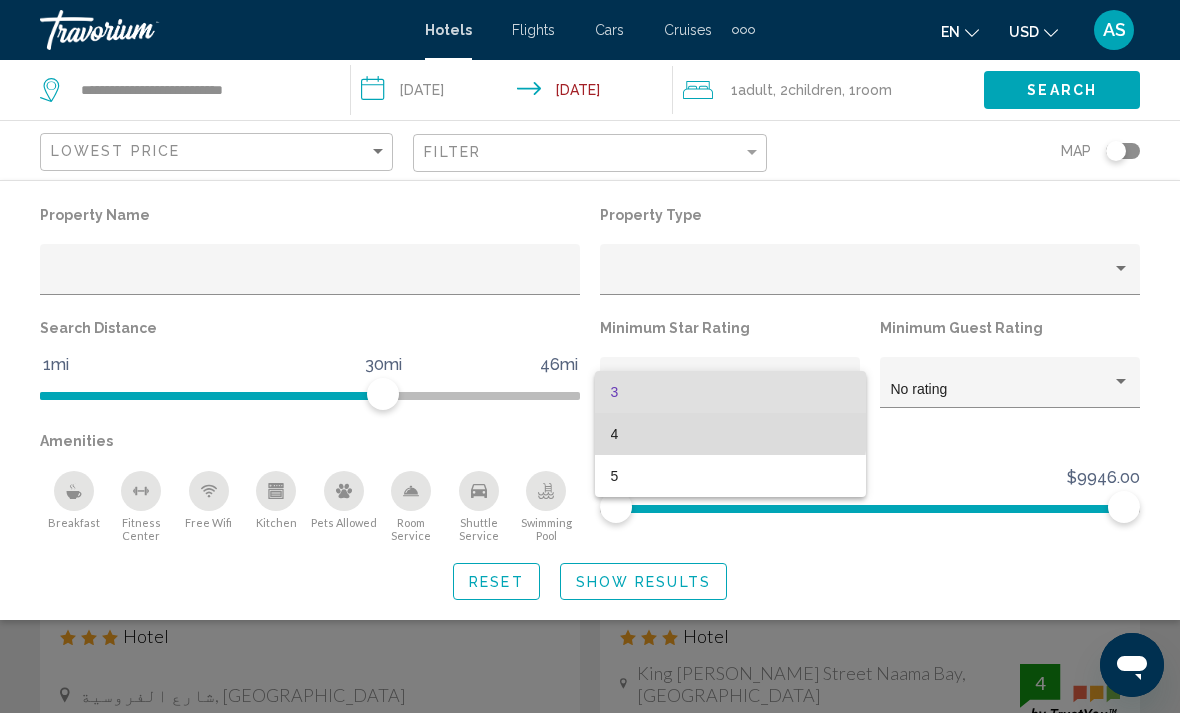 click on "4" at bounding box center (730, 434) 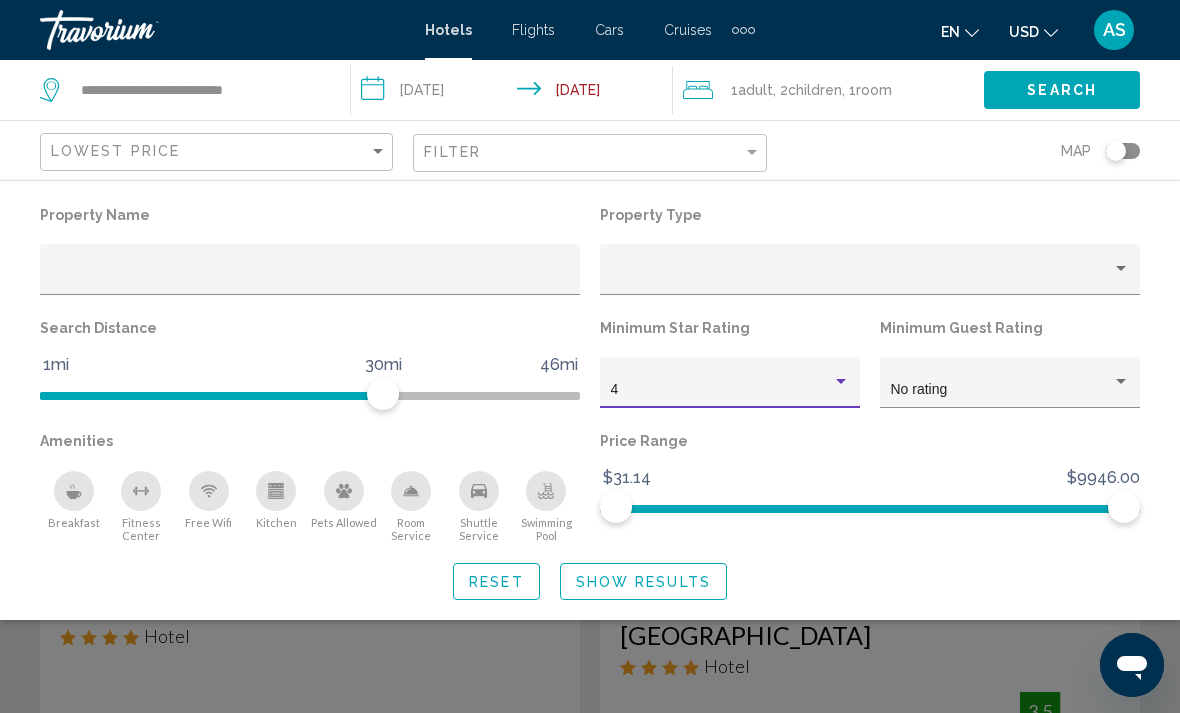 click on "Show Results" 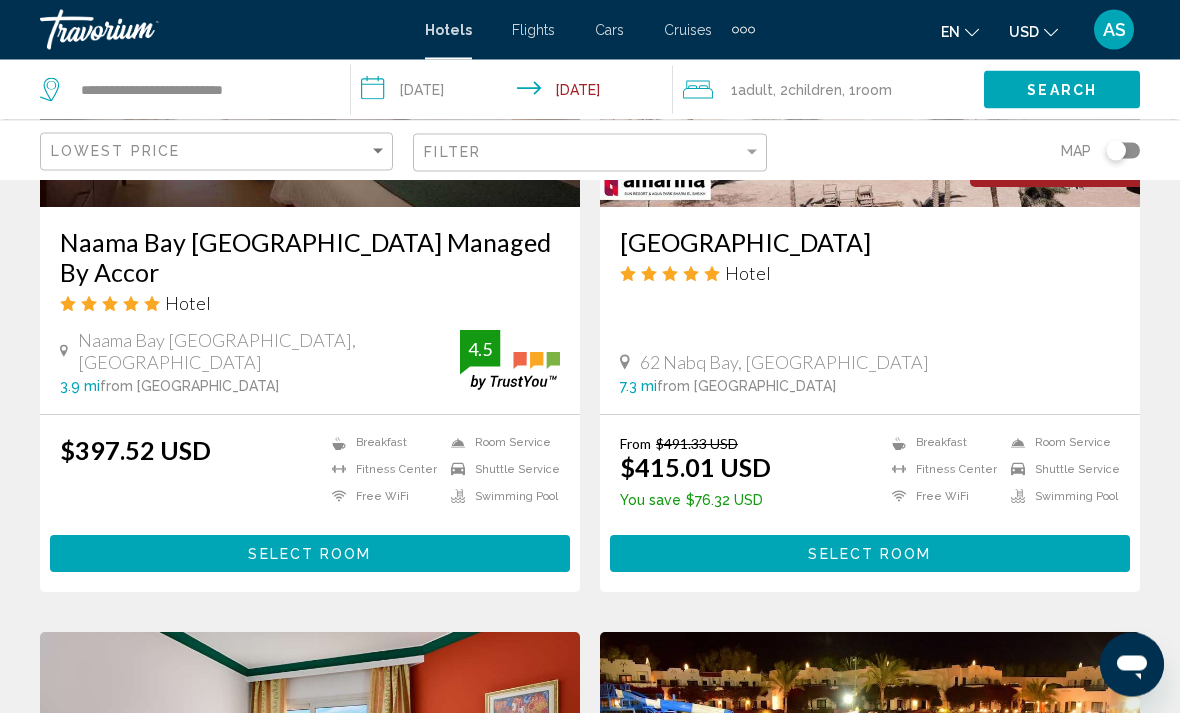 scroll, scrollTop: 2516, scrollLeft: 0, axis: vertical 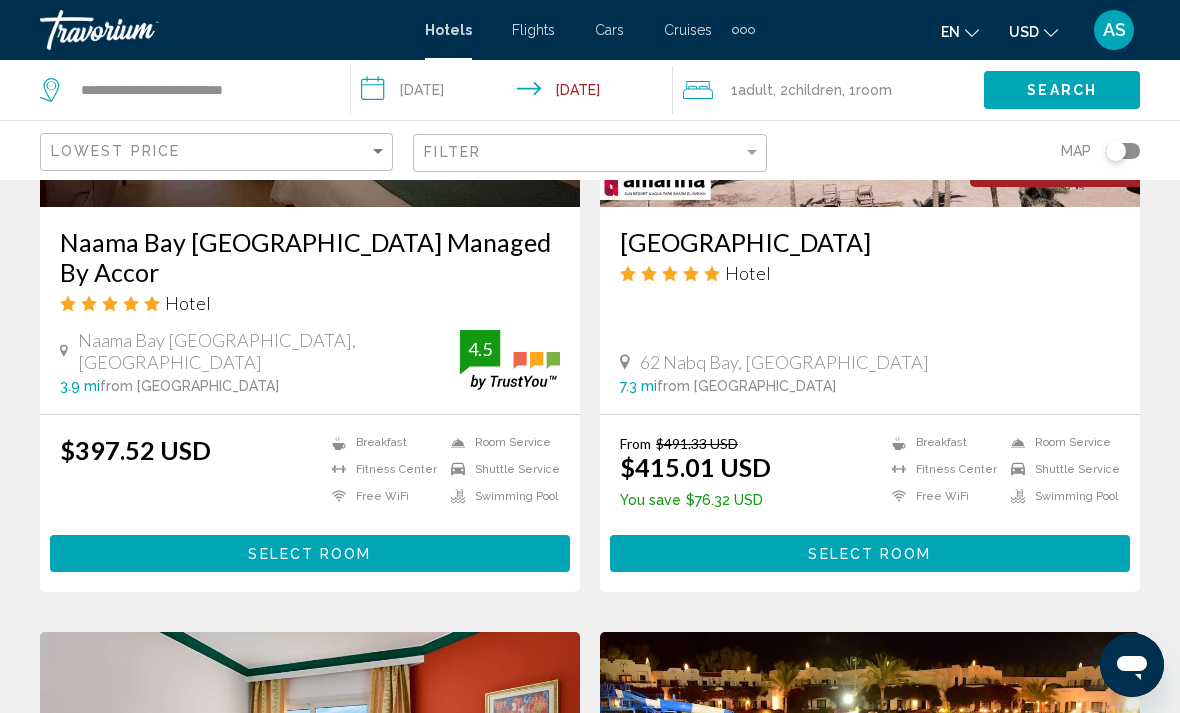 click on "Select Room" at bounding box center (869, 553) 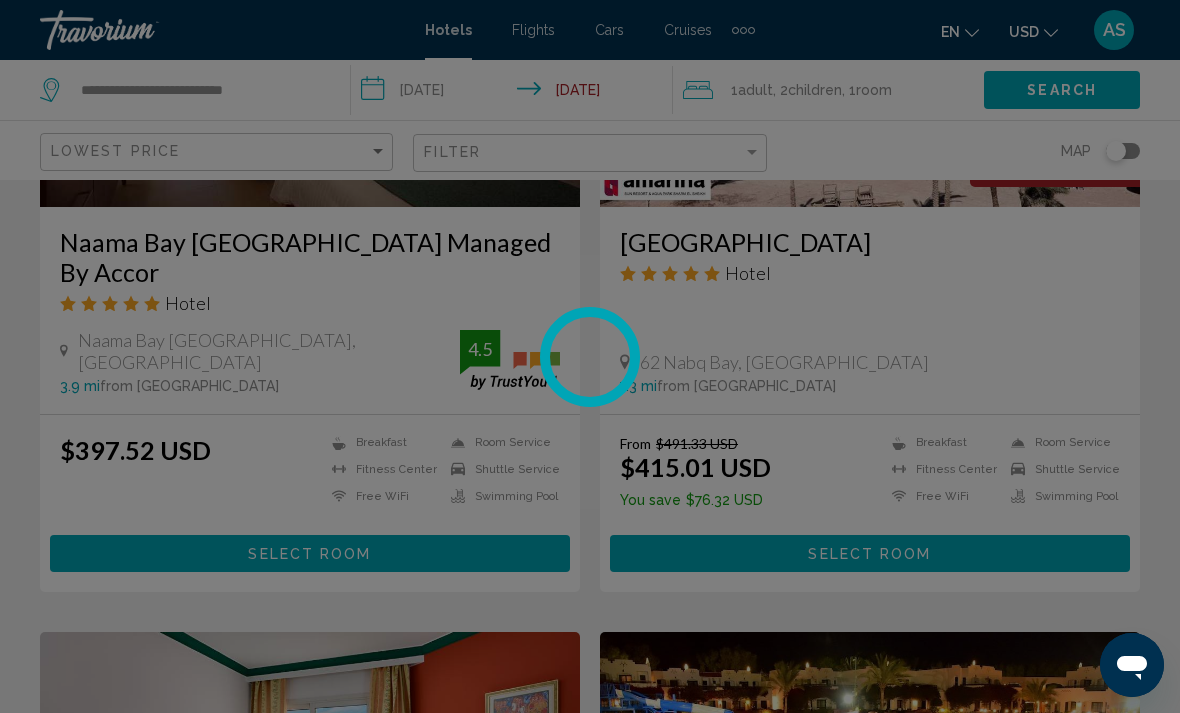 scroll, scrollTop: 0, scrollLeft: 0, axis: both 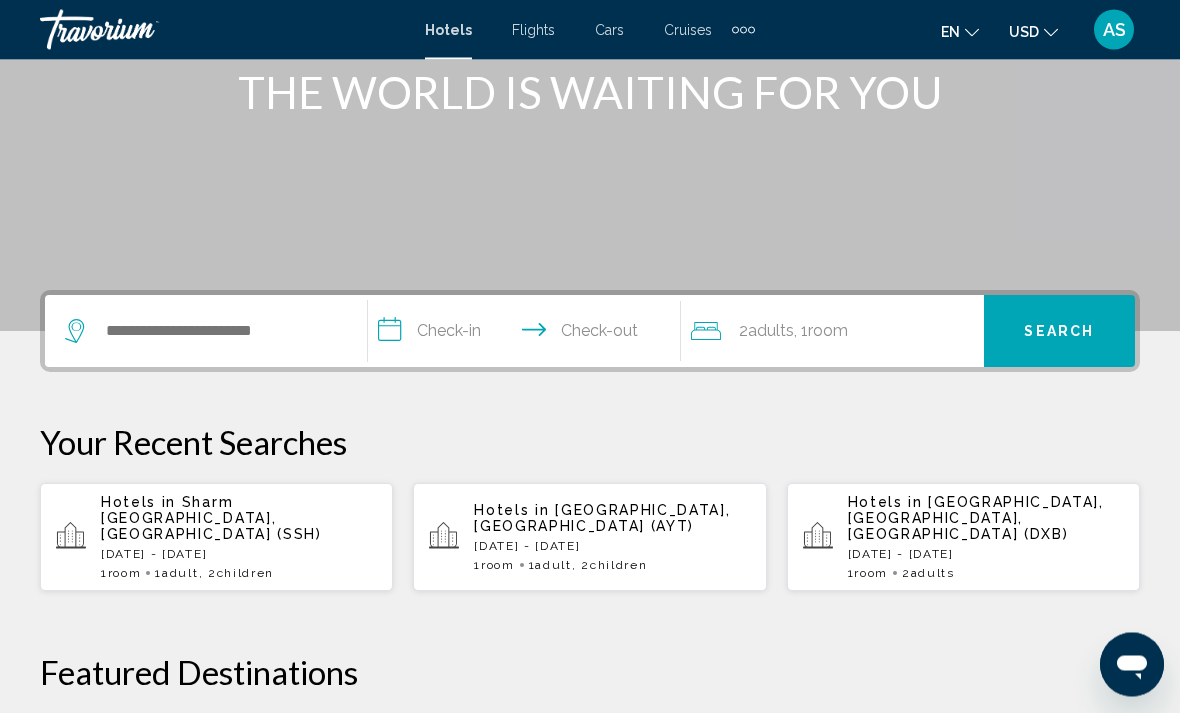 click on "Wed, 16 Jul - Wed, 23 Jul" at bounding box center (239, 555) 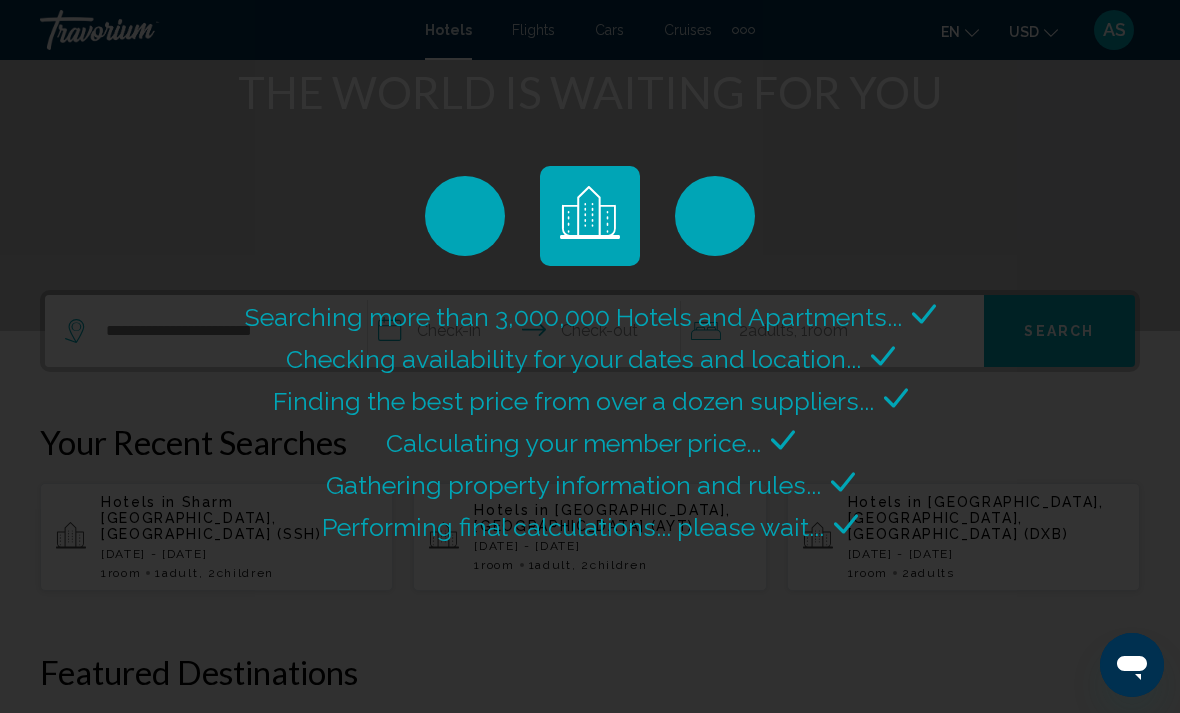 scroll, scrollTop: 0, scrollLeft: 0, axis: both 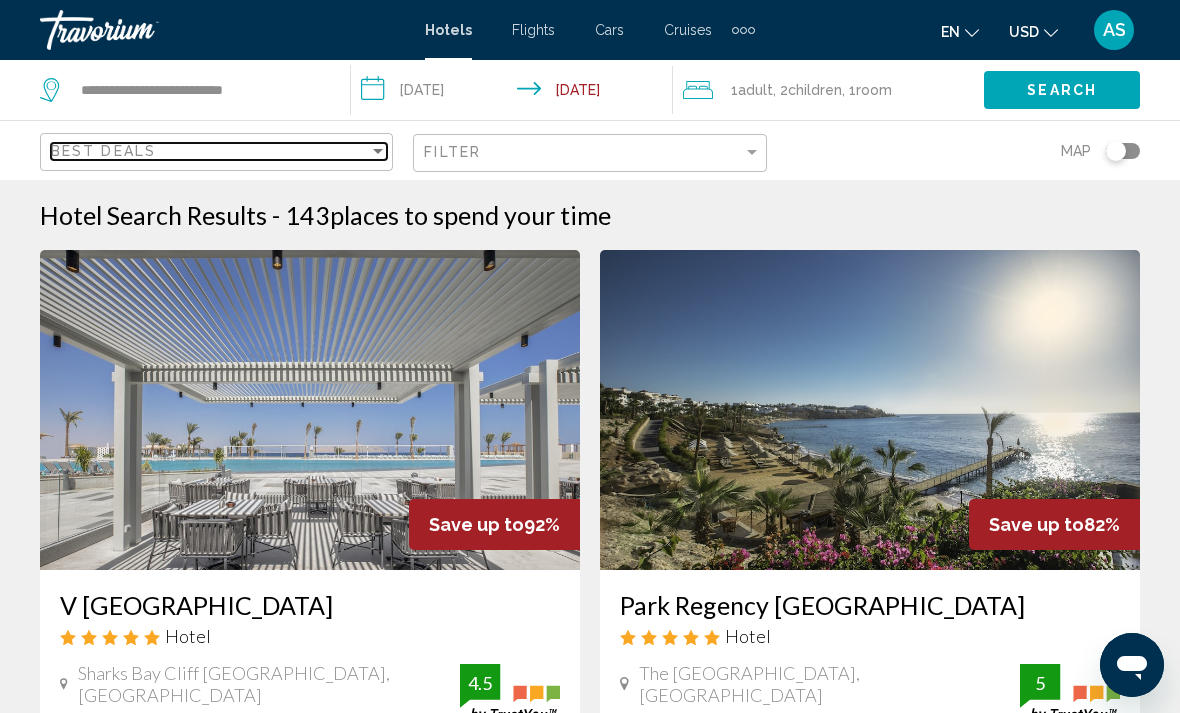click on "Best Deals" at bounding box center (210, 151) 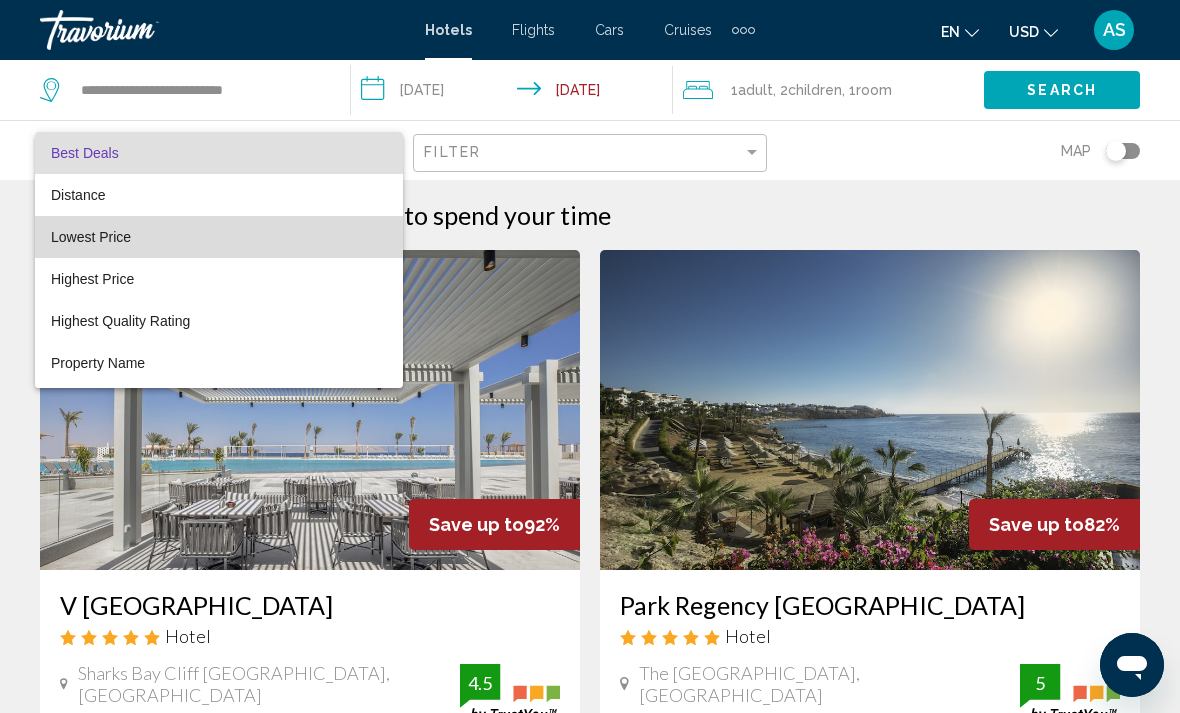click on "Lowest Price" at bounding box center (219, 237) 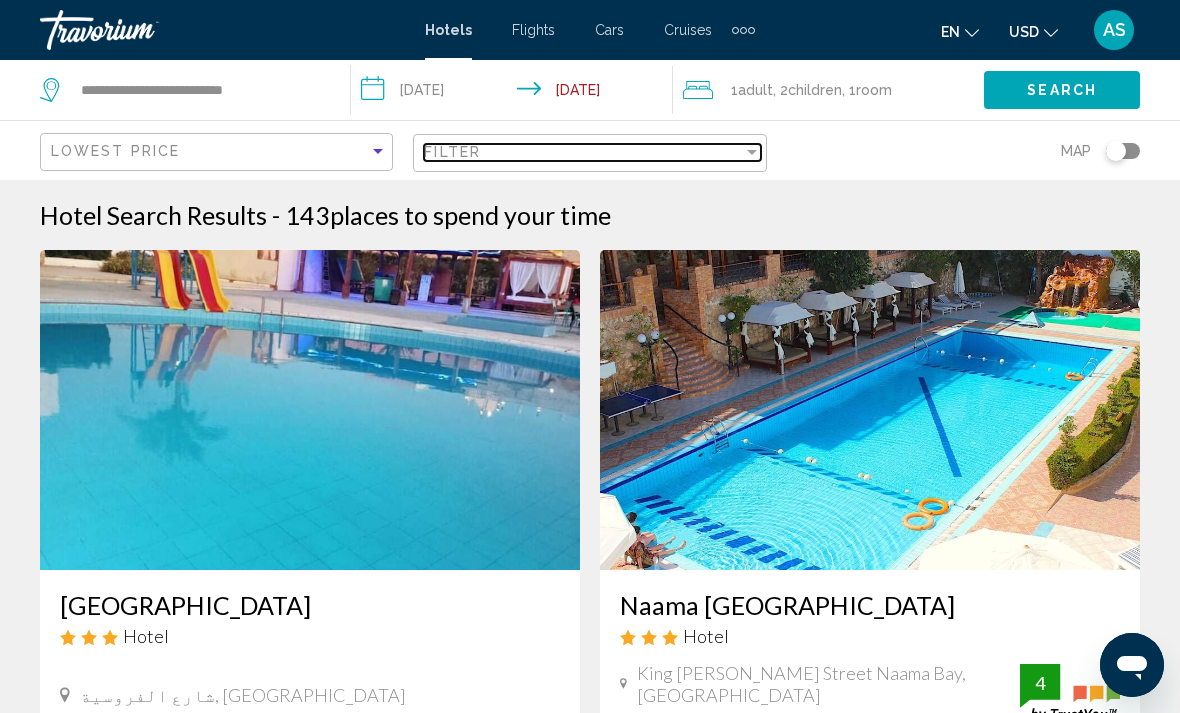 click on "Filter" at bounding box center [583, 152] 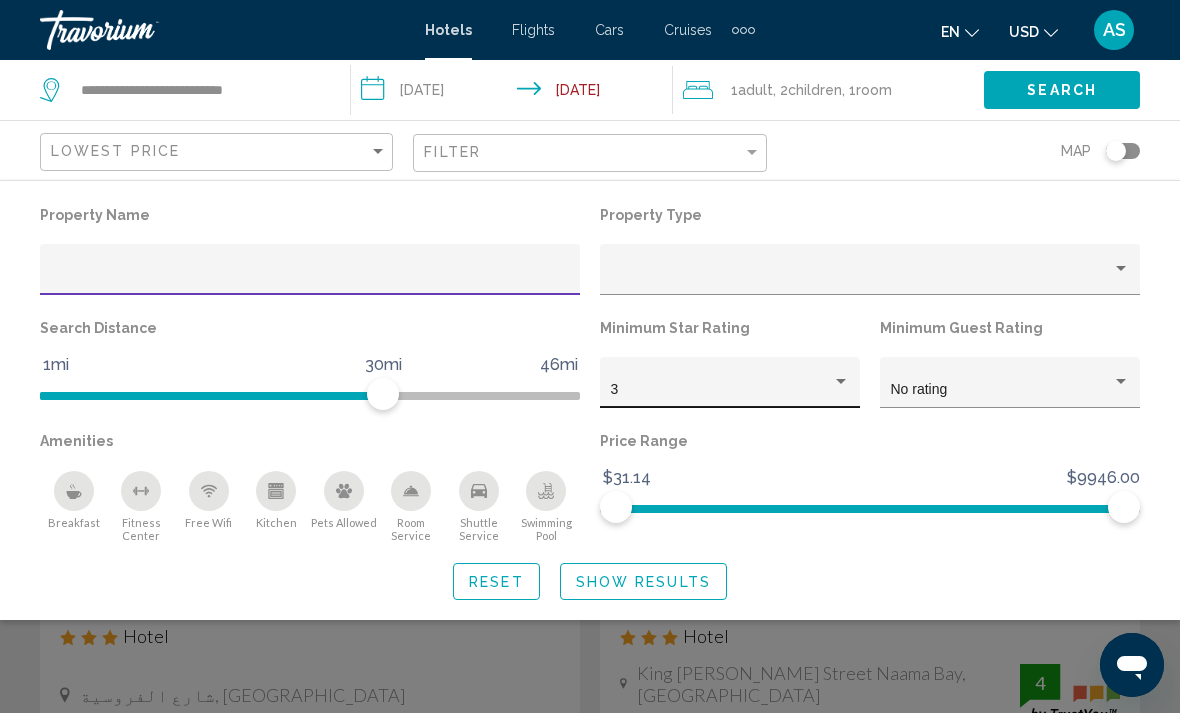 click on "3" 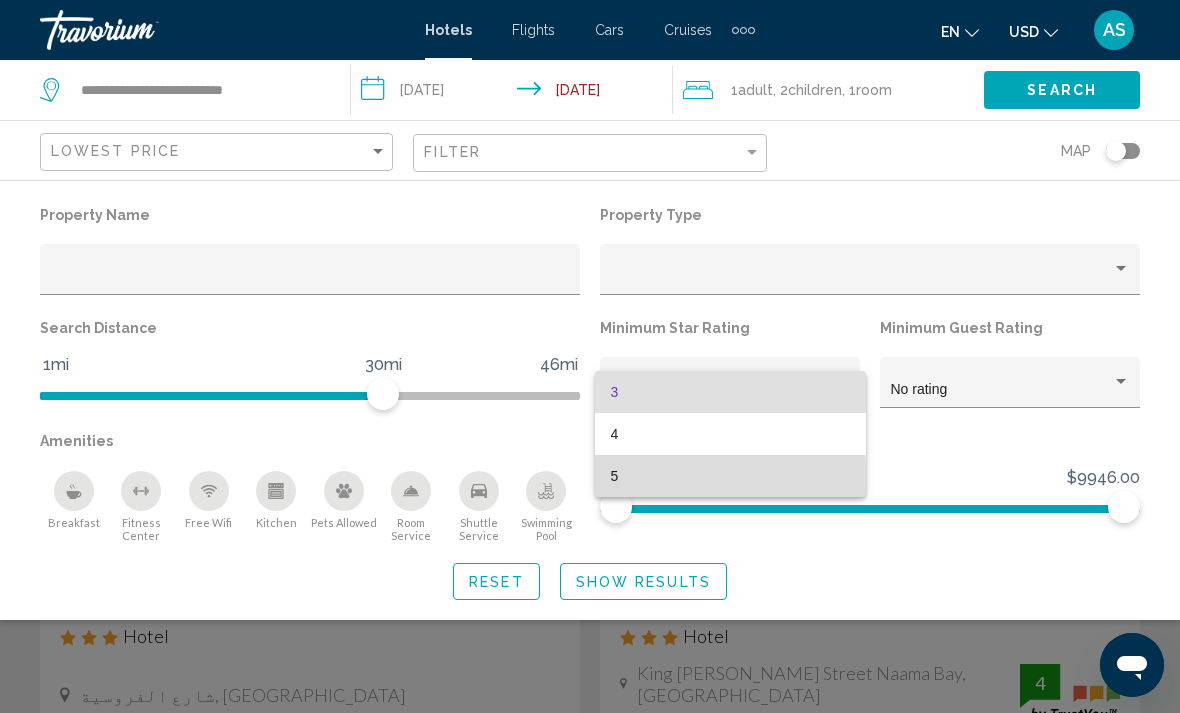 click on "5" at bounding box center (730, 476) 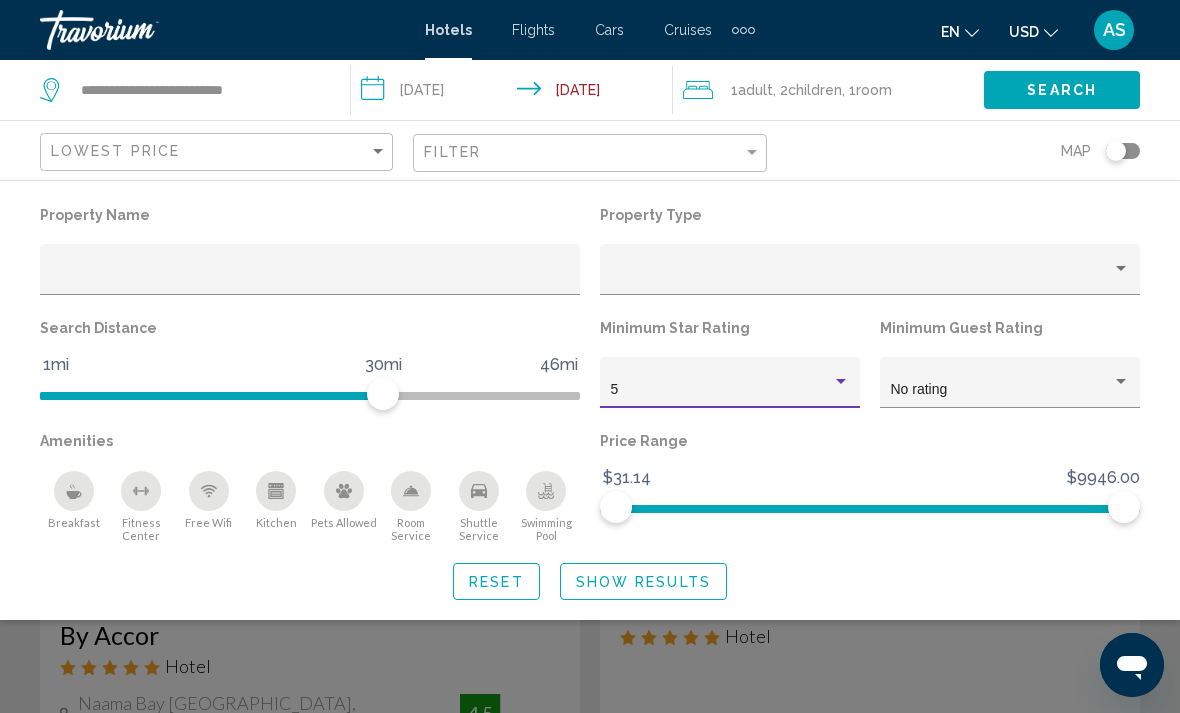 click on "Show Results" 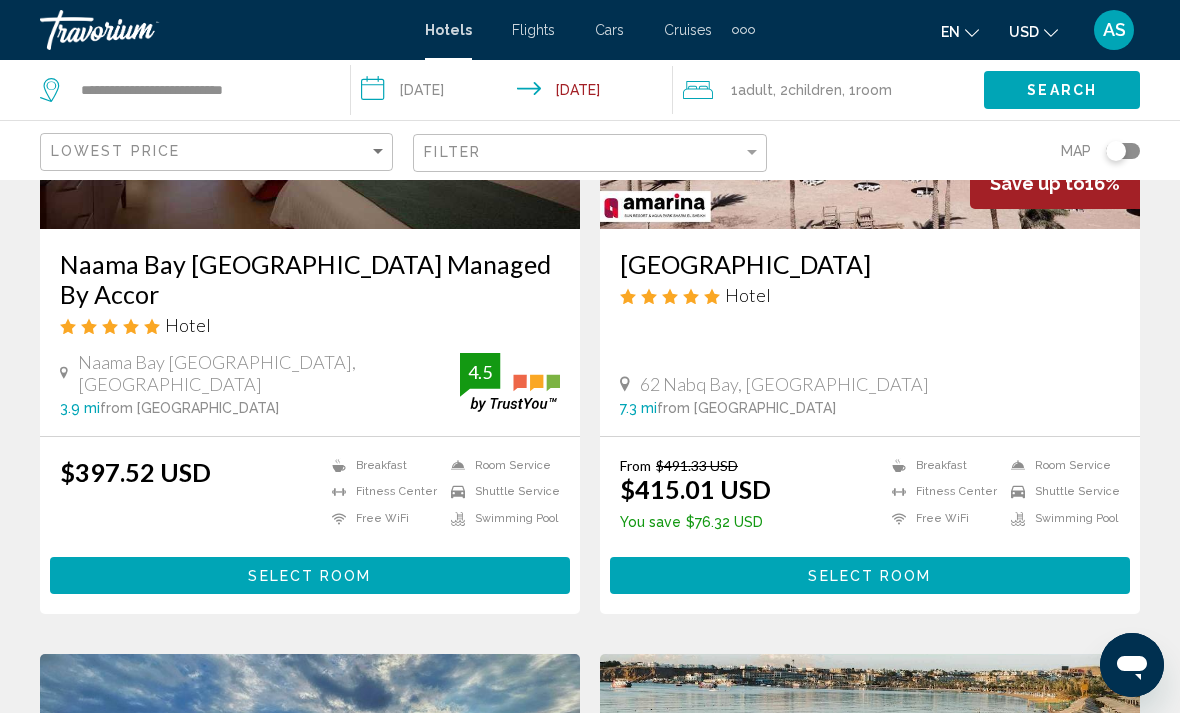 scroll, scrollTop: 350, scrollLeft: 0, axis: vertical 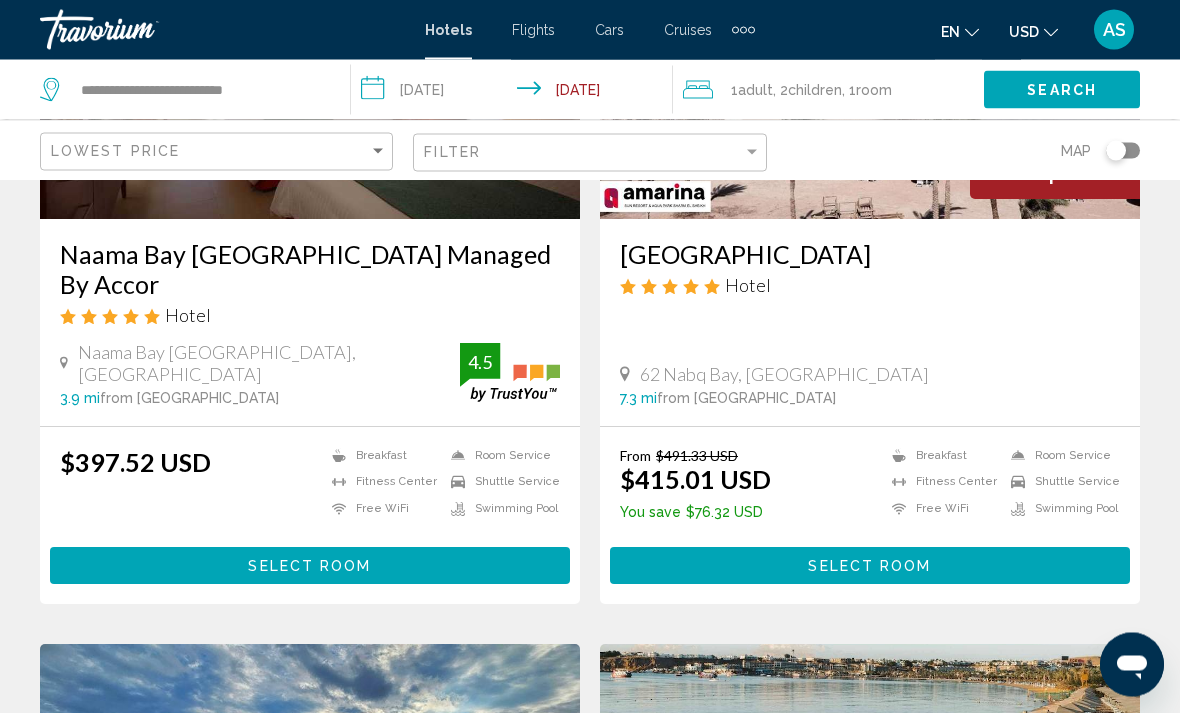 click on "Select Room" at bounding box center (870, 566) 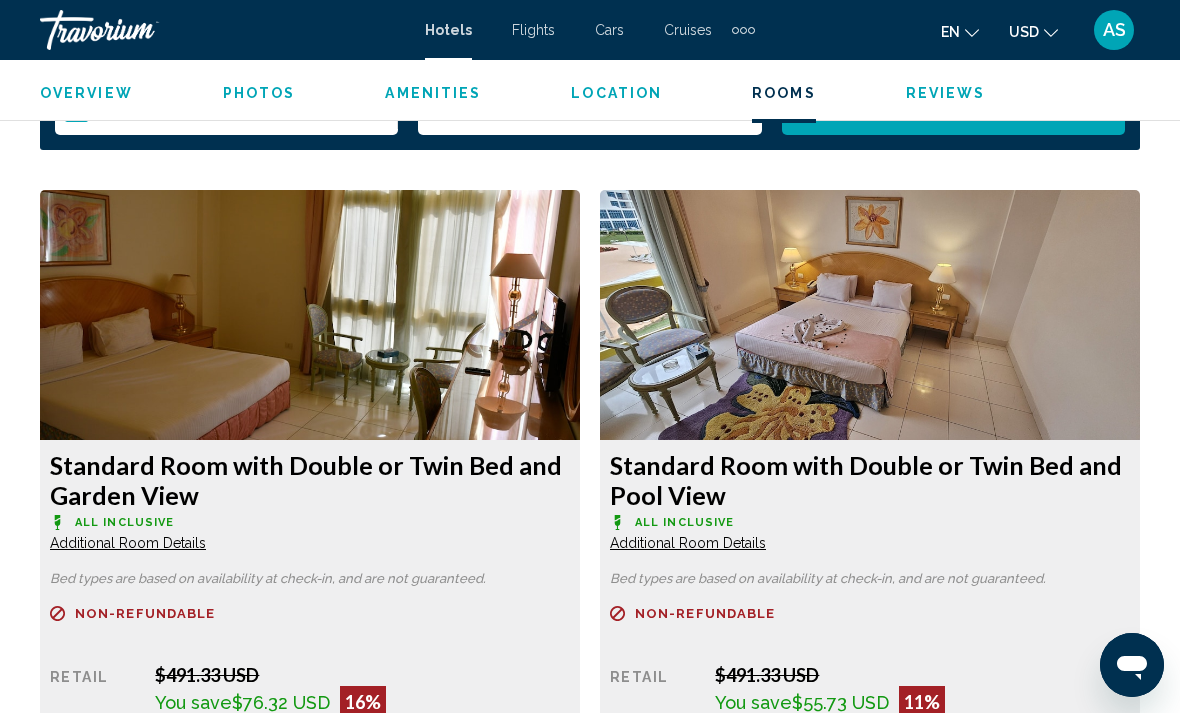 scroll, scrollTop: 2981, scrollLeft: 0, axis: vertical 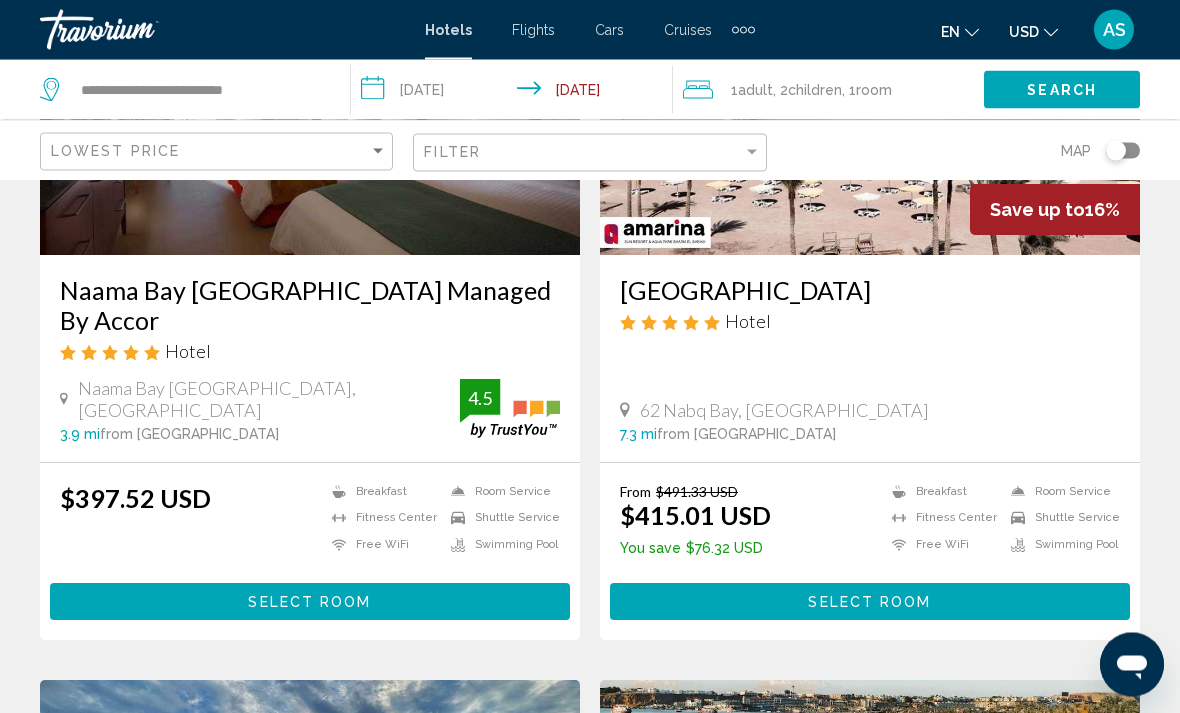 click on "Select Room" at bounding box center (310, 602) 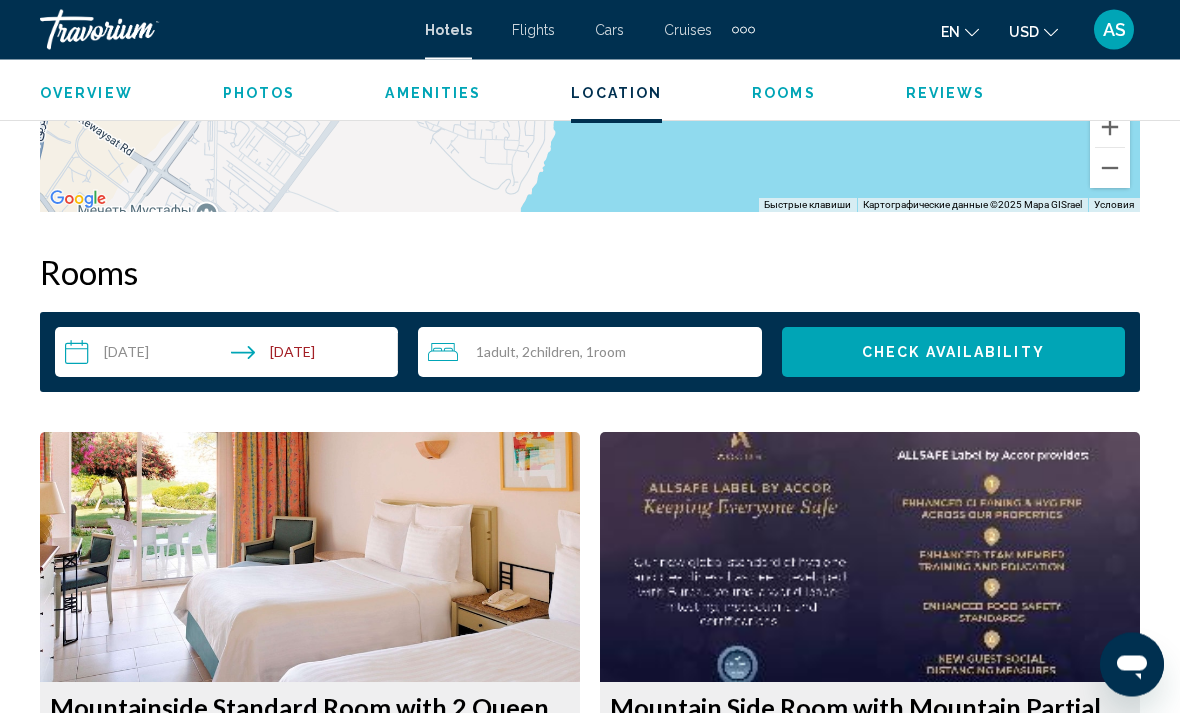 scroll, scrollTop: 2737, scrollLeft: 0, axis: vertical 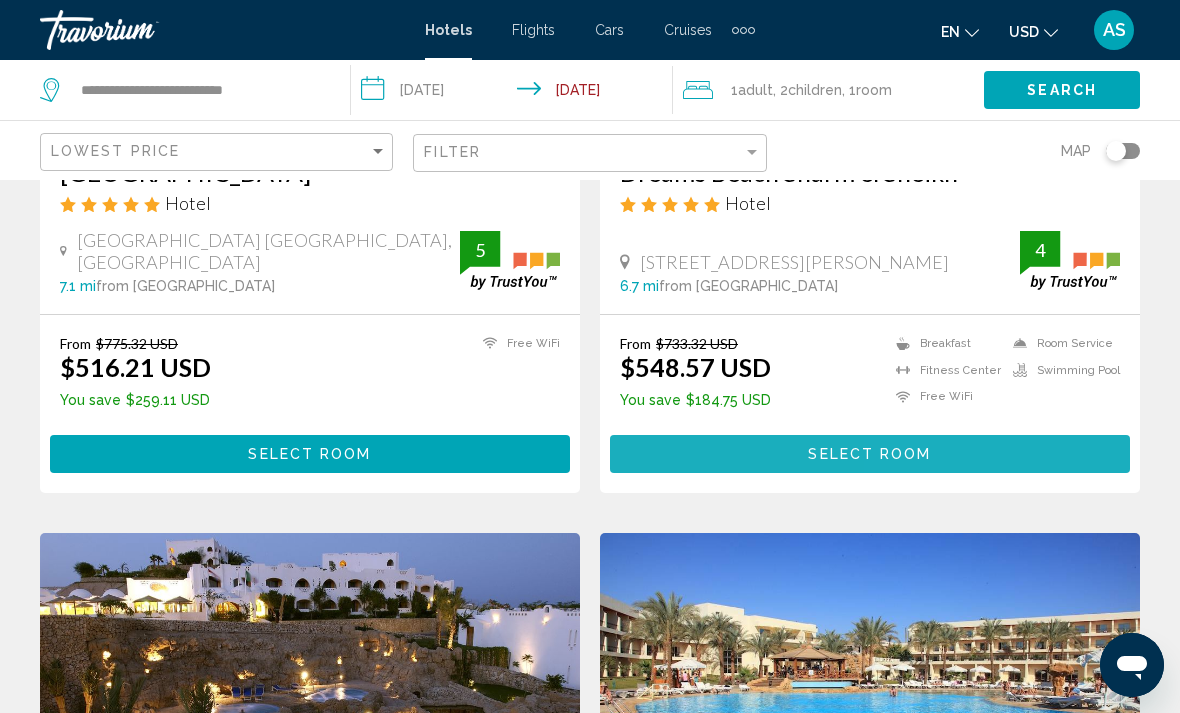 click on "Select Room" at bounding box center [870, 453] 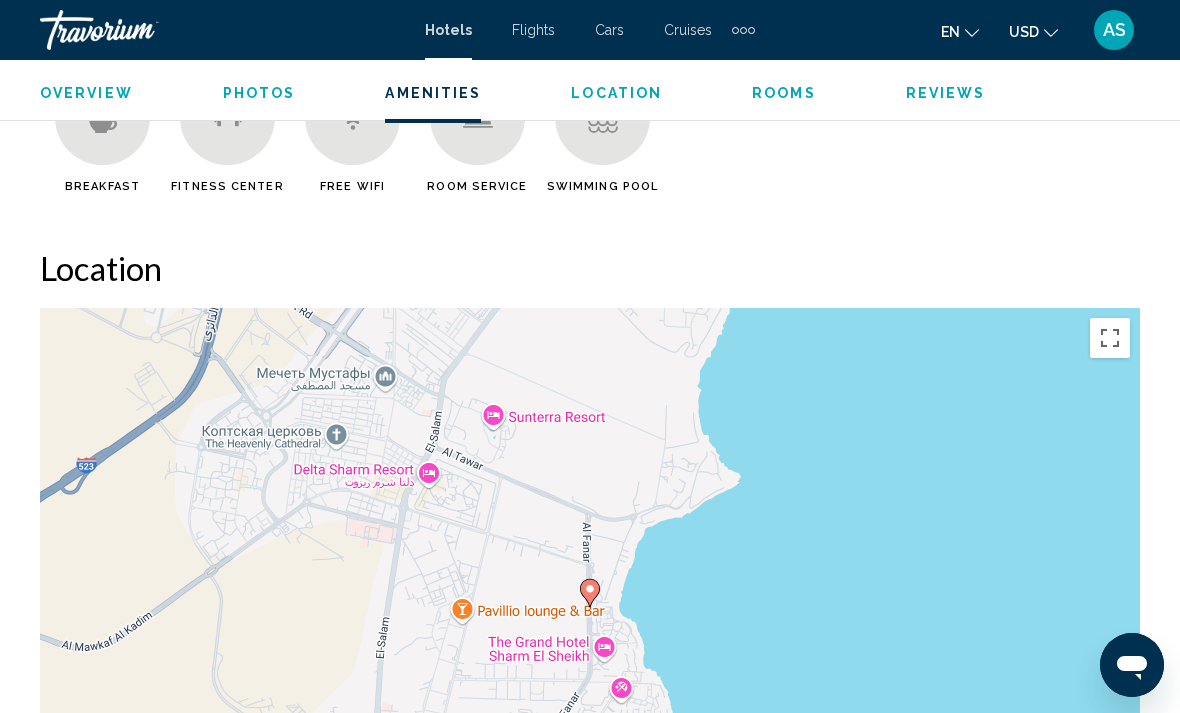 scroll, scrollTop: 2053, scrollLeft: 0, axis: vertical 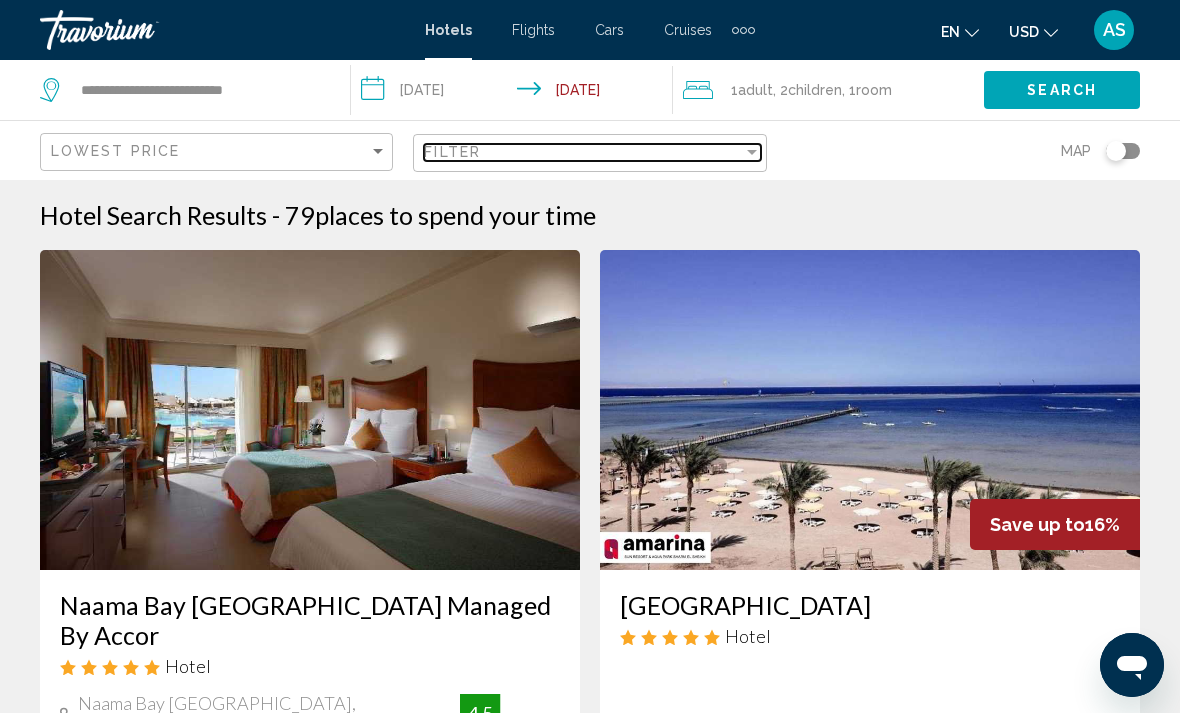 click on "Filter" at bounding box center (583, 152) 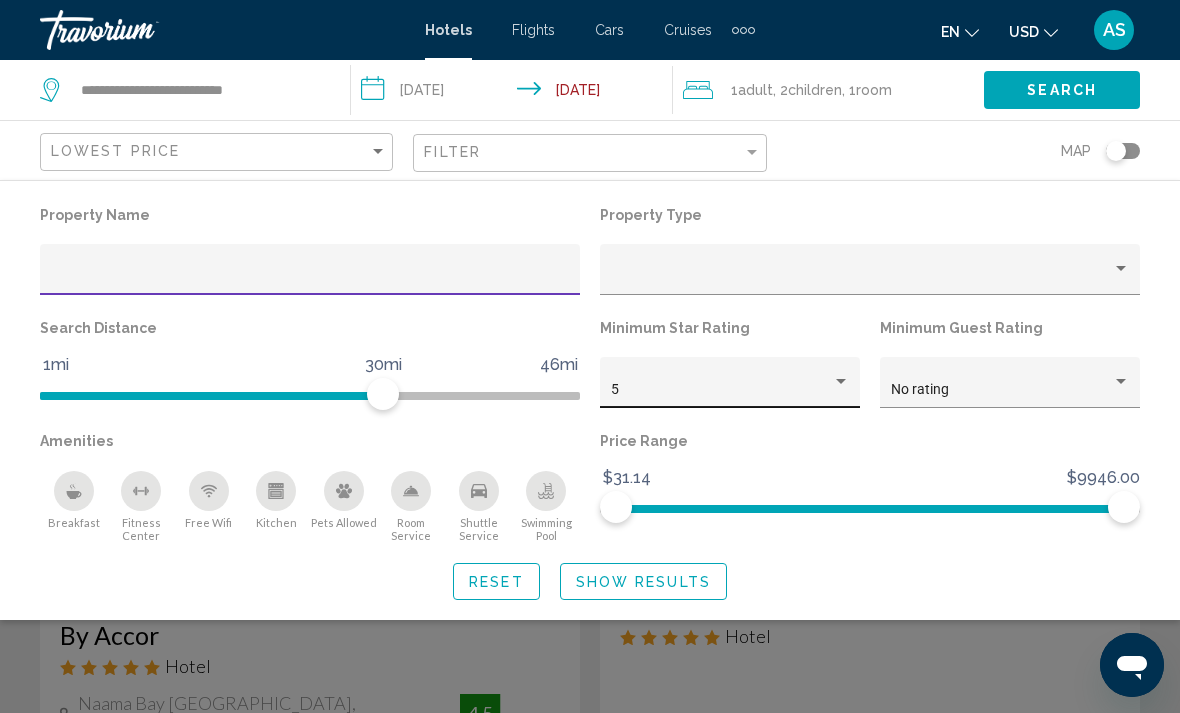 click on "5" at bounding box center (721, 390) 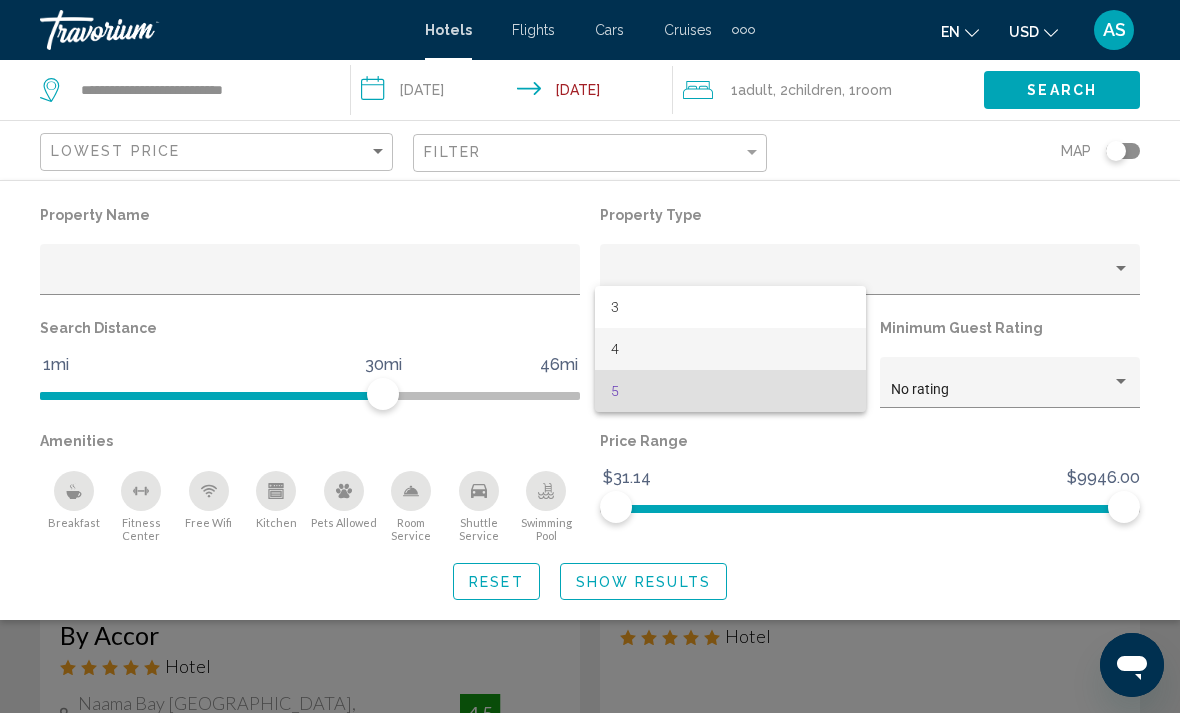 click on "4" at bounding box center [730, 349] 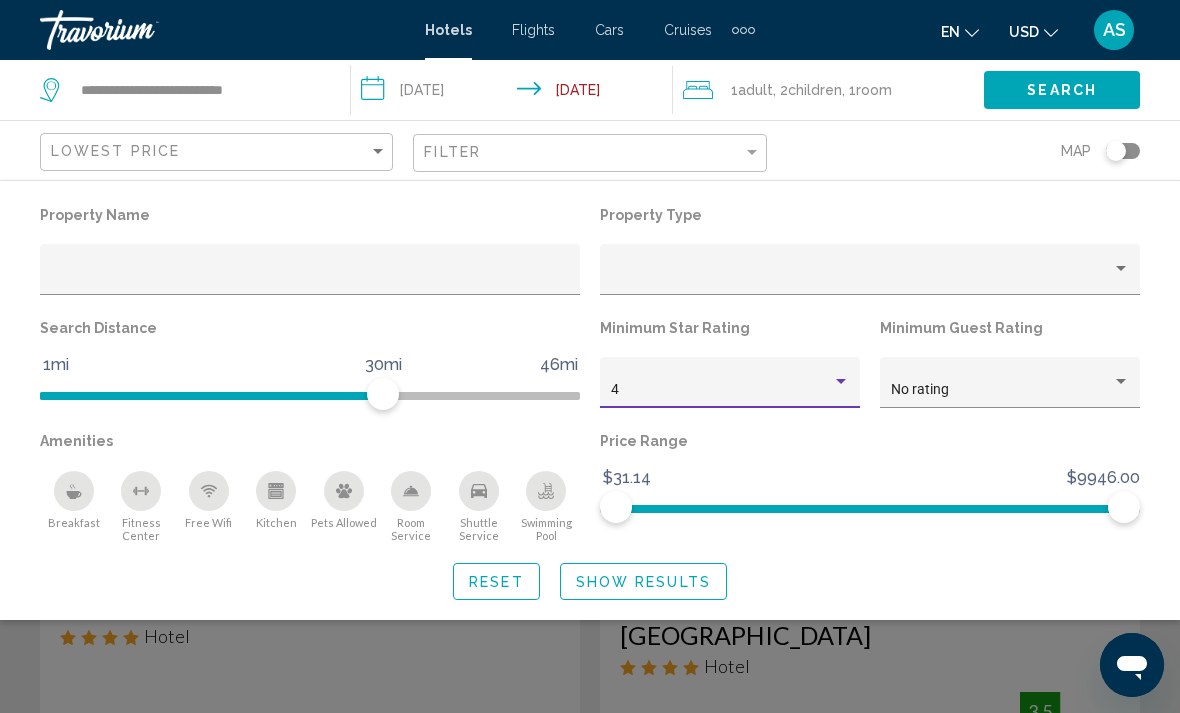 click on "Show Results" 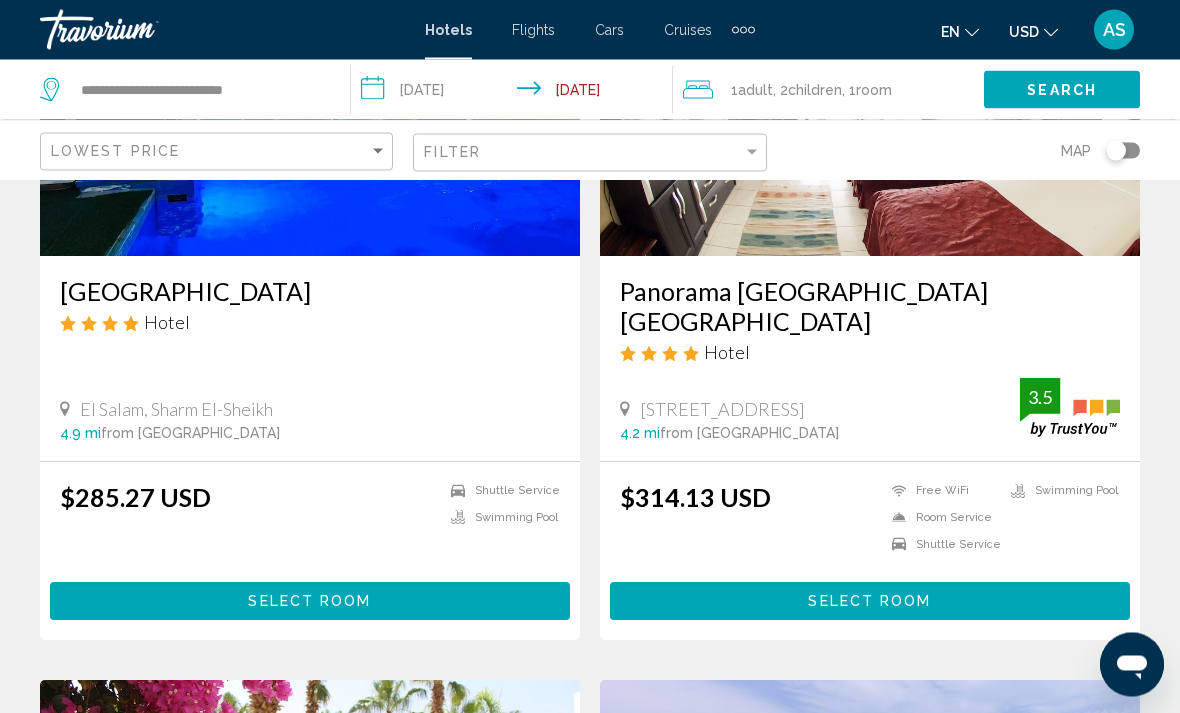 scroll, scrollTop: 316, scrollLeft: 0, axis: vertical 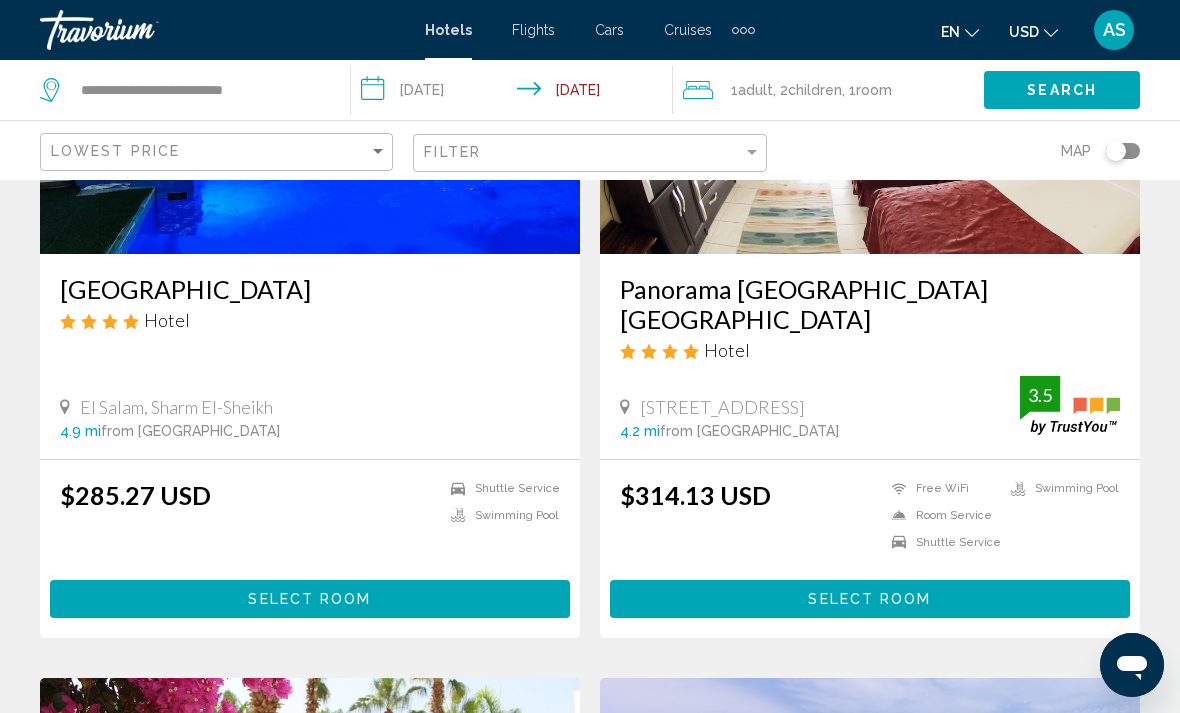 click on "Select Room" at bounding box center (870, 598) 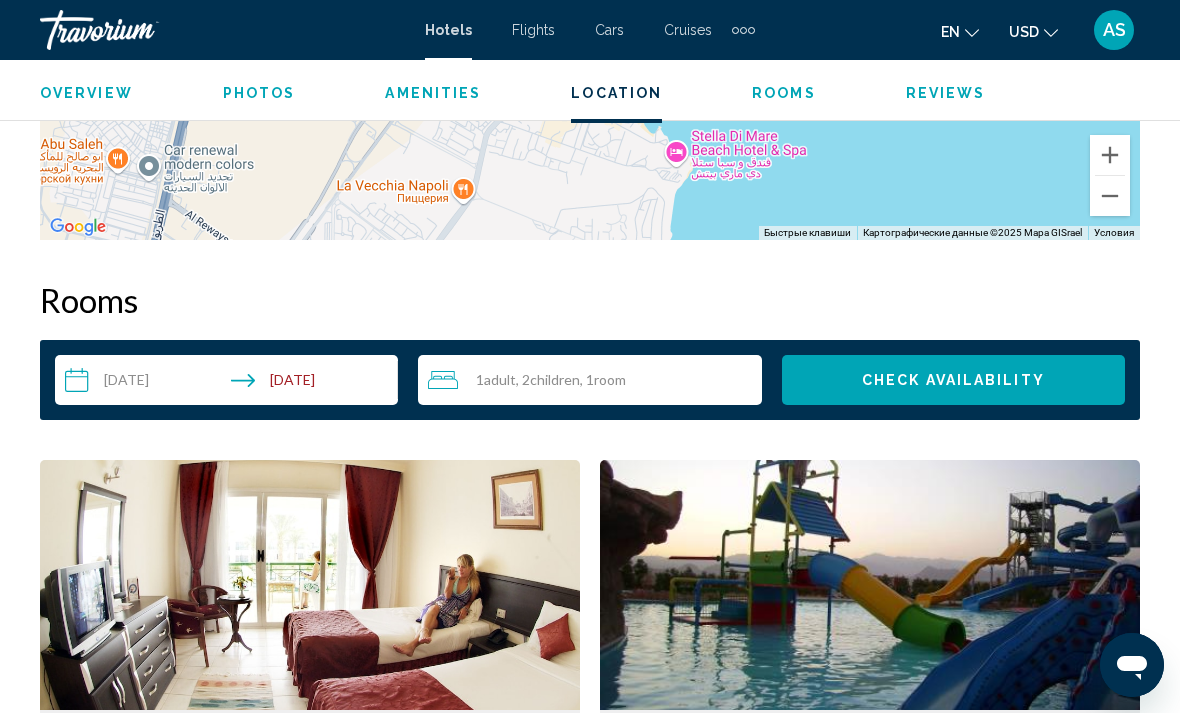 scroll, scrollTop: 2628, scrollLeft: 0, axis: vertical 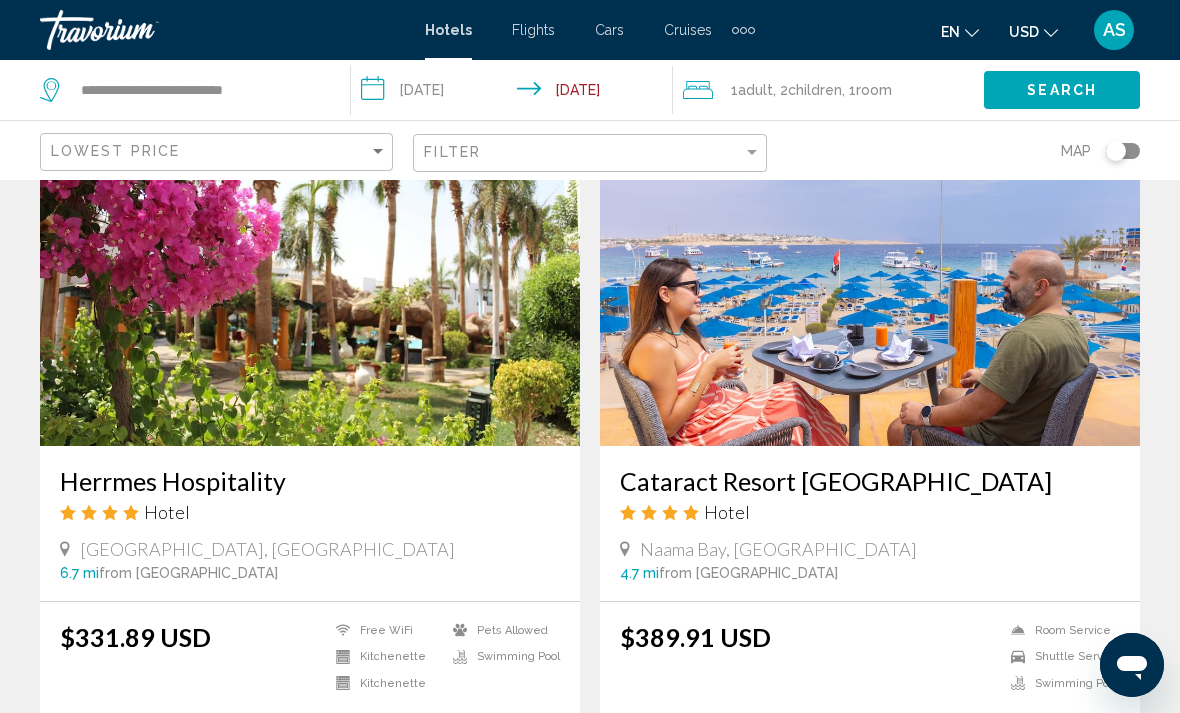 click on "Select Room" at bounding box center (309, 741) 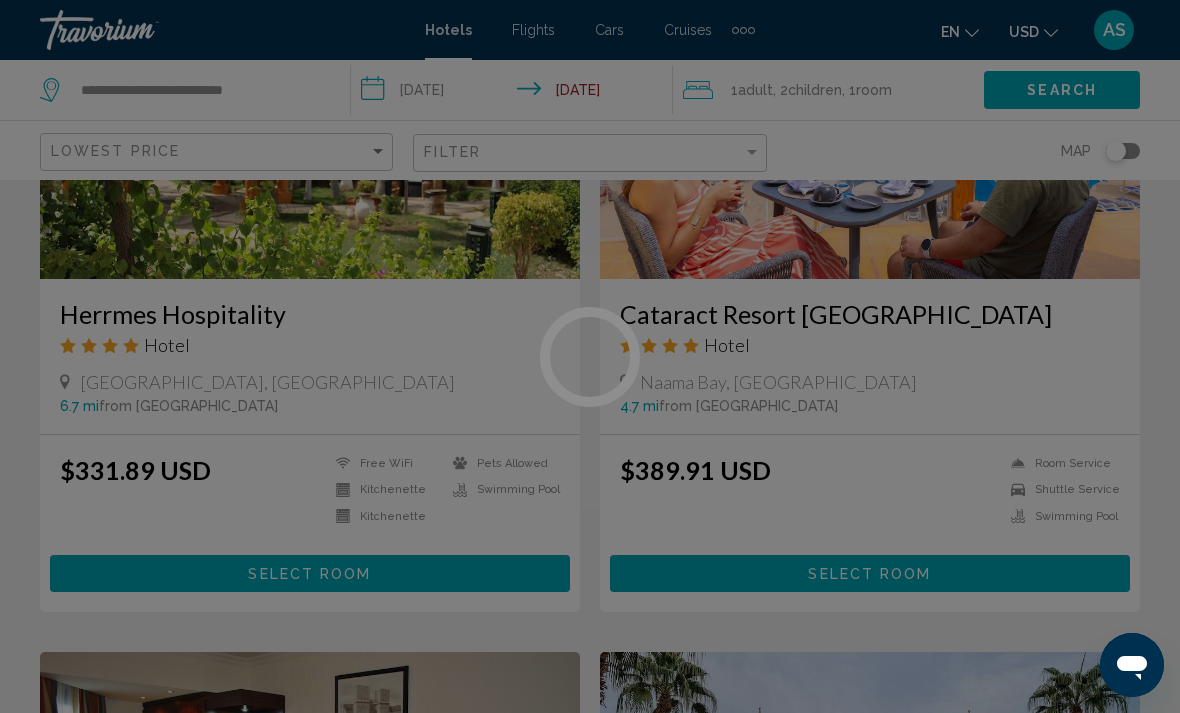 scroll, scrollTop: 1184, scrollLeft: 0, axis: vertical 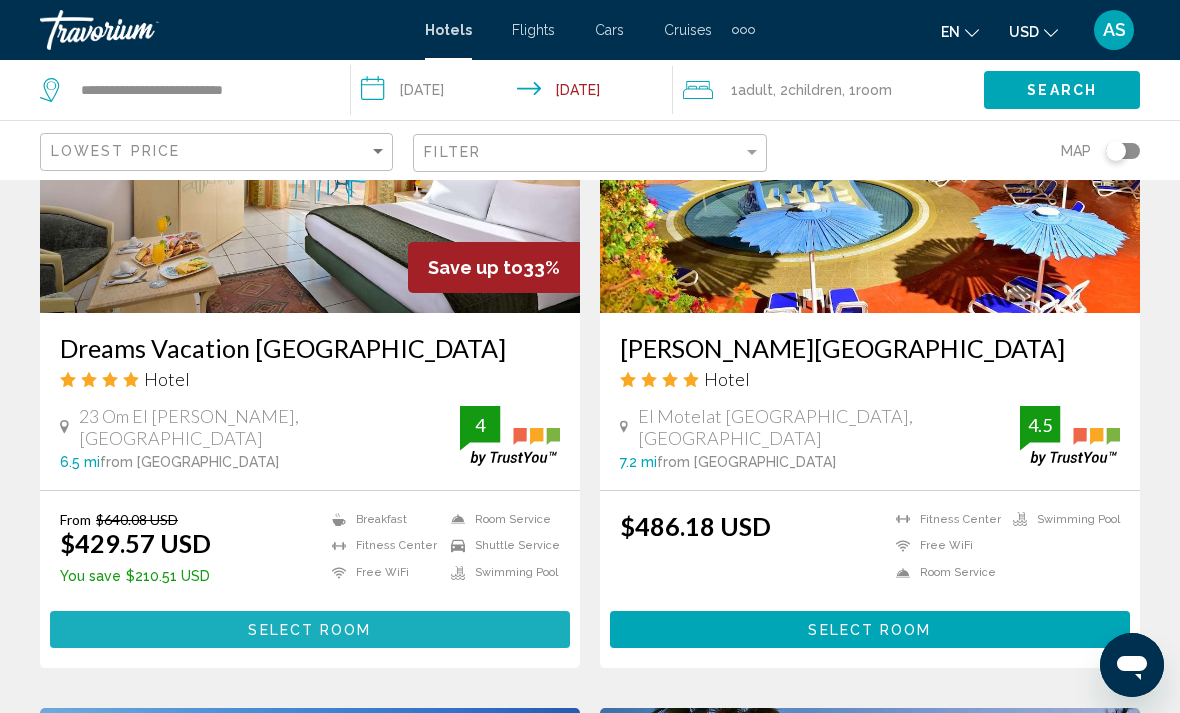 click on "Select Room" at bounding box center (309, 630) 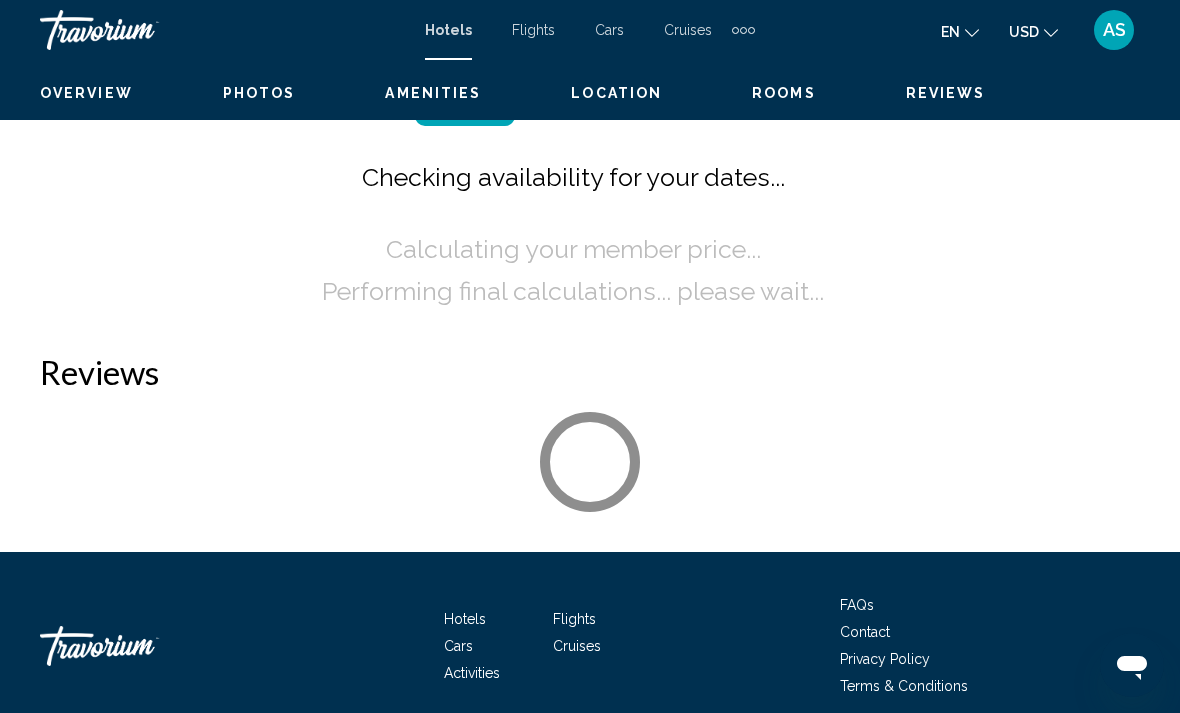 scroll, scrollTop: 0, scrollLeft: 0, axis: both 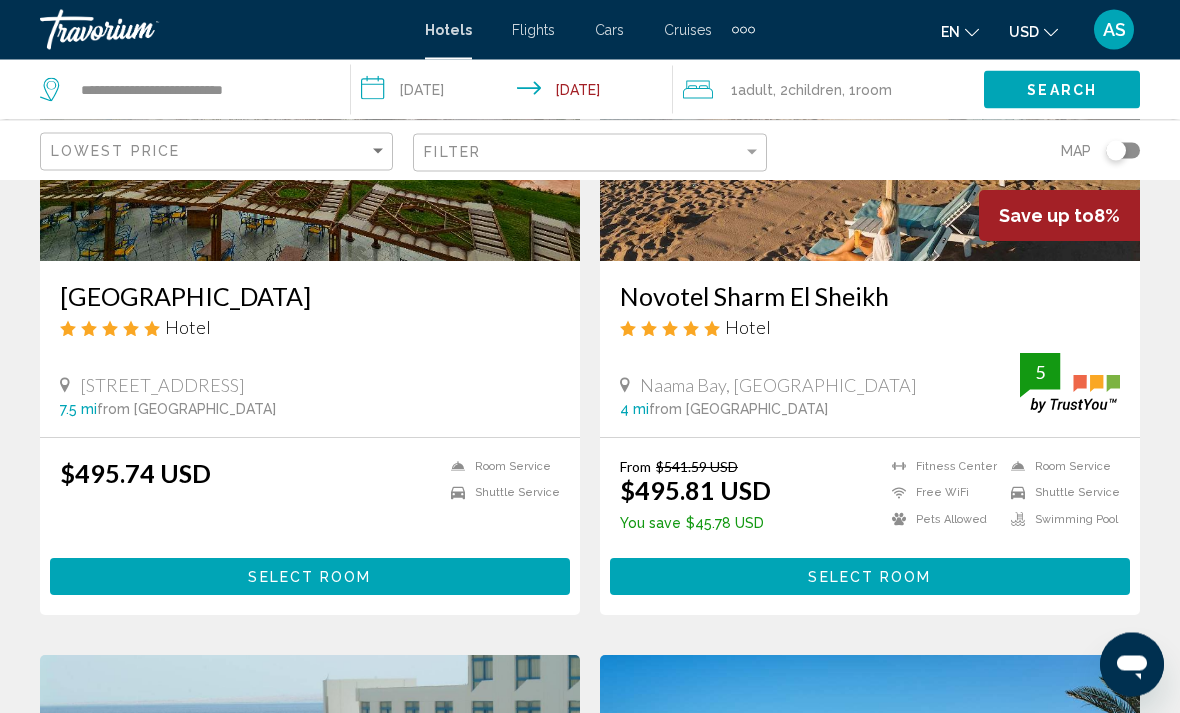 click on "Select Room" at bounding box center [870, 577] 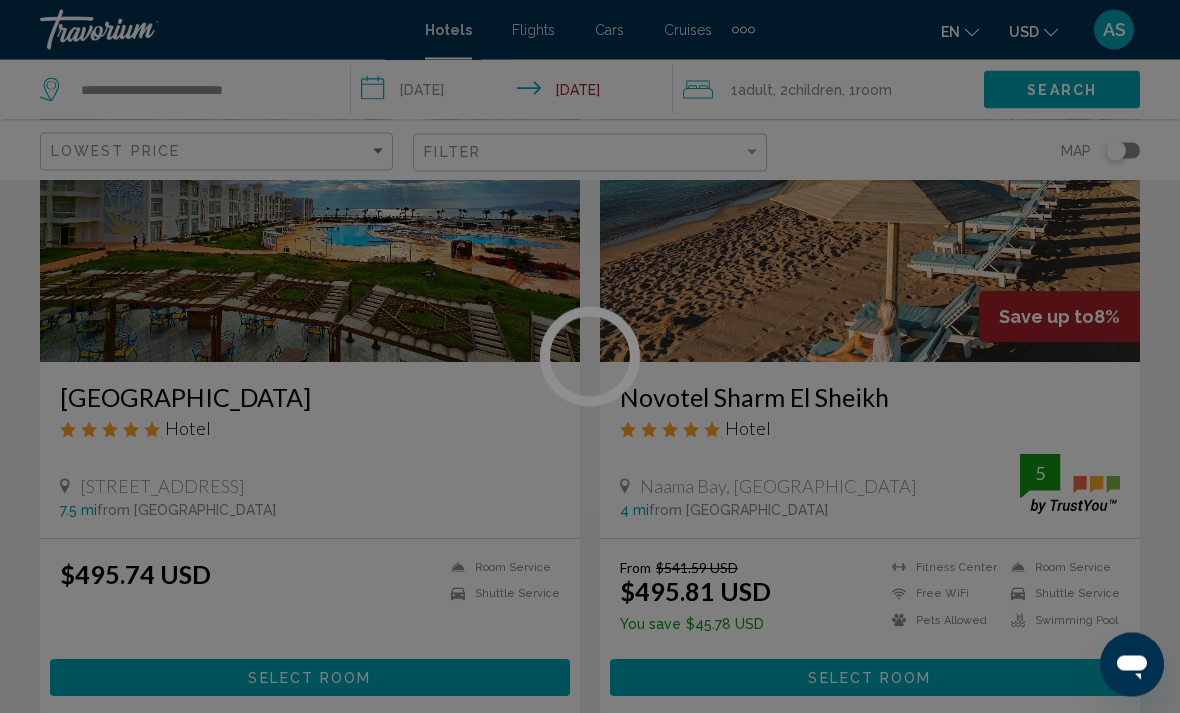scroll, scrollTop: 968, scrollLeft: 0, axis: vertical 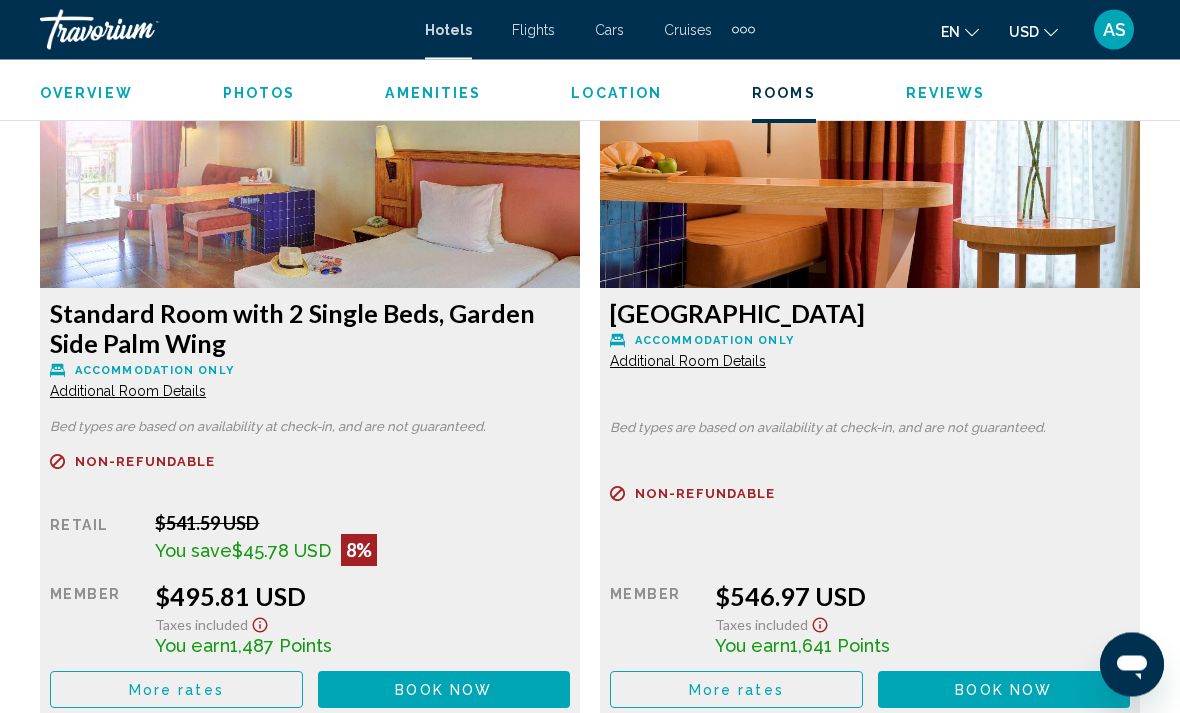 click on "More rates" at bounding box center (176, 690) 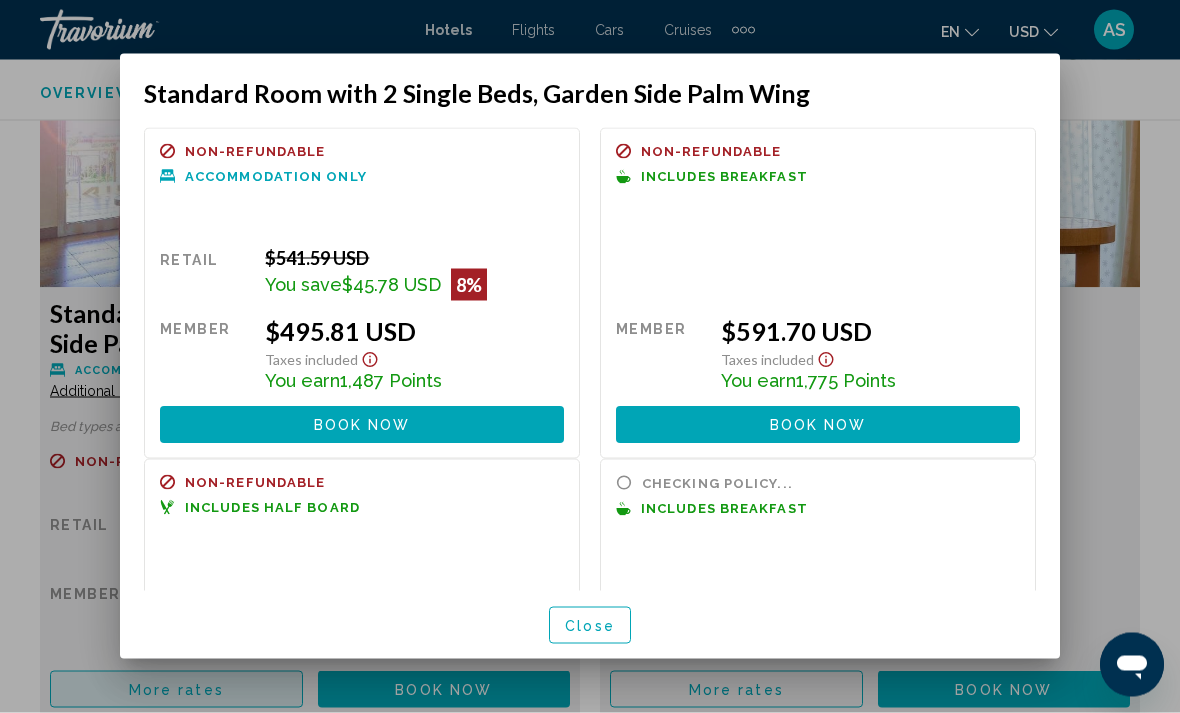 scroll, scrollTop: 0, scrollLeft: 0, axis: both 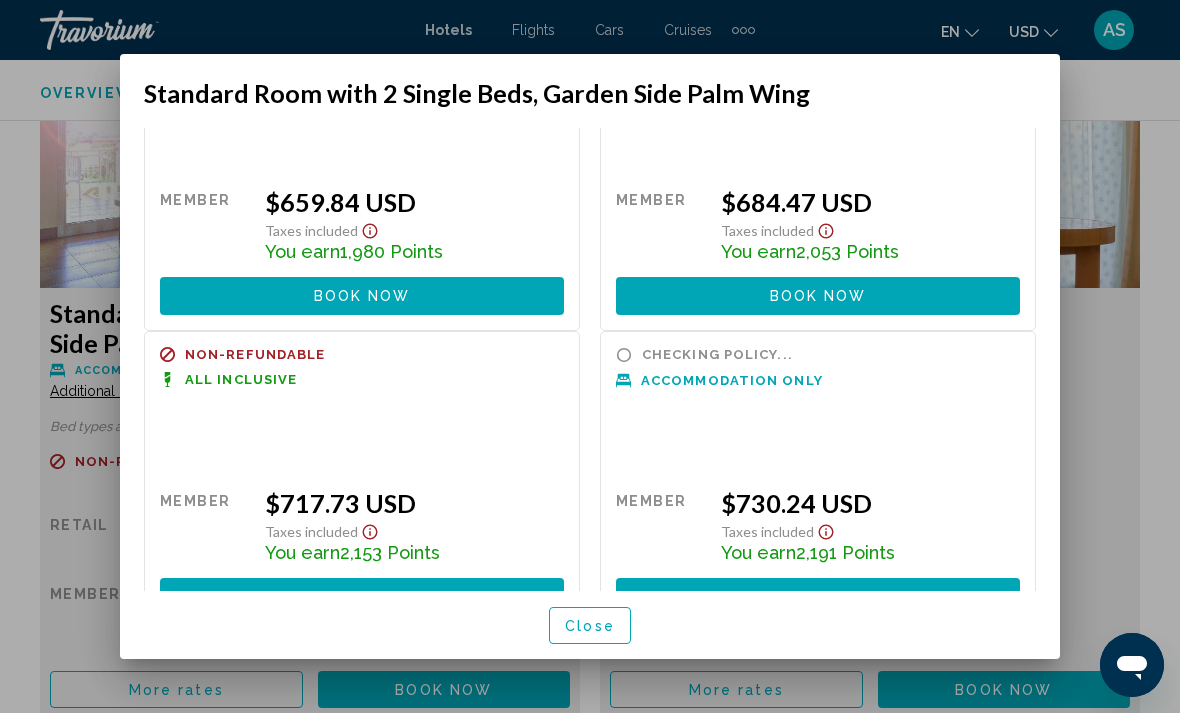 click on "Close" at bounding box center [590, 625] 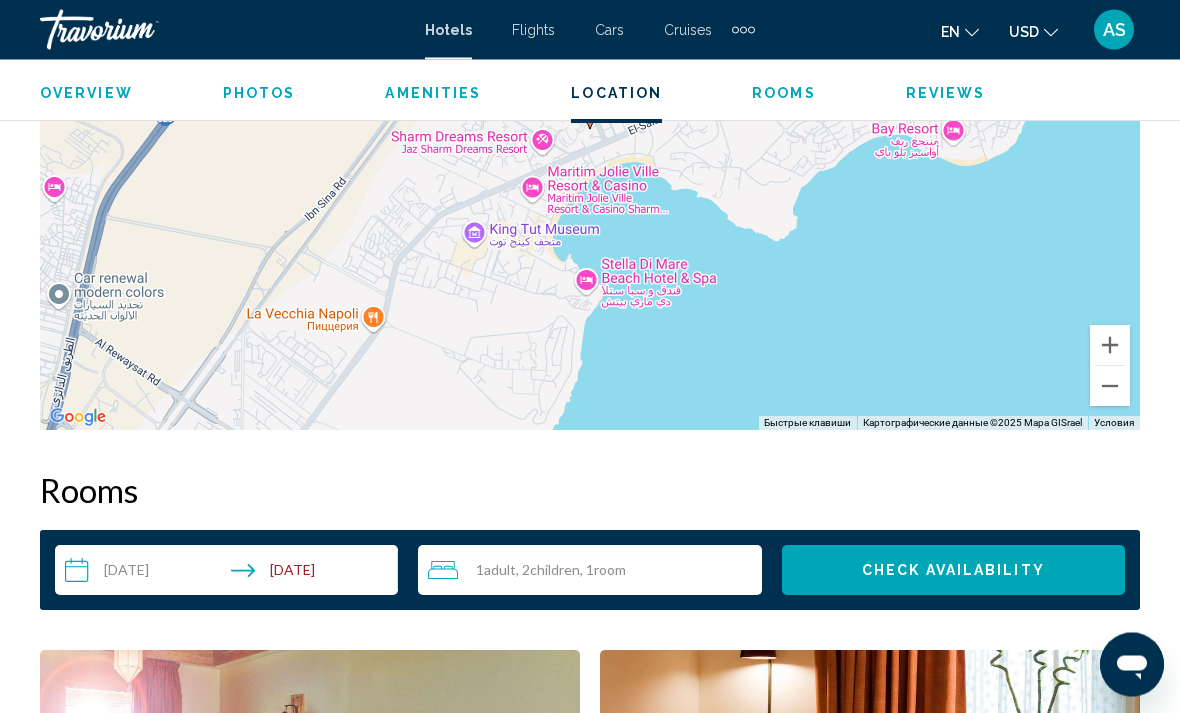 scroll, scrollTop: 2508, scrollLeft: 0, axis: vertical 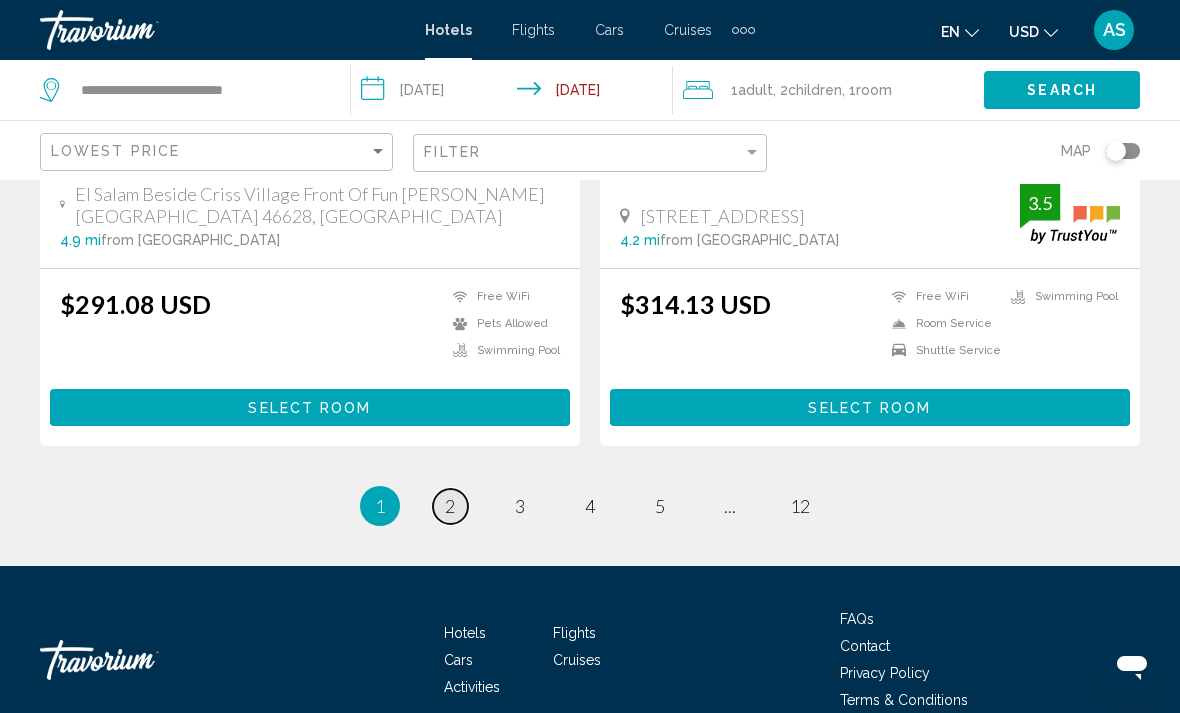 click on "2" at bounding box center [450, 506] 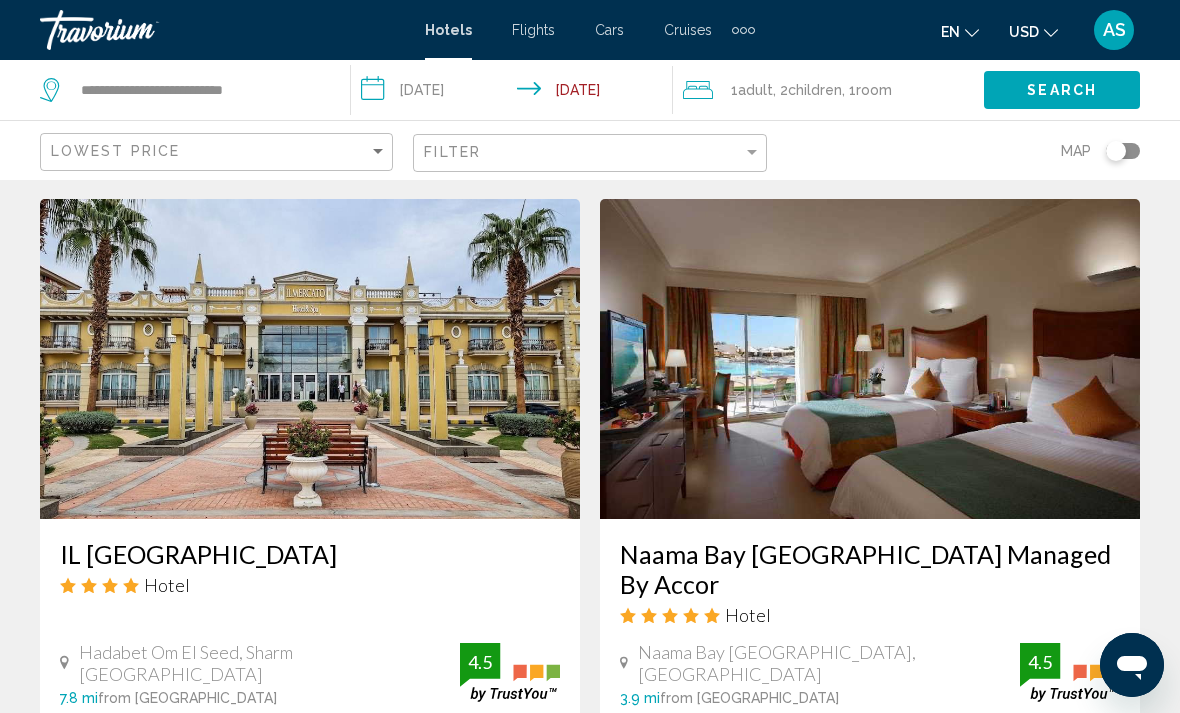 scroll, scrollTop: 2491, scrollLeft: 0, axis: vertical 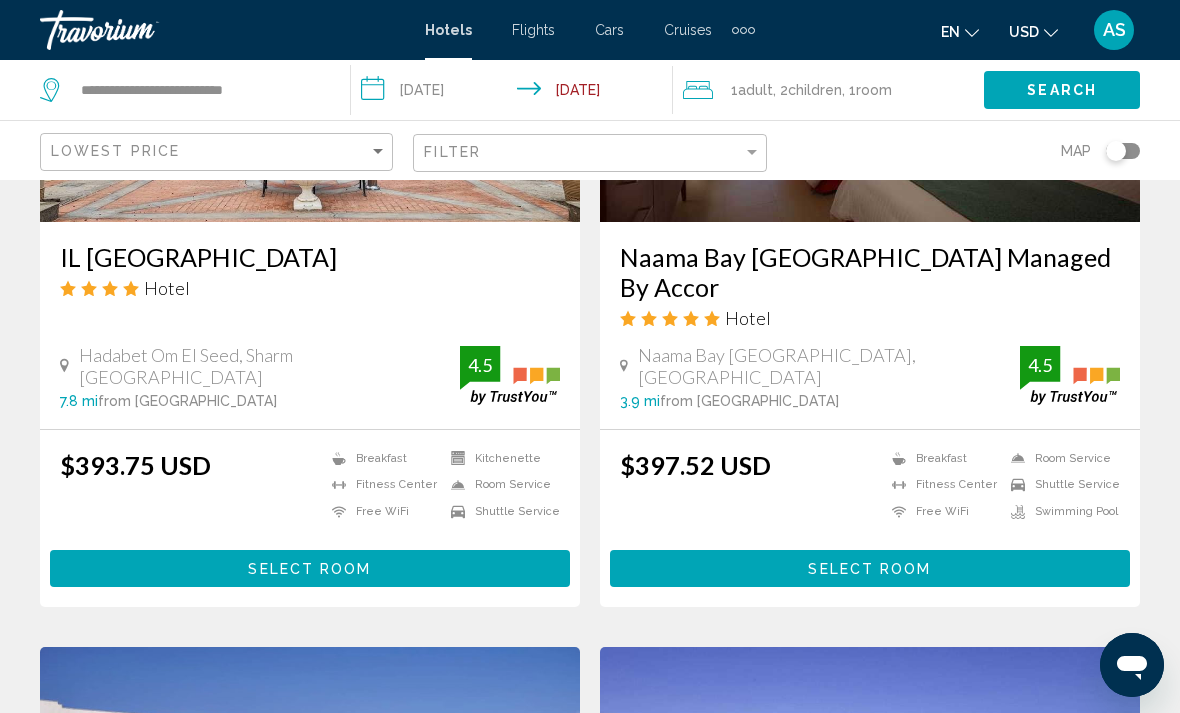 click on "Select Room" at bounding box center [310, 568] 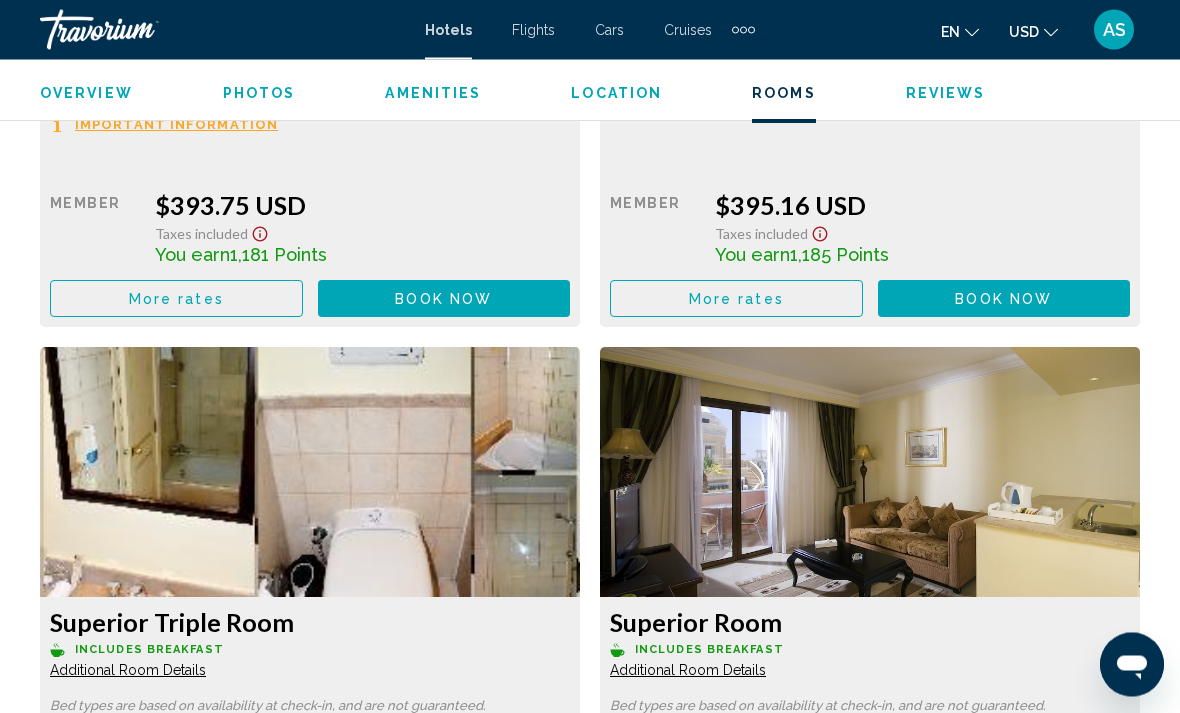 scroll, scrollTop: 3496, scrollLeft: 0, axis: vertical 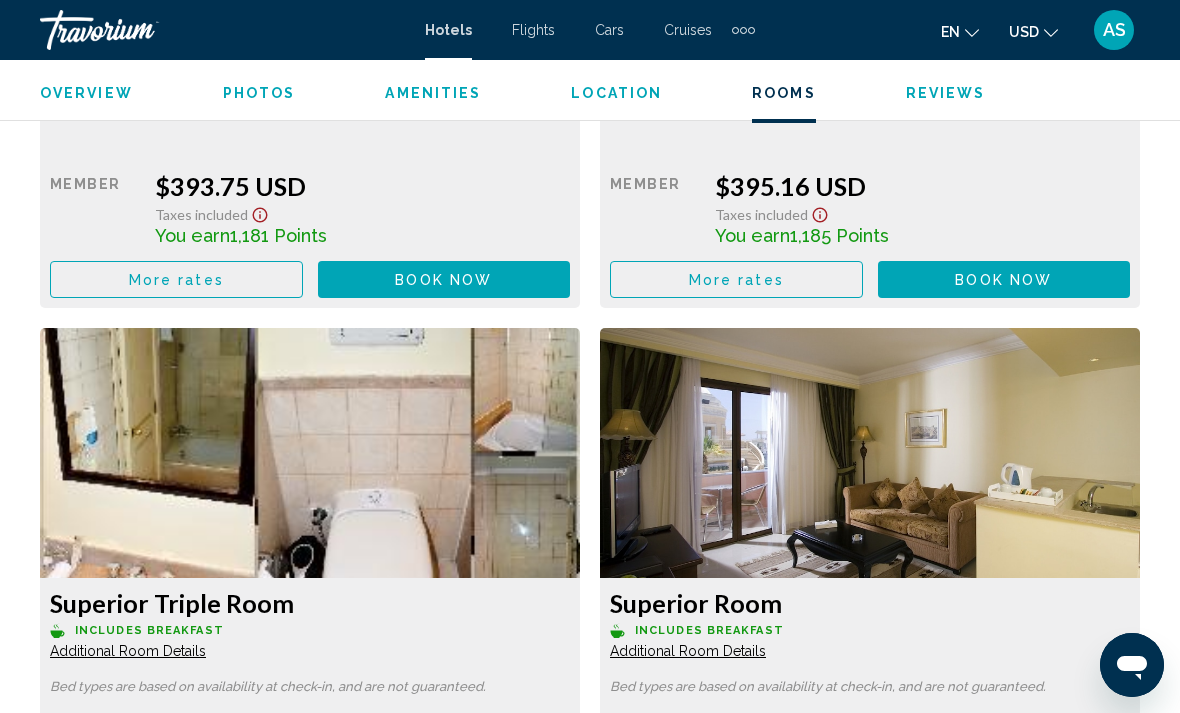 click on "More rates" at bounding box center (176, 279) 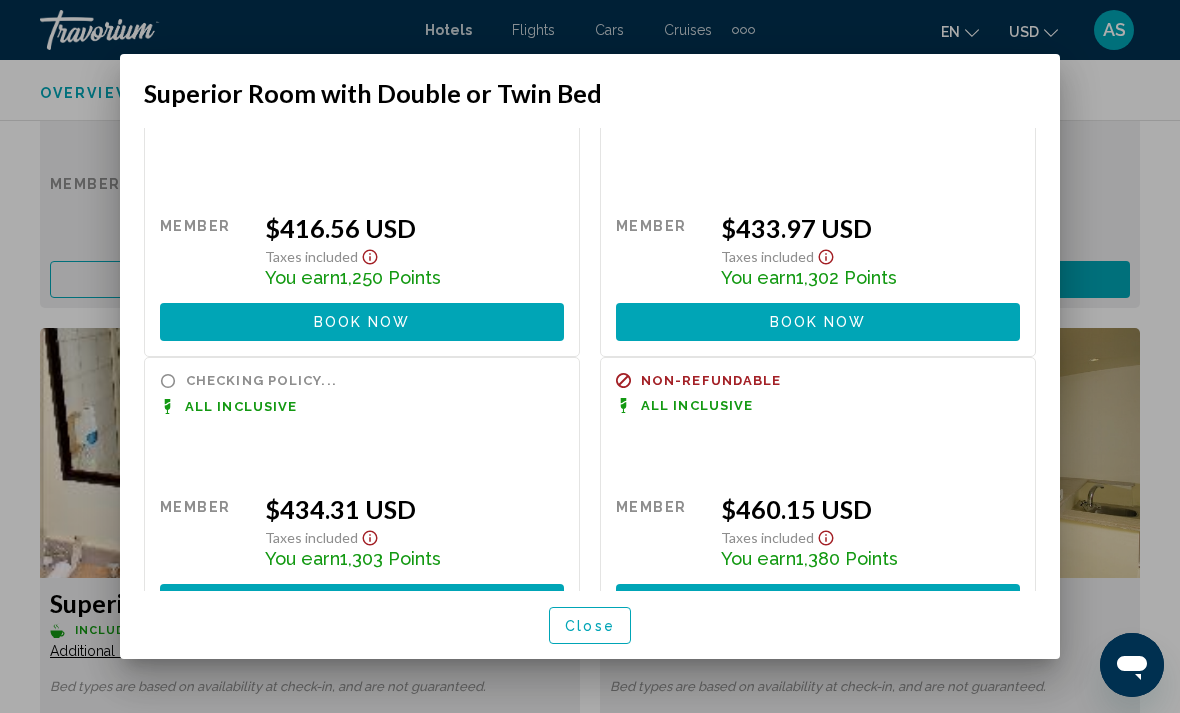 scroll, scrollTop: 373, scrollLeft: 0, axis: vertical 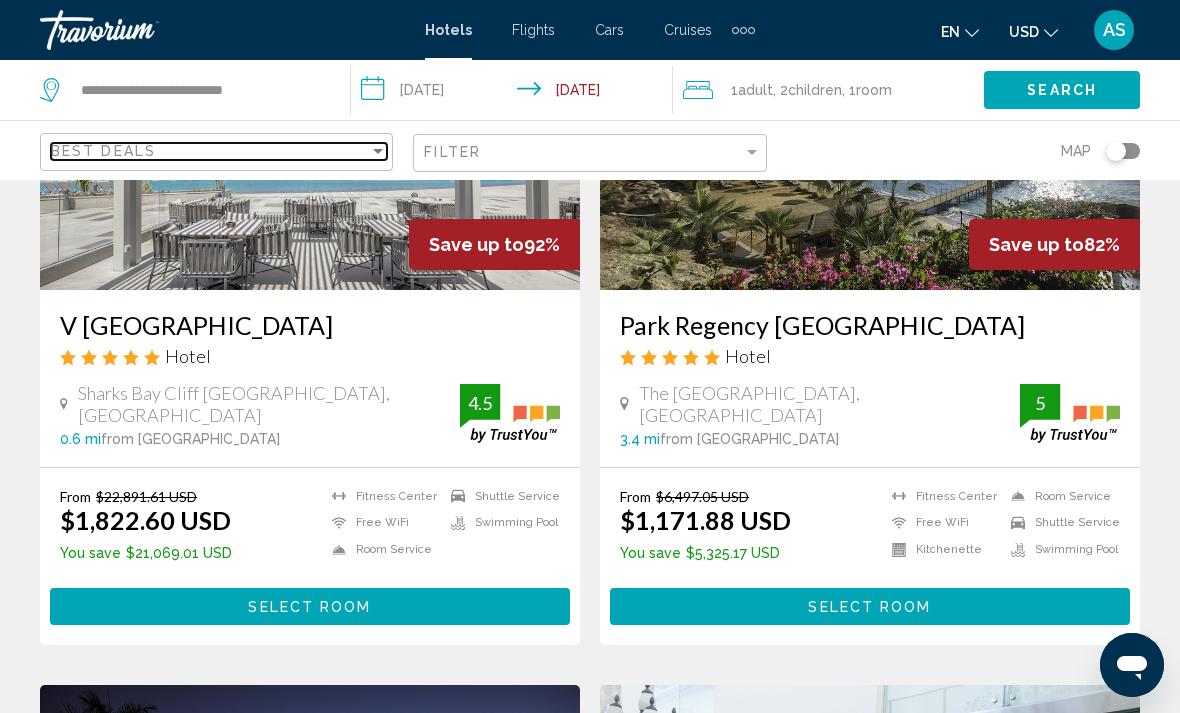 click on "Best Deals" at bounding box center (210, 151) 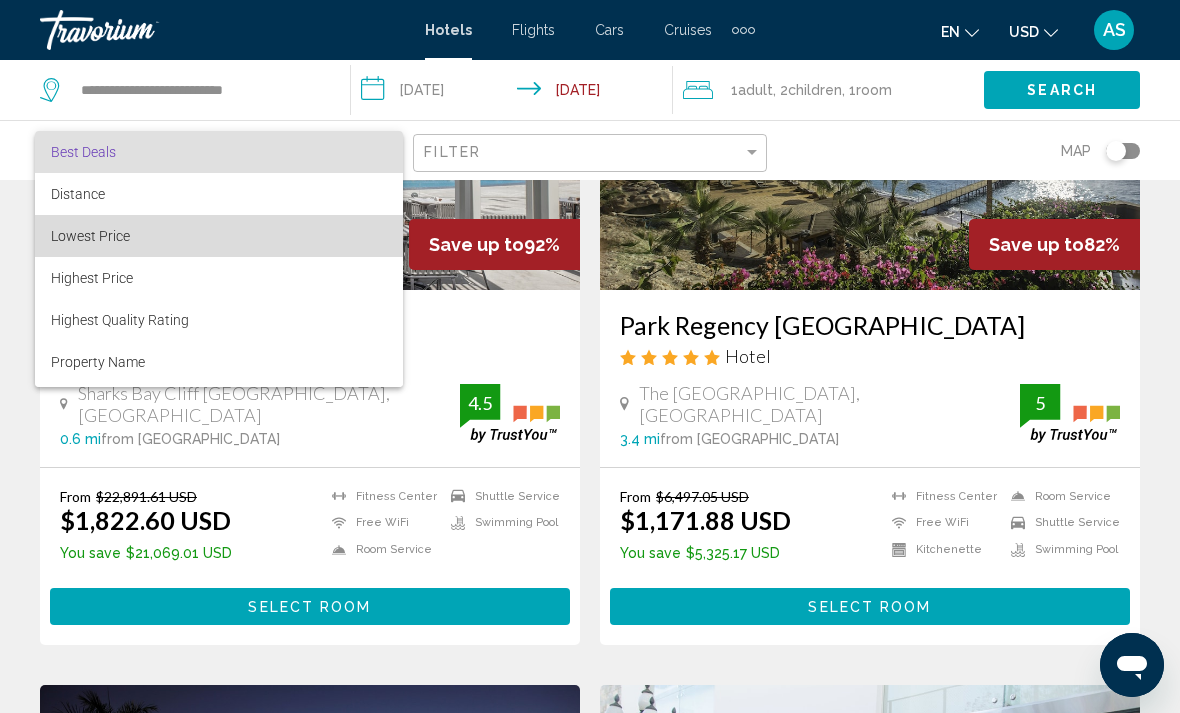 click on "Lowest Price" at bounding box center [219, 236] 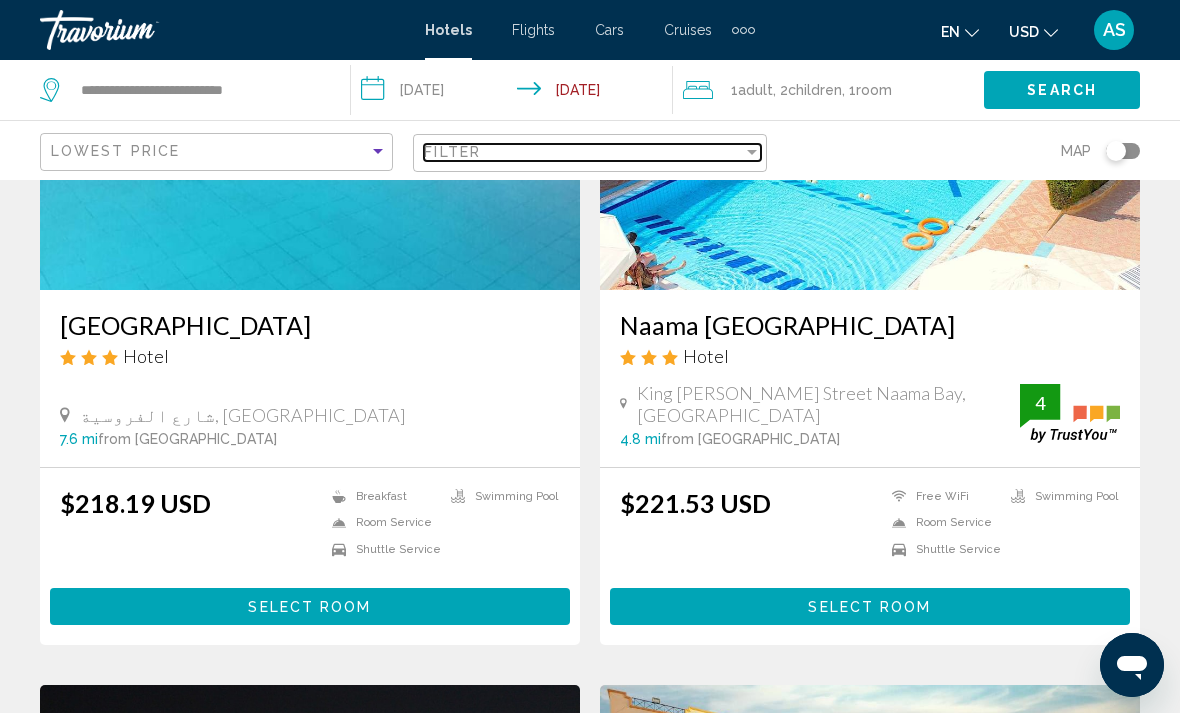 click on "Filter" at bounding box center [583, 152] 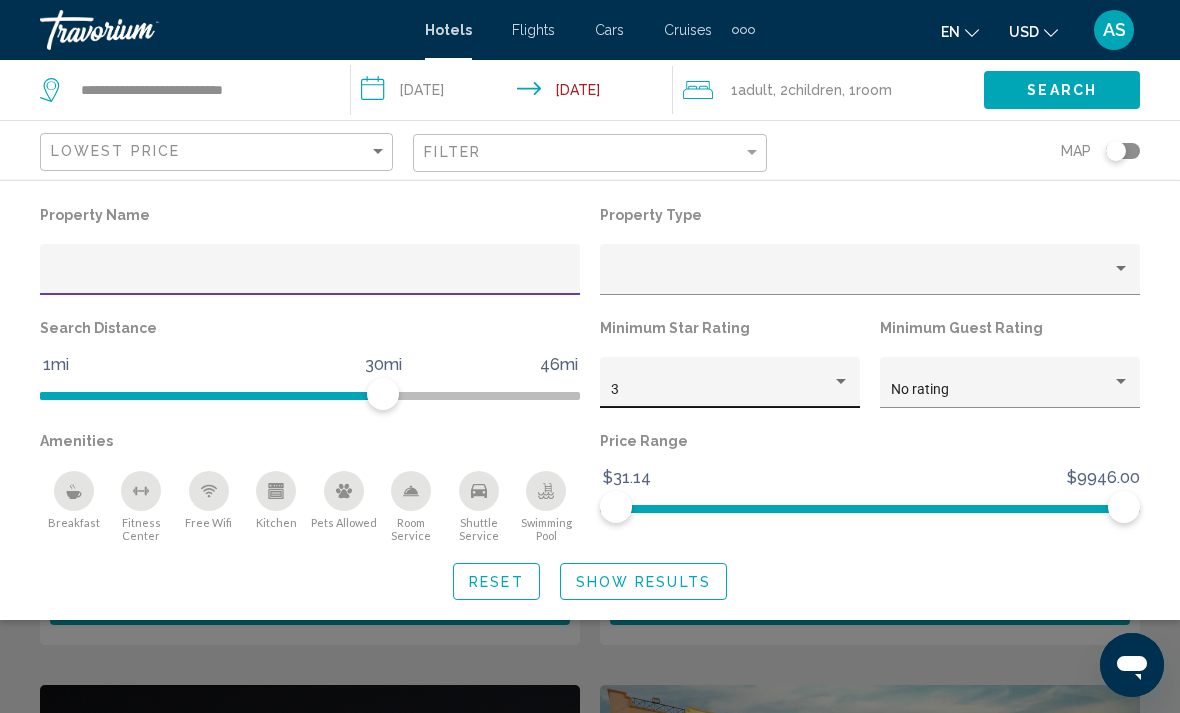 click on "3" at bounding box center (721, 390) 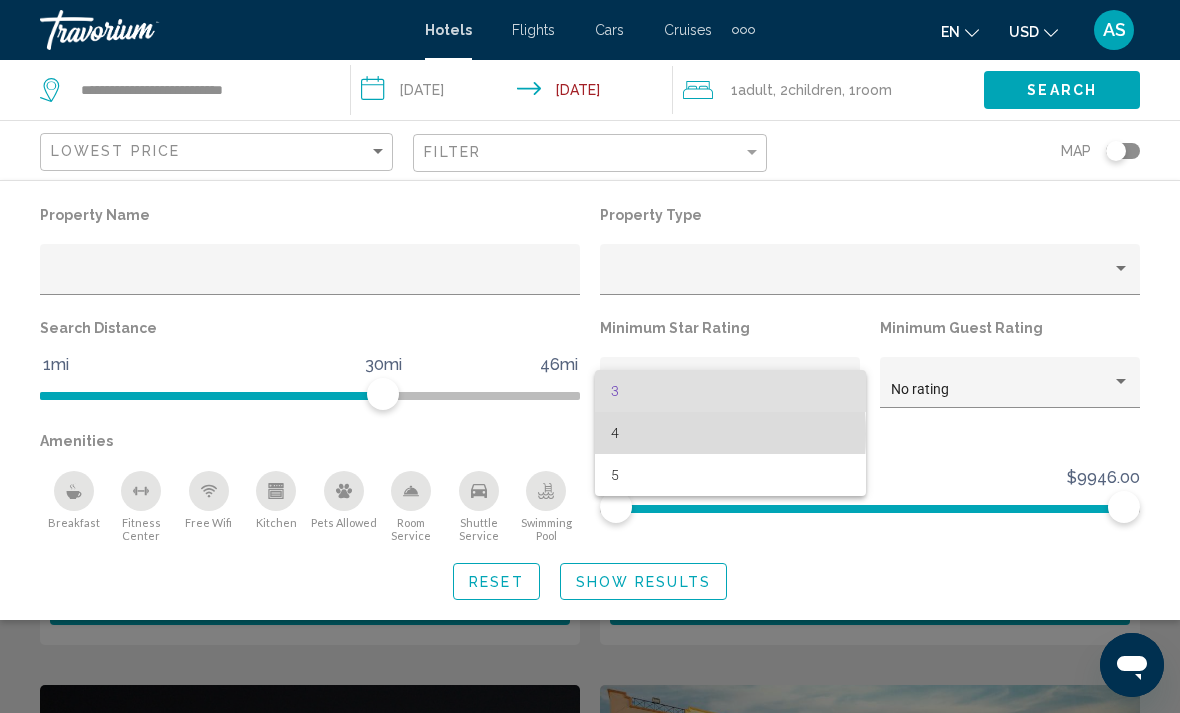 click on "4" at bounding box center [730, 433] 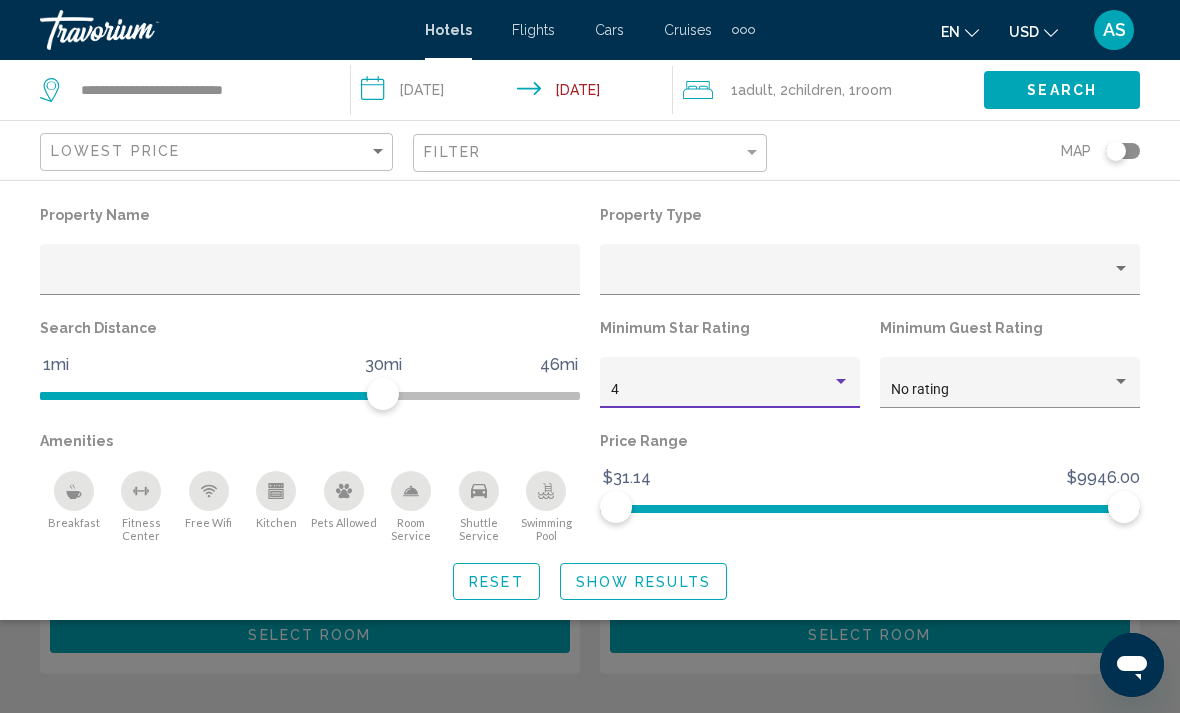 click on "Show Results" 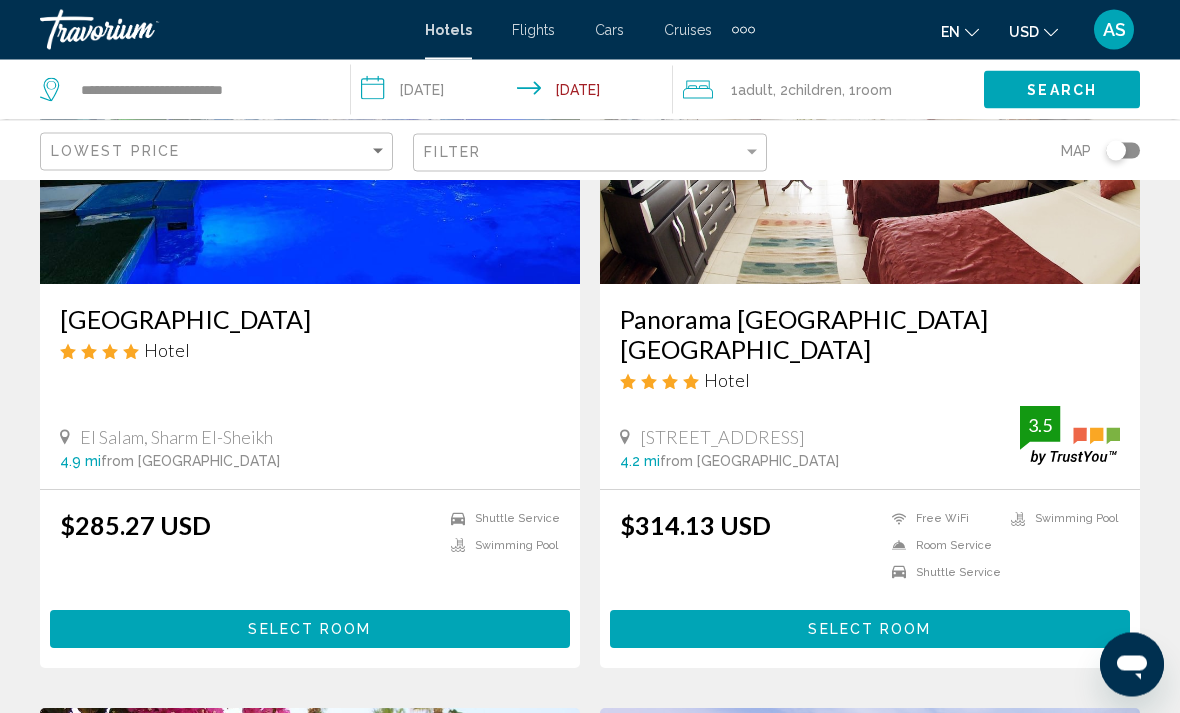 scroll, scrollTop: 286, scrollLeft: 0, axis: vertical 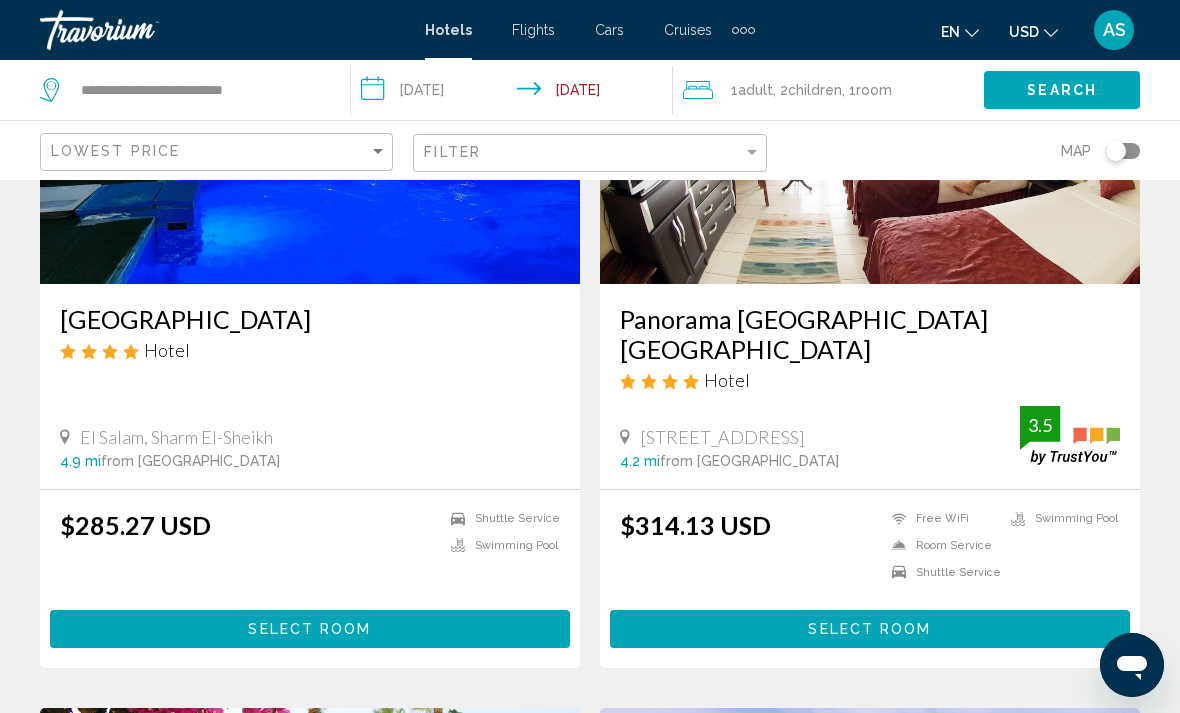 click on "Select Room" at bounding box center [310, 628] 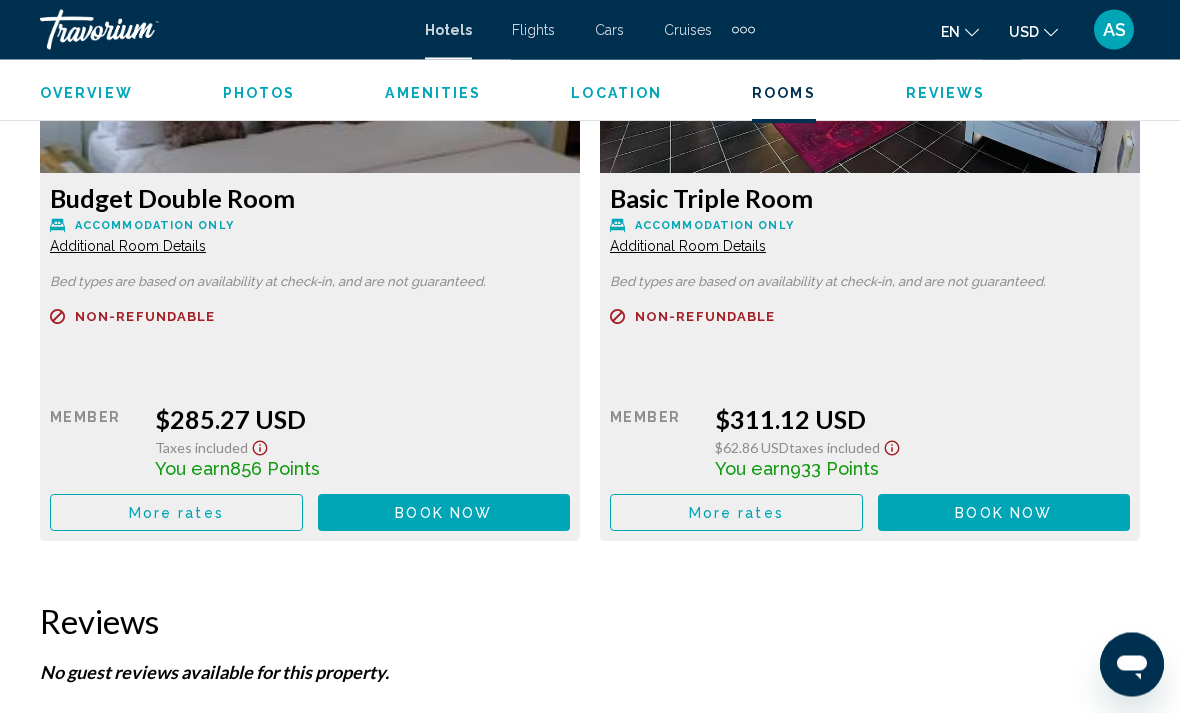 scroll, scrollTop: 3367, scrollLeft: 0, axis: vertical 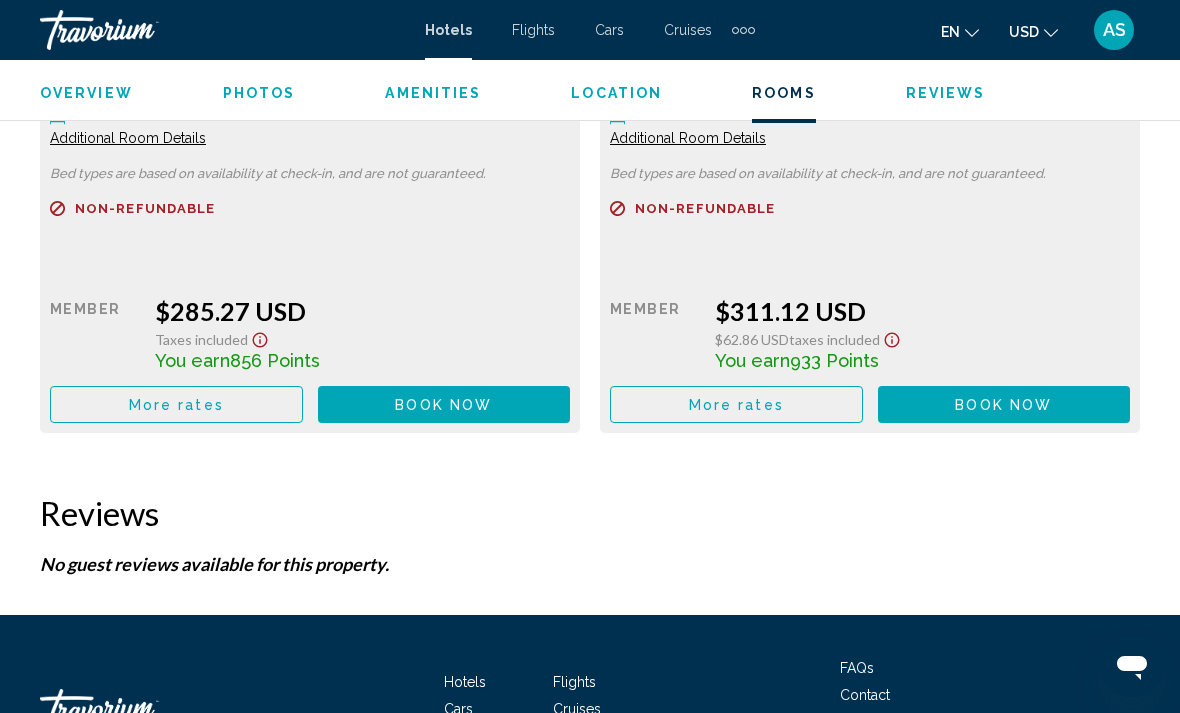click on "More rates" at bounding box center (176, 405) 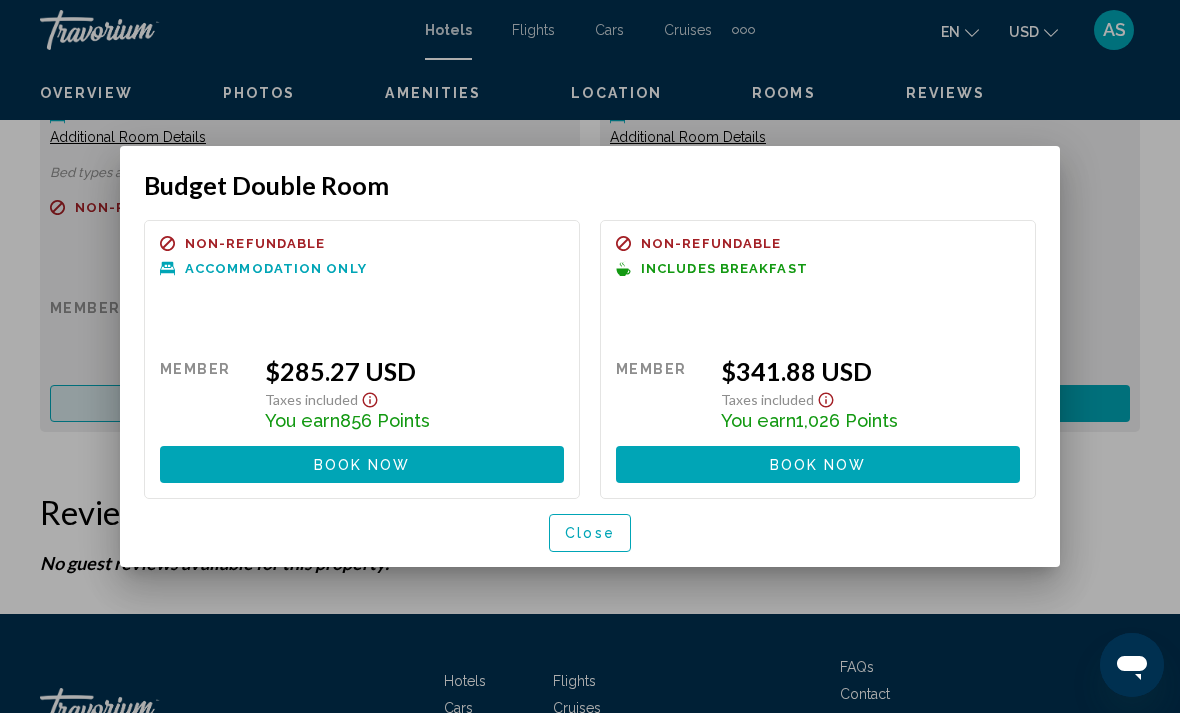 scroll, scrollTop: 0, scrollLeft: 0, axis: both 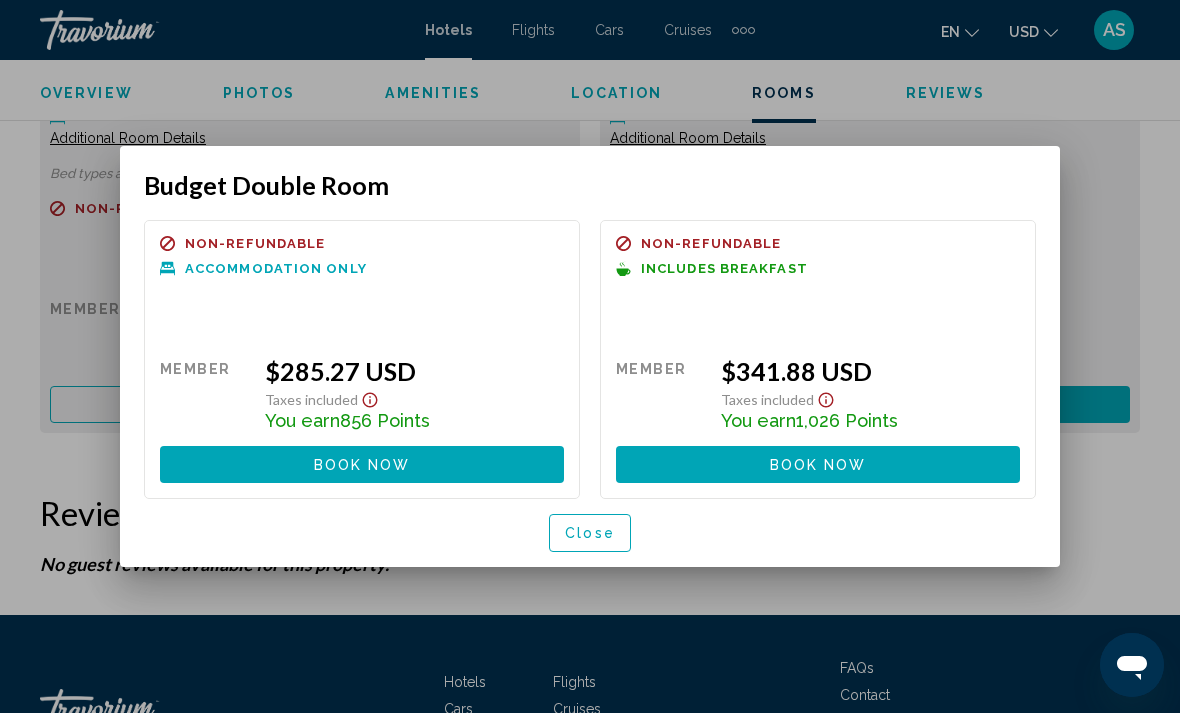 click on "Close" at bounding box center (590, 532) 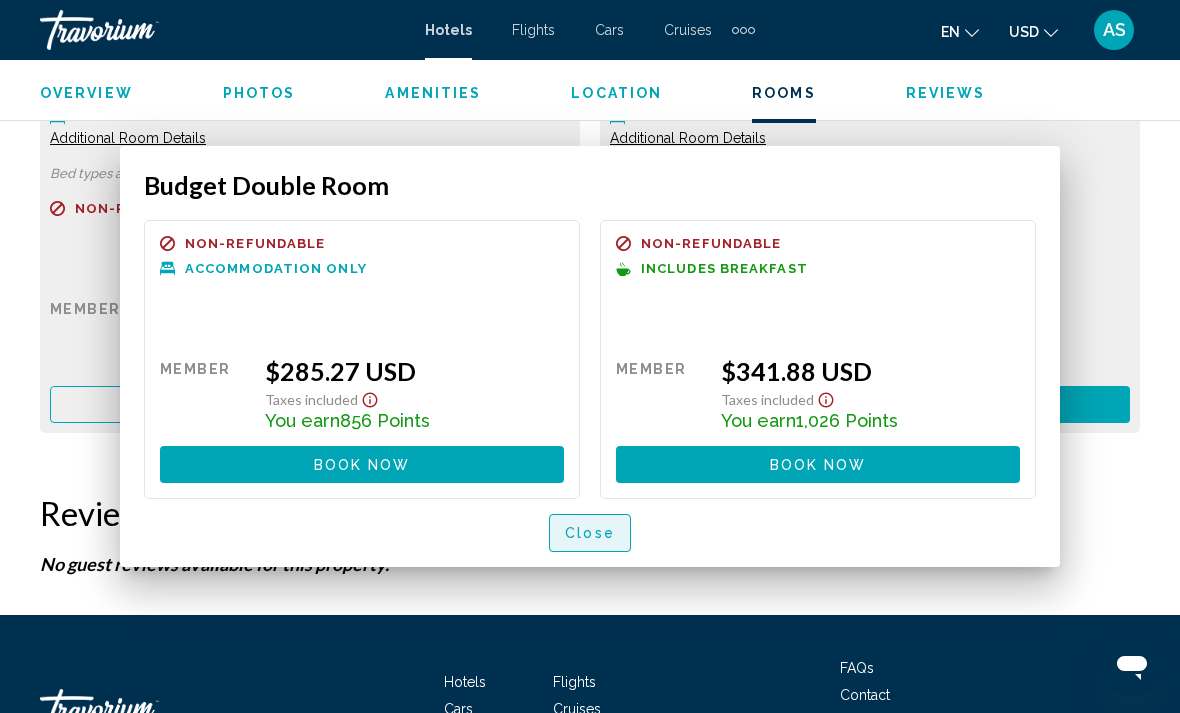 scroll, scrollTop: 3367, scrollLeft: 0, axis: vertical 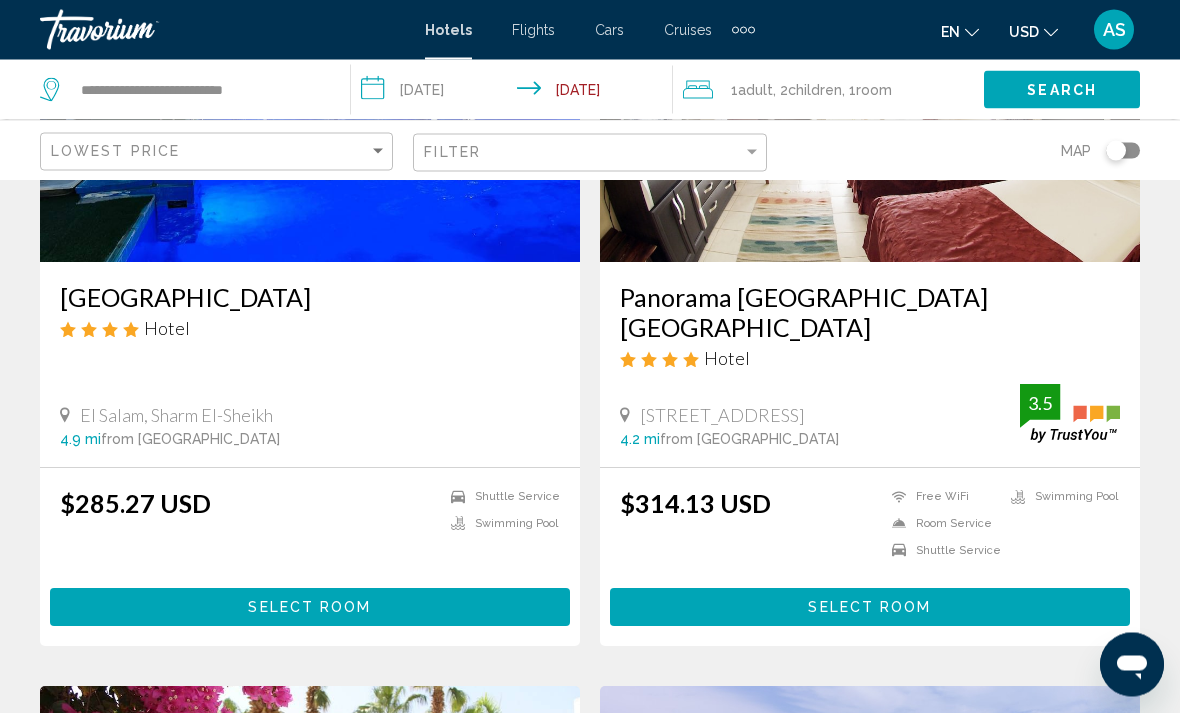 click on "Select Room" at bounding box center [870, 607] 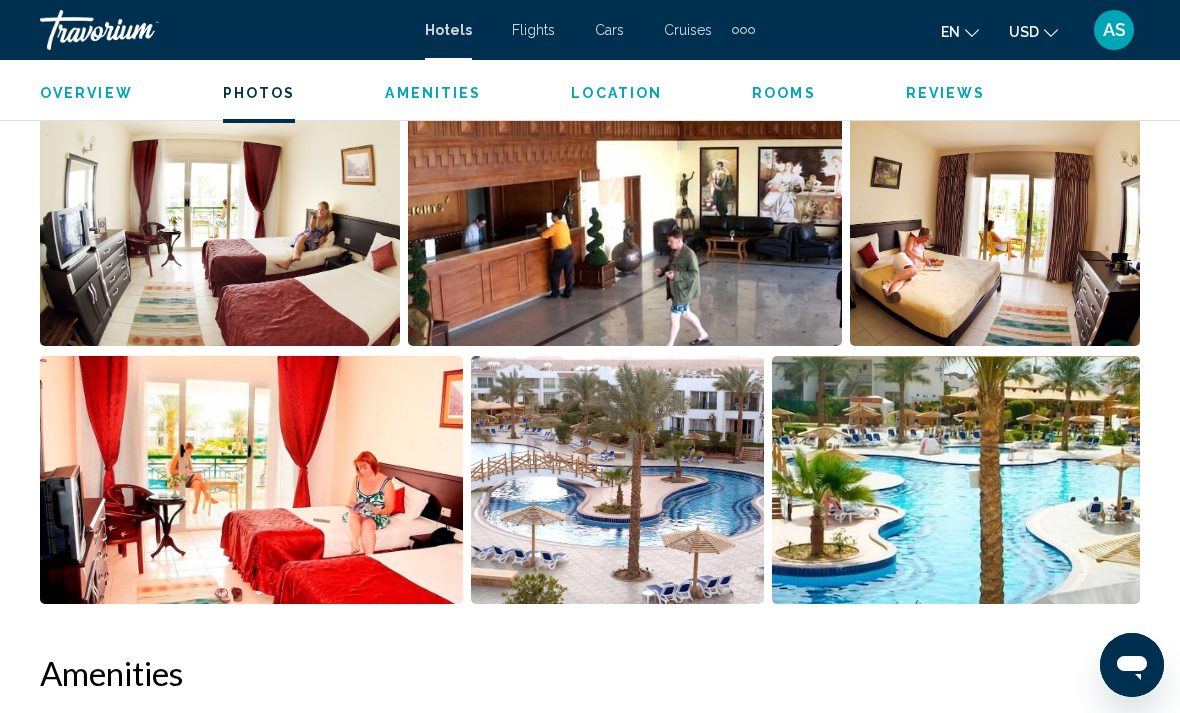 scroll, scrollTop: 1400, scrollLeft: 0, axis: vertical 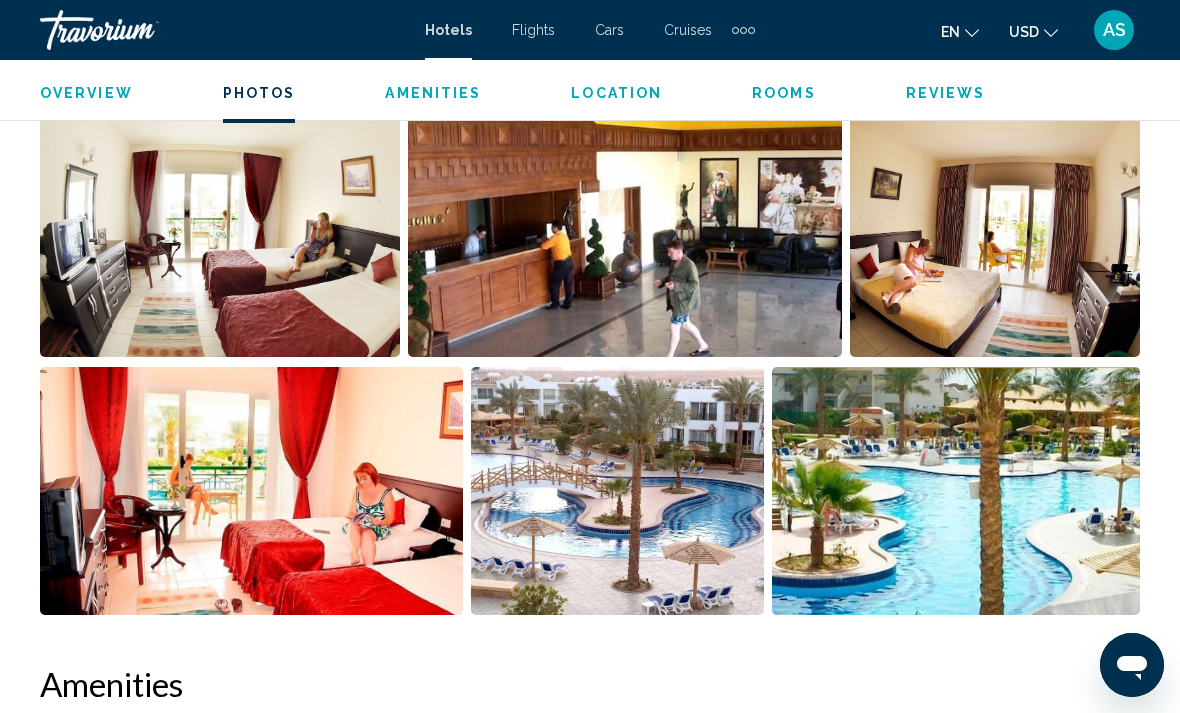 click at bounding box center [617, 491] 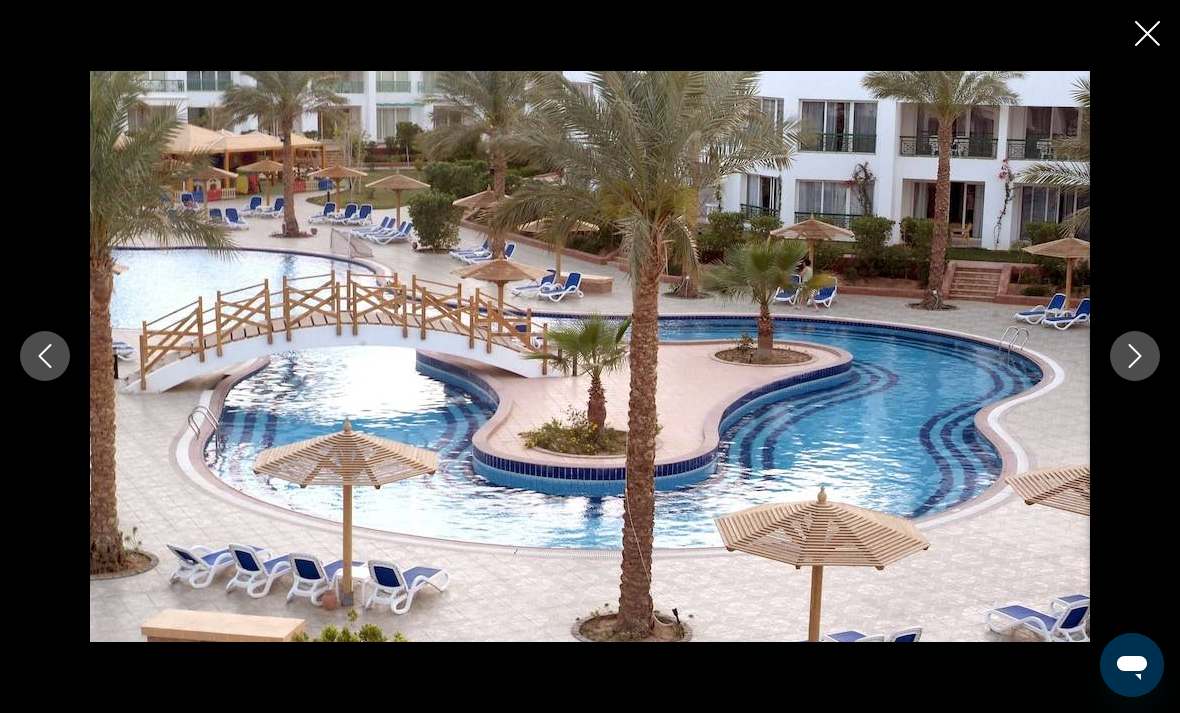 click 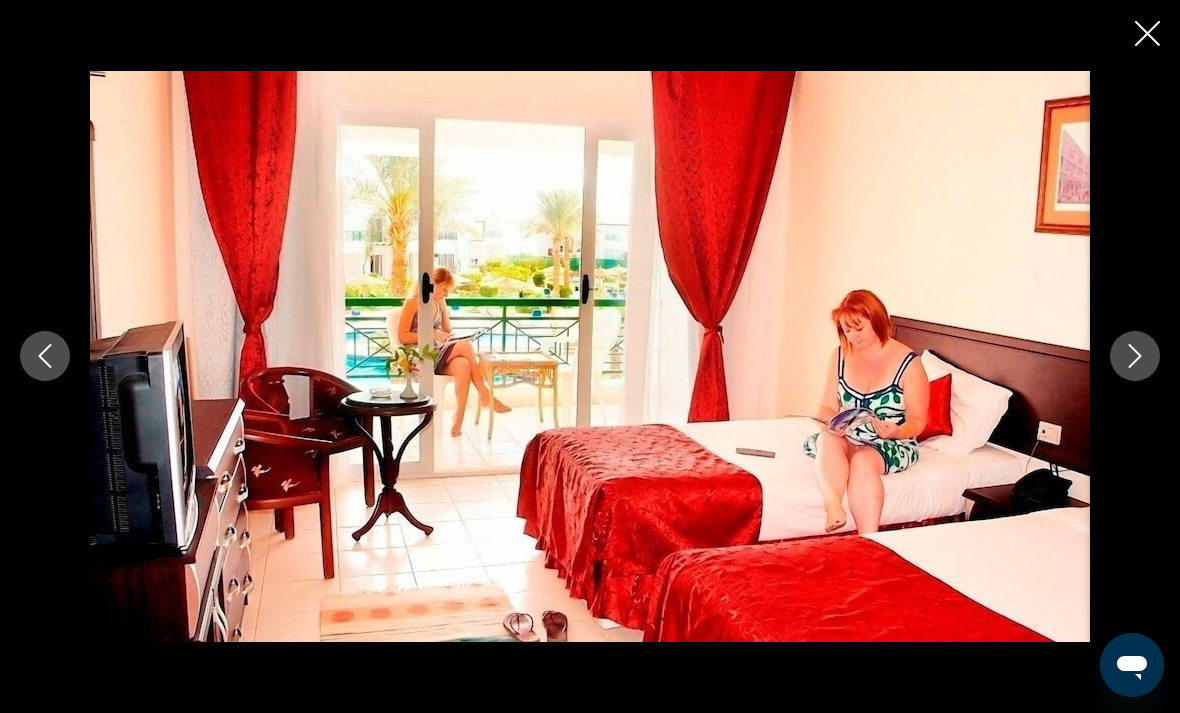click at bounding box center (1135, 356) 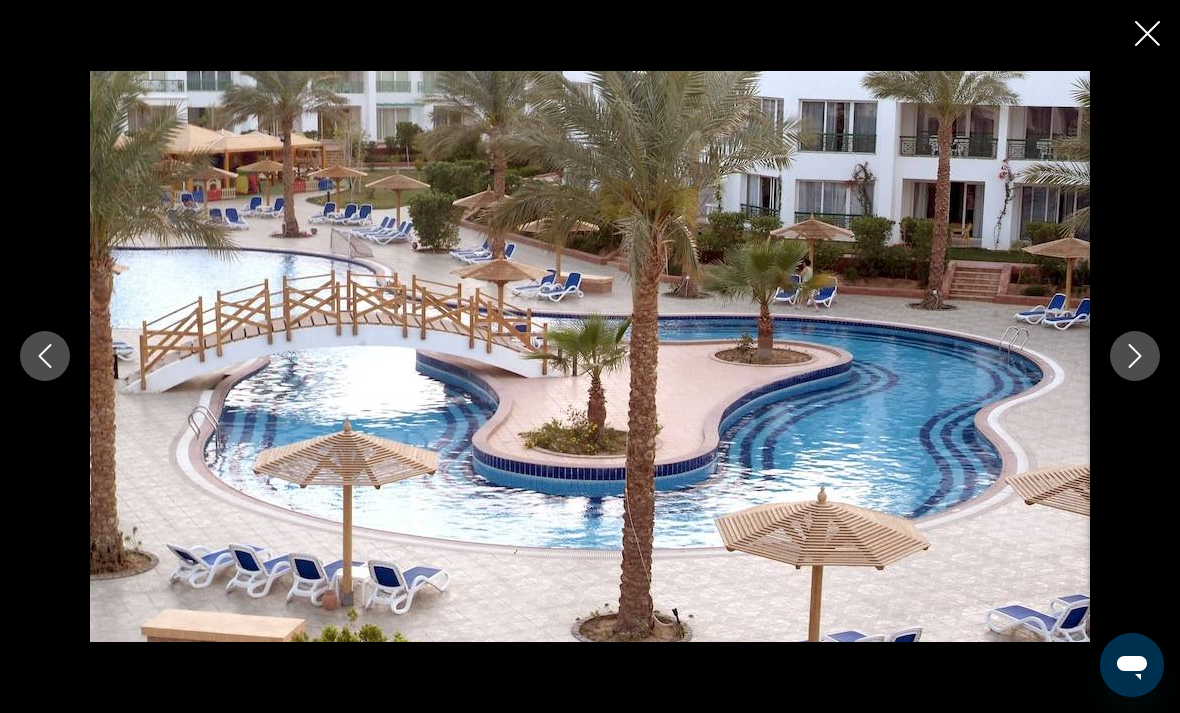 click at bounding box center [1135, 356] 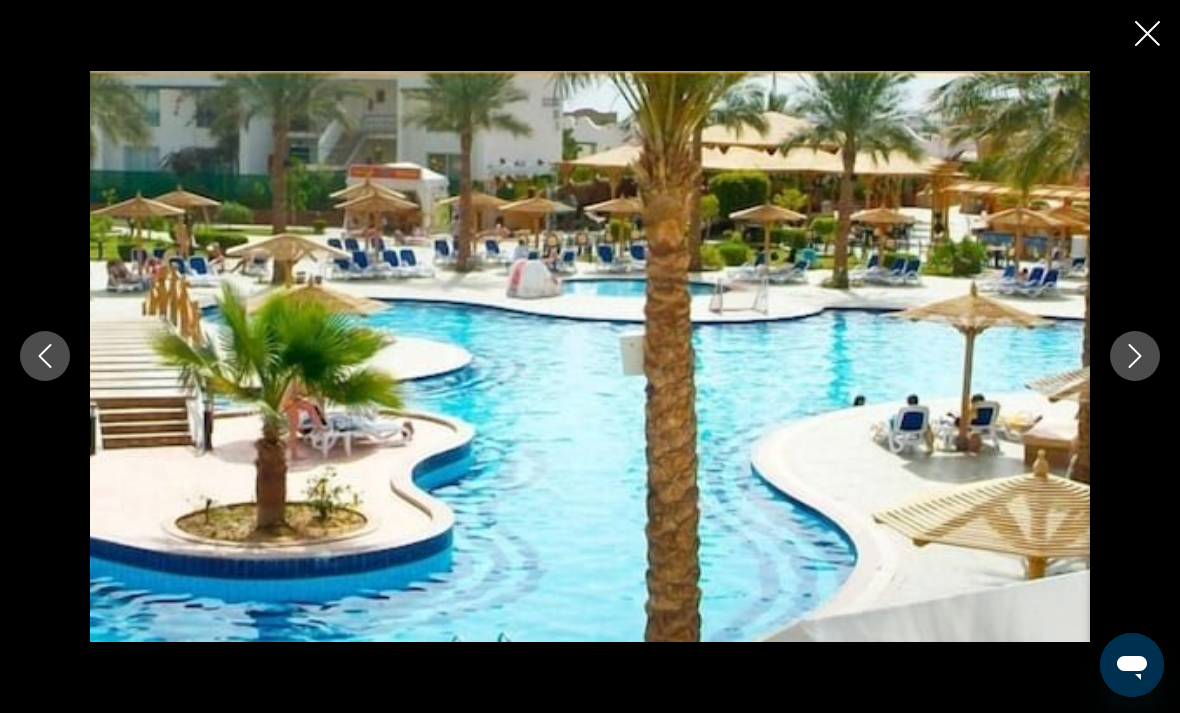 click 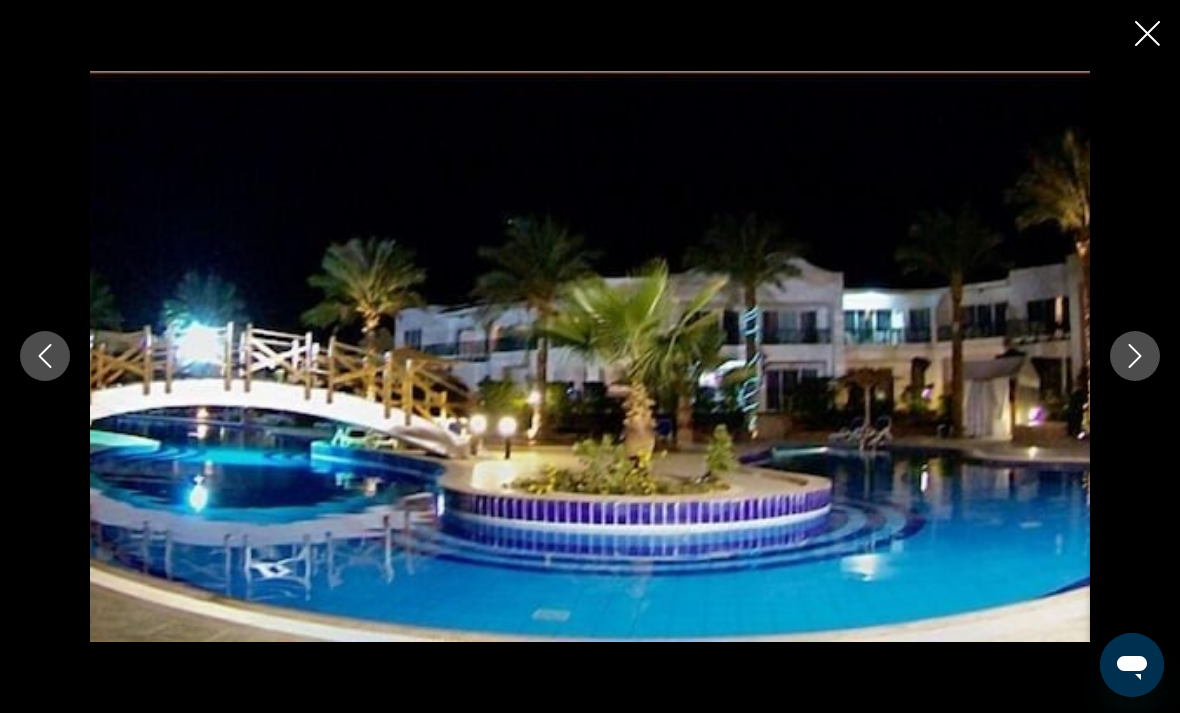 click 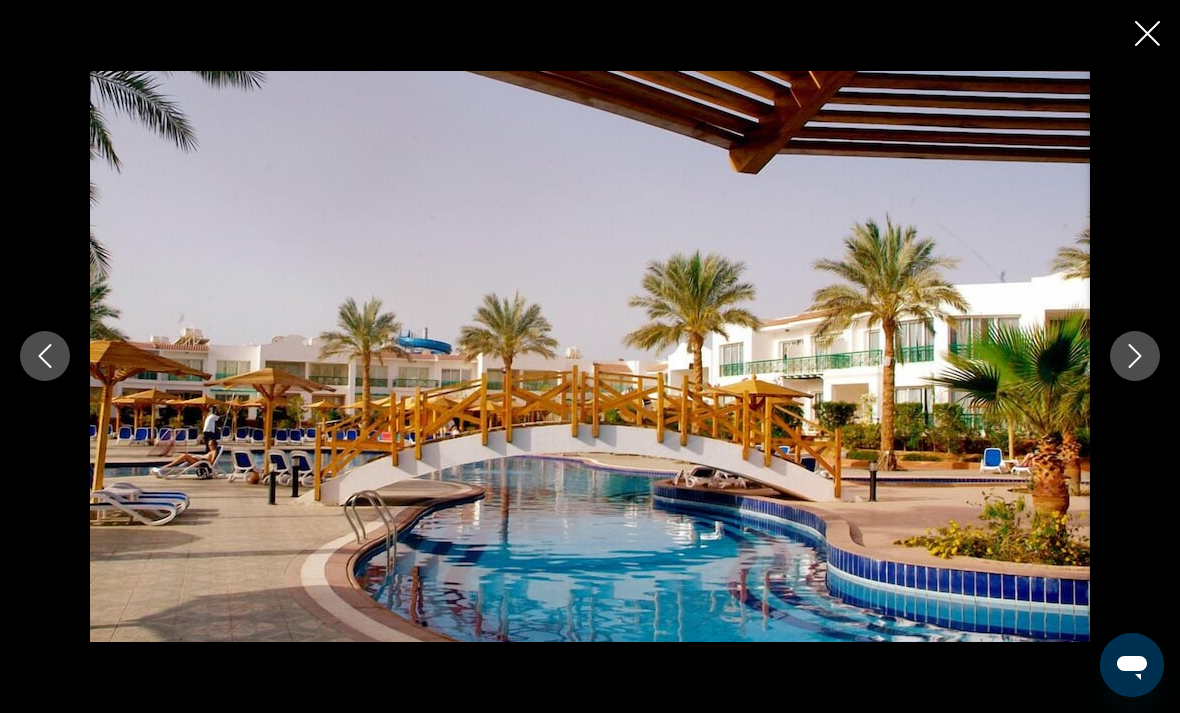 click 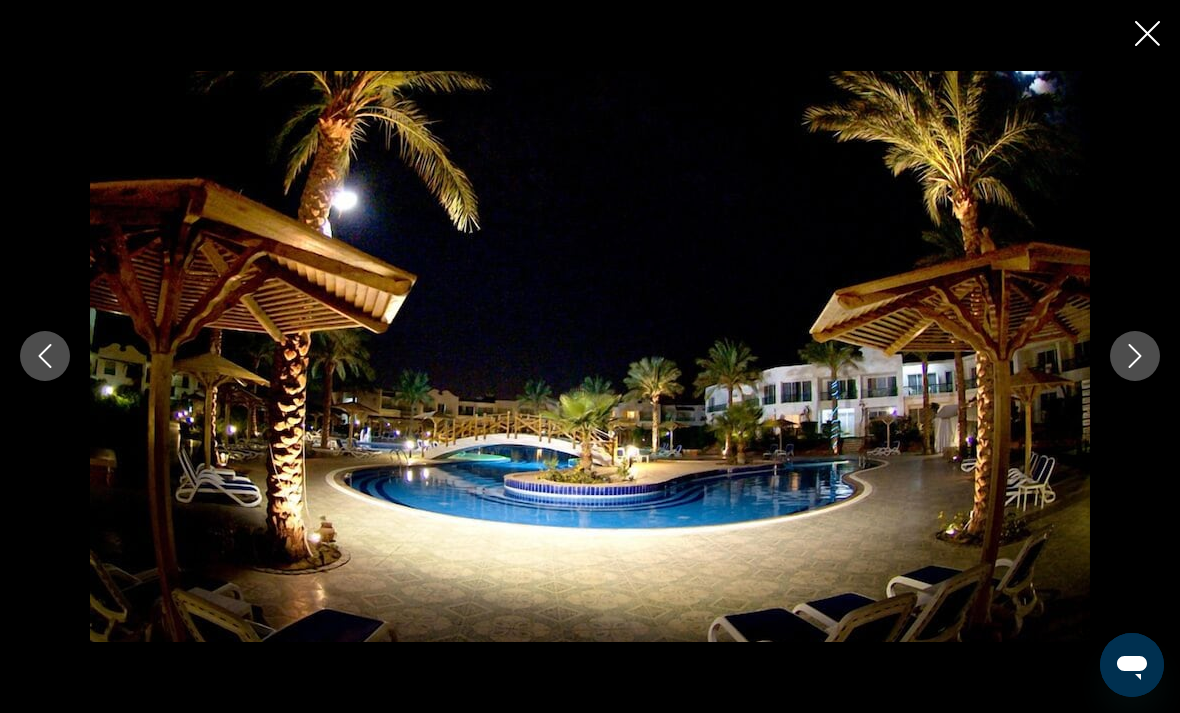 click 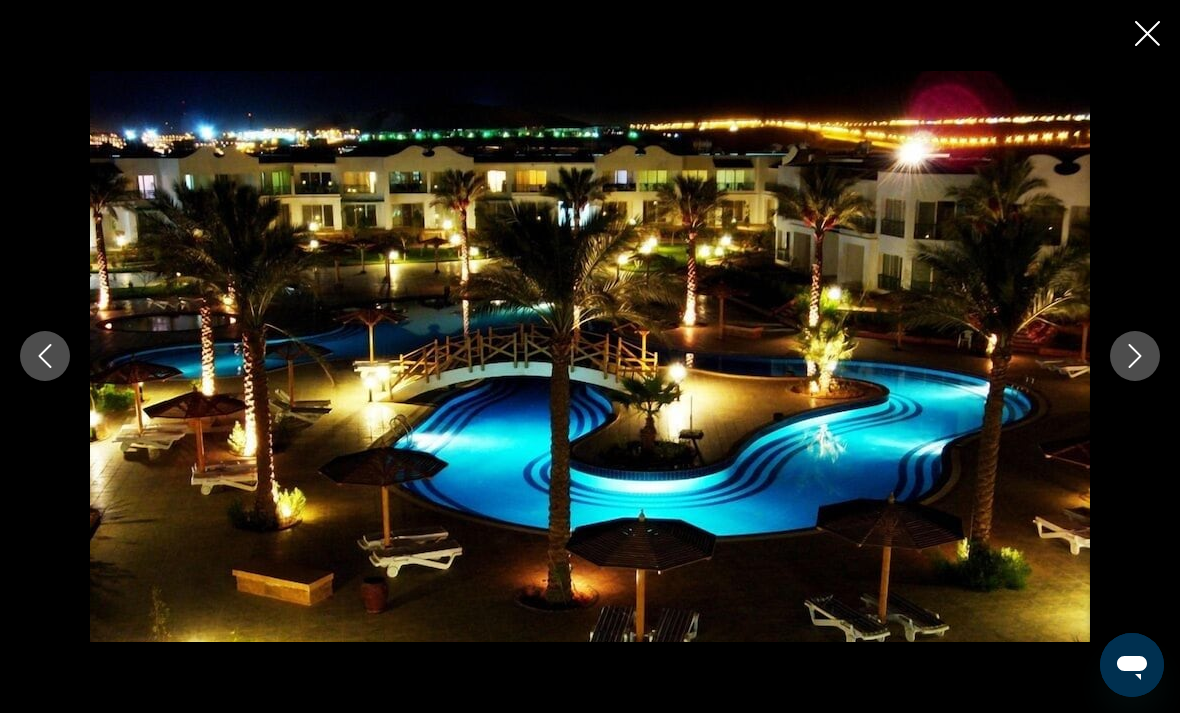 click 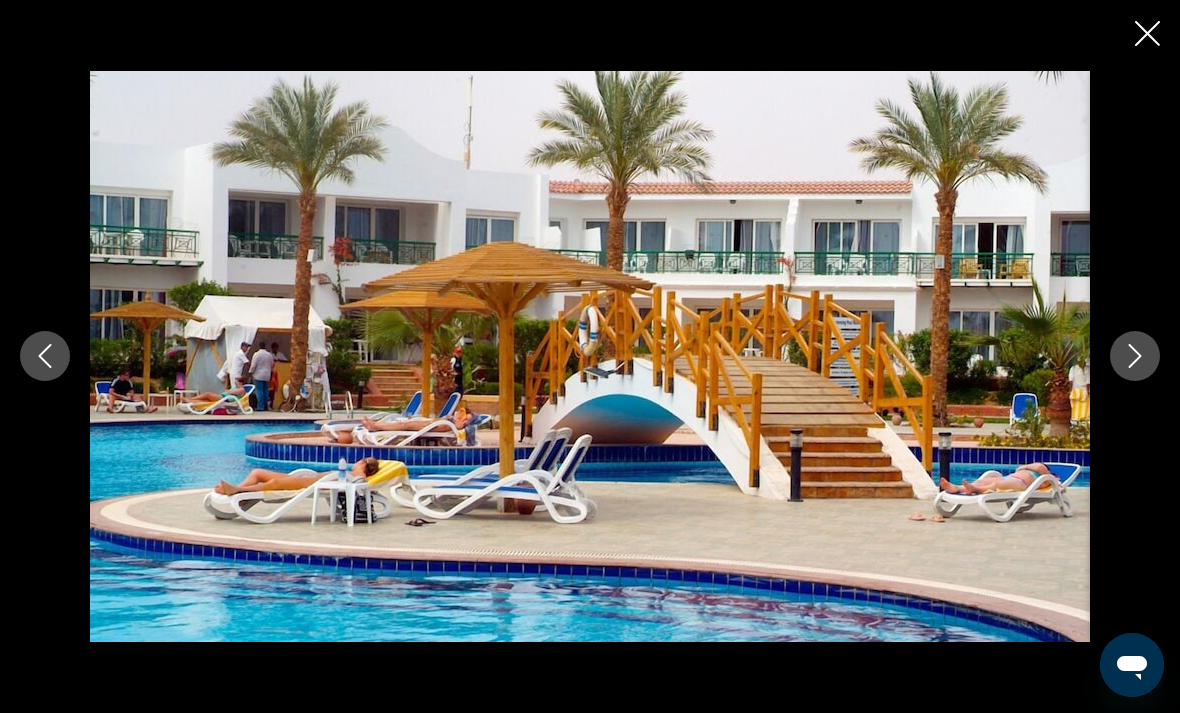 click 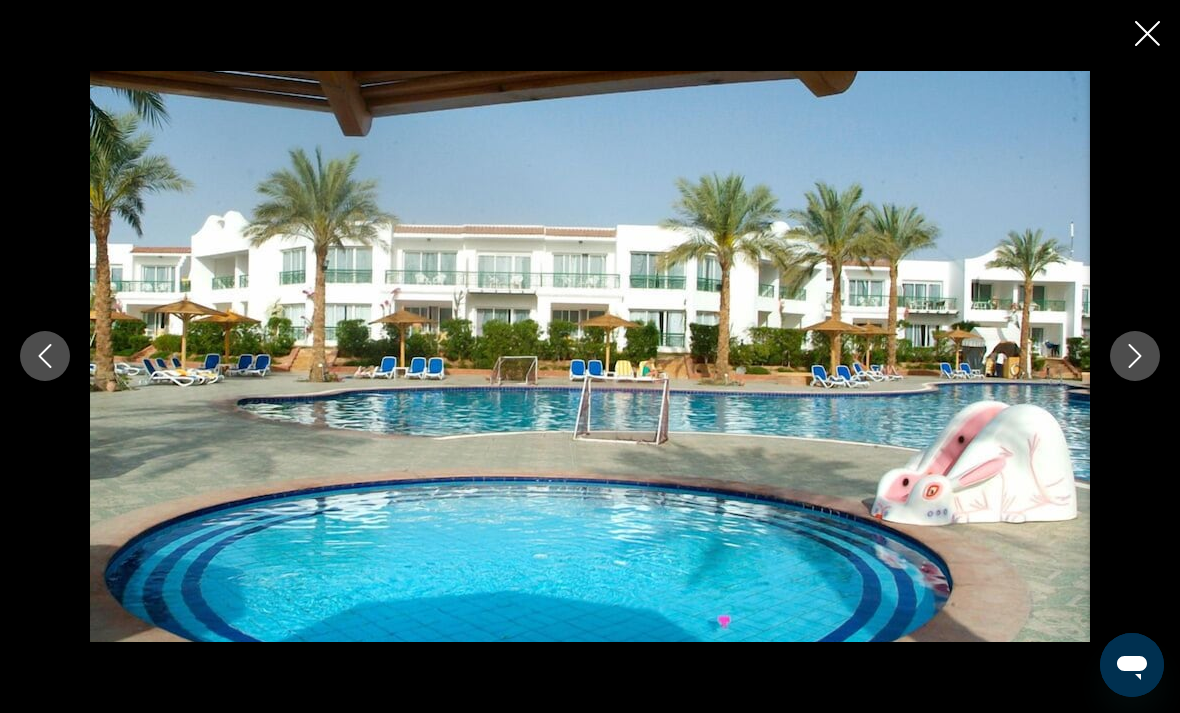 click 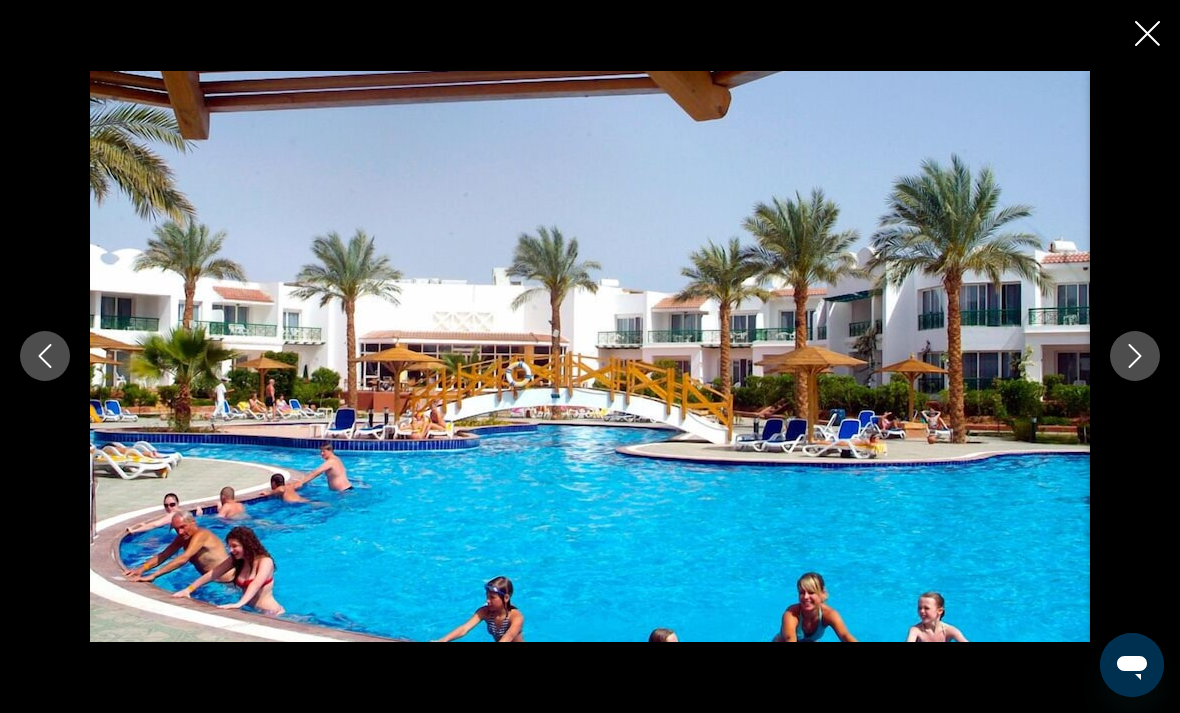 click 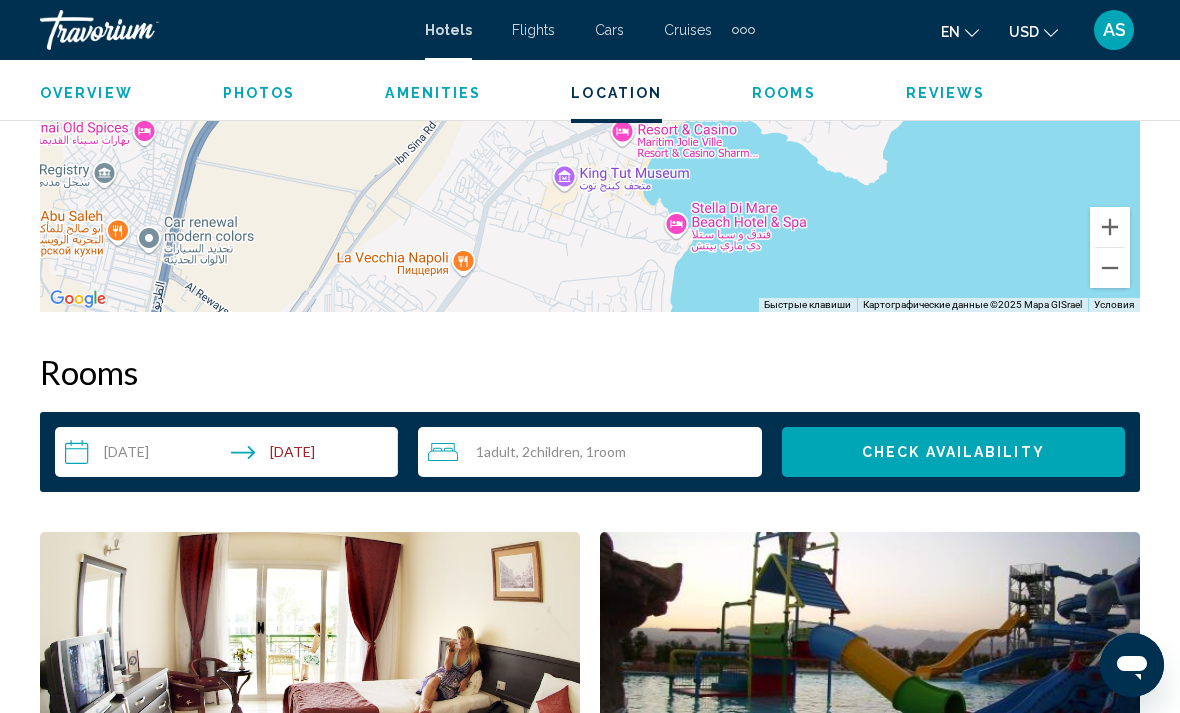 scroll, scrollTop: 2649, scrollLeft: 0, axis: vertical 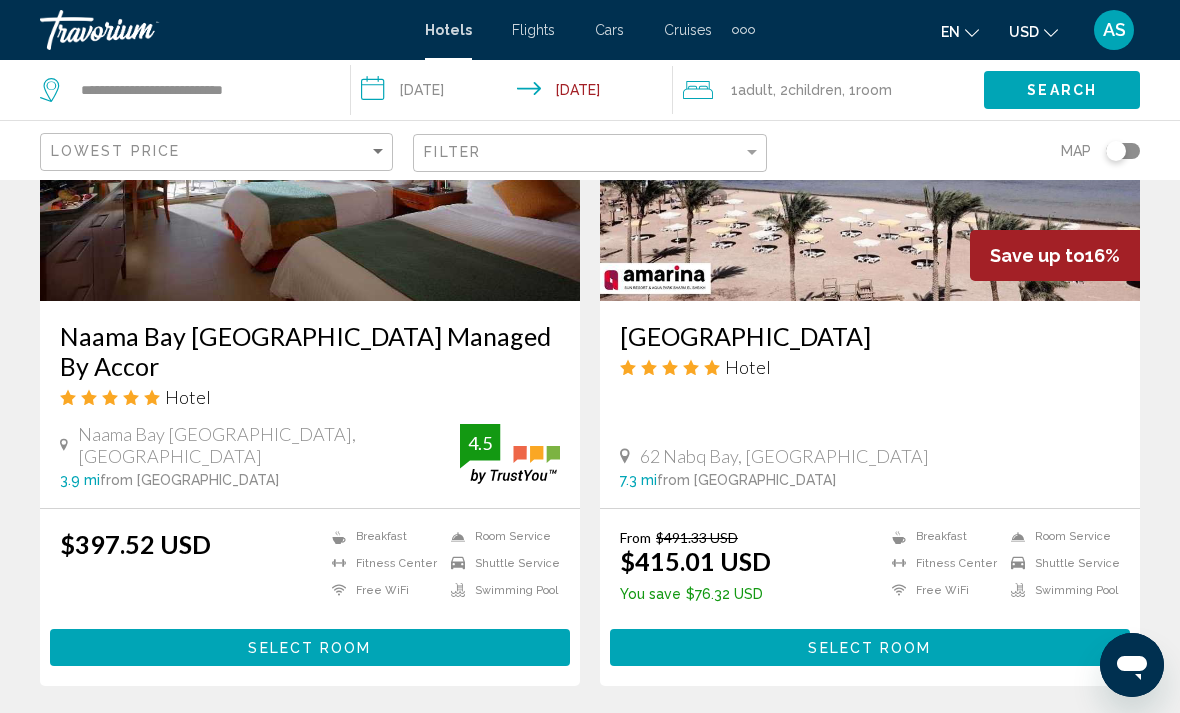 click on "Select Room" at bounding box center [310, 647] 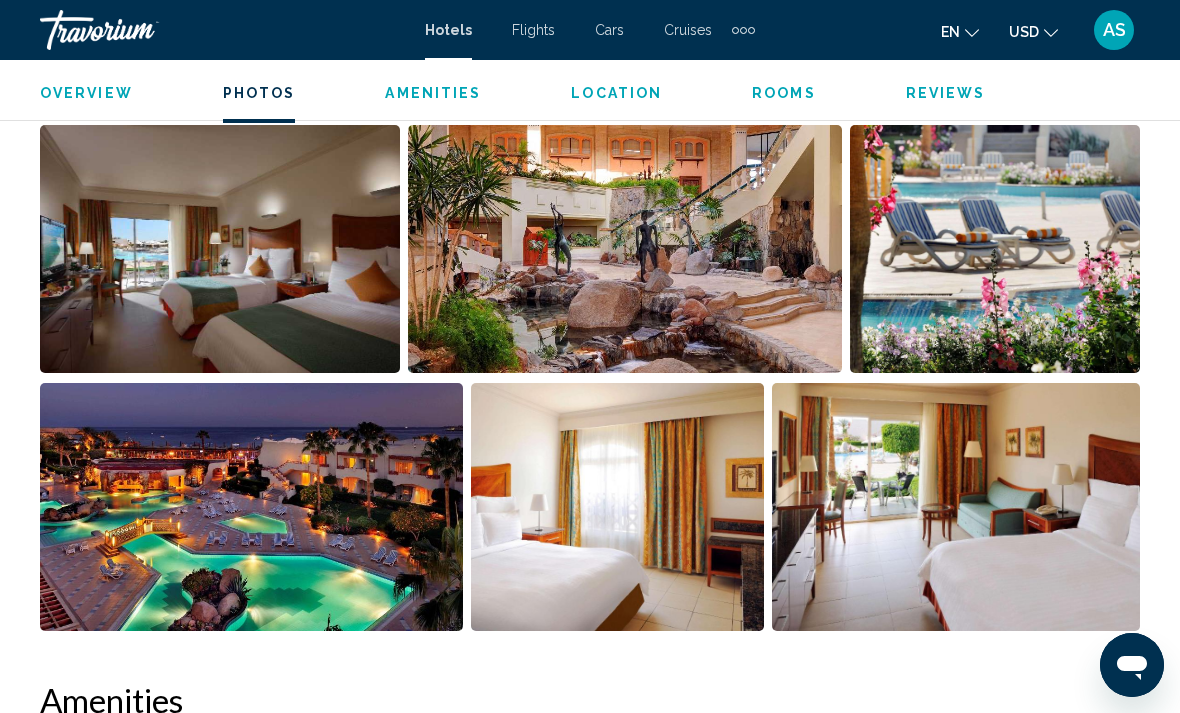 scroll, scrollTop: 1345, scrollLeft: 0, axis: vertical 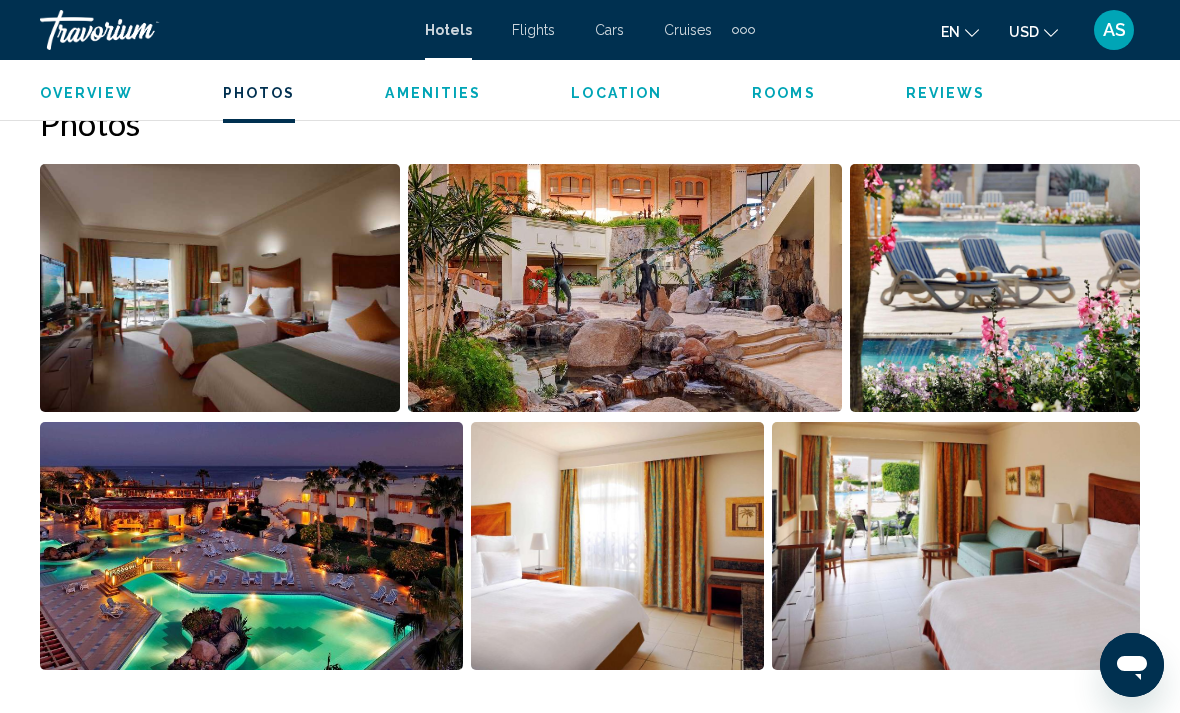 click at bounding box center [220, 288] 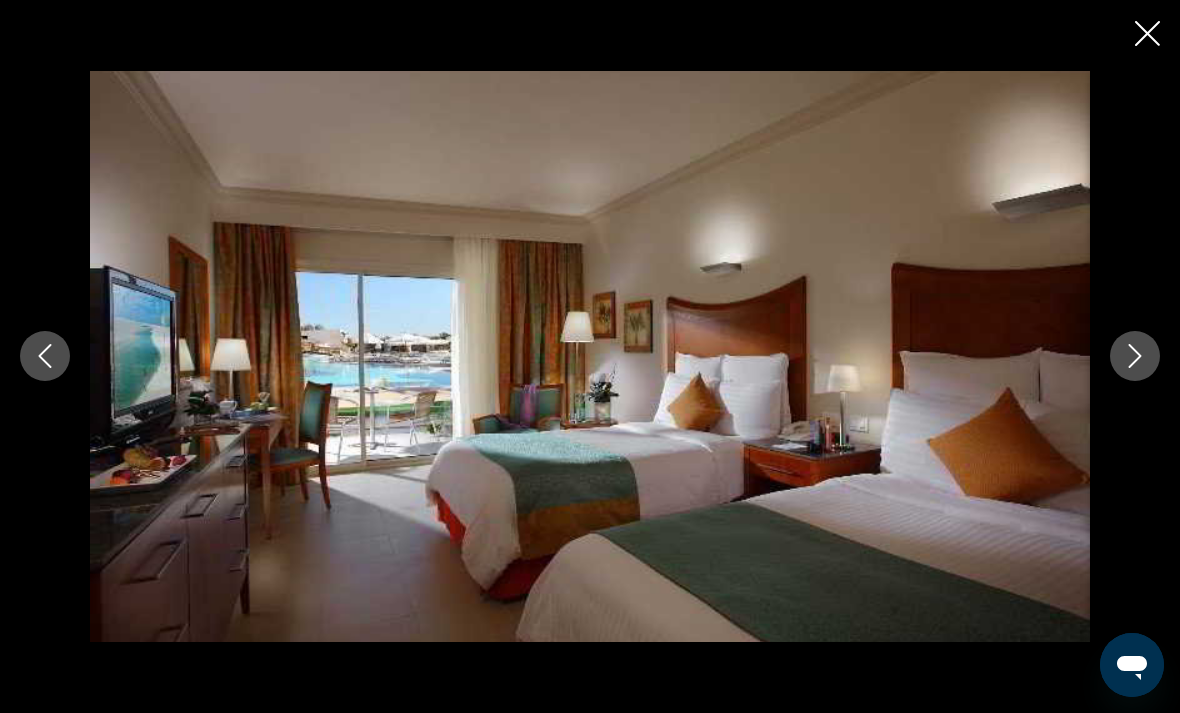 click 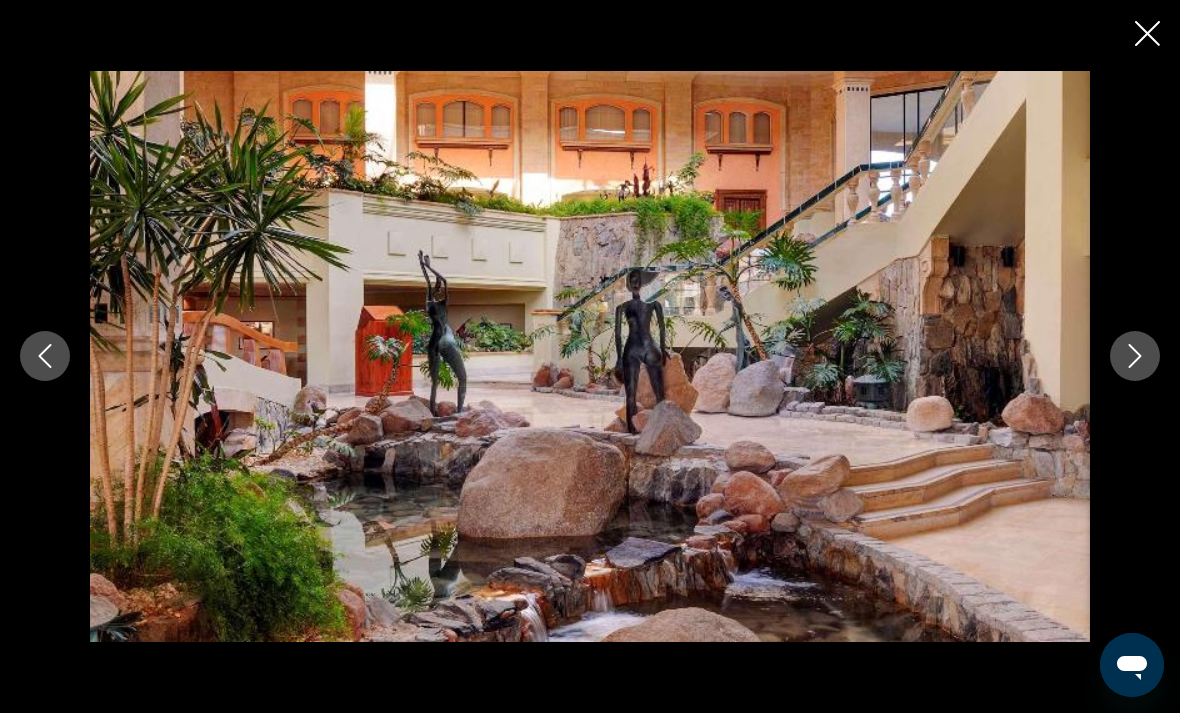 click at bounding box center [1135, 356] 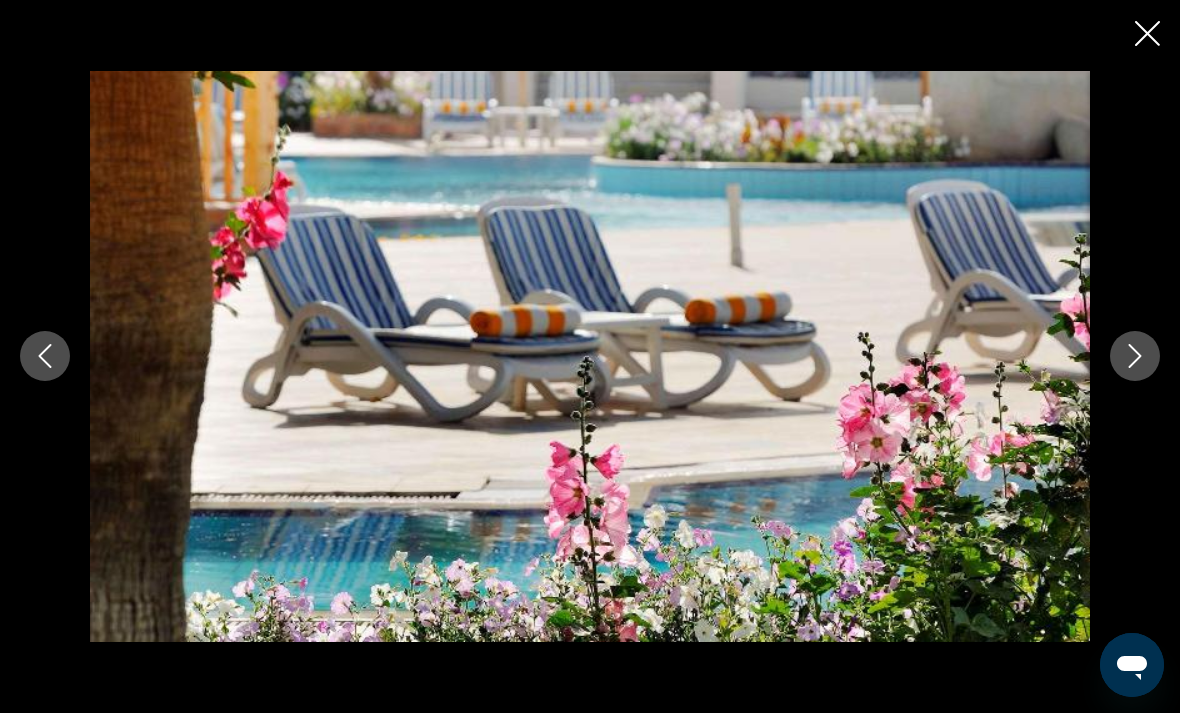click at bounding box center [1135, 356] 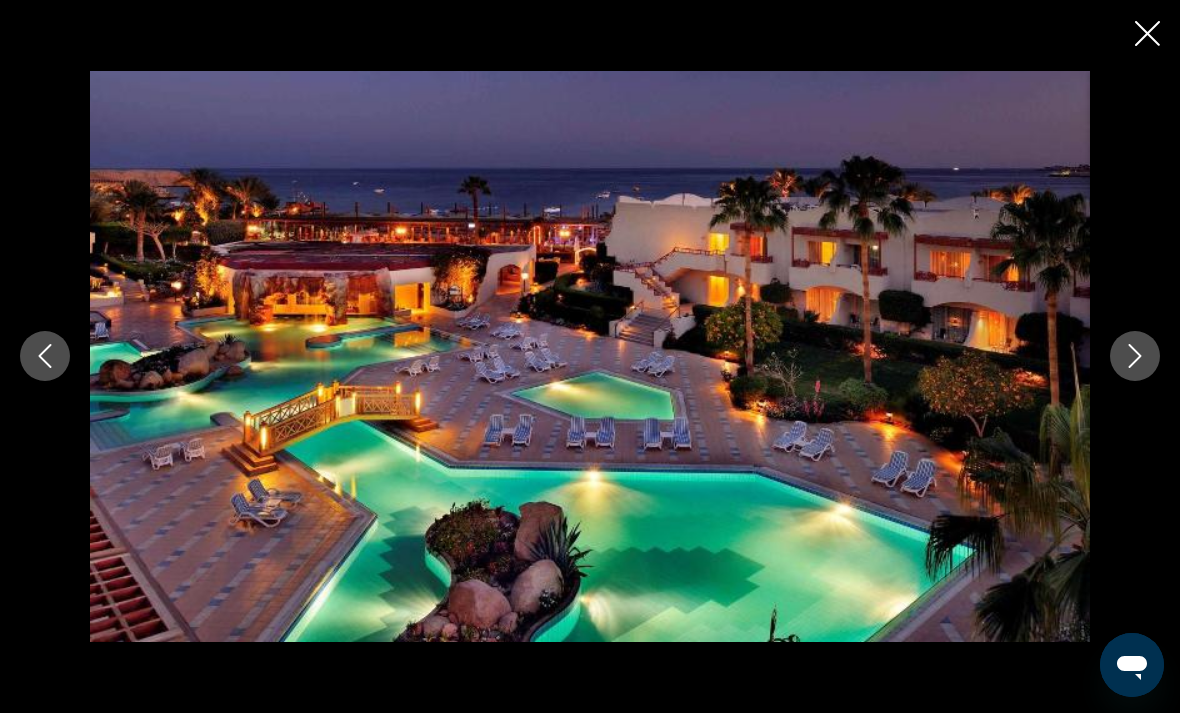 click 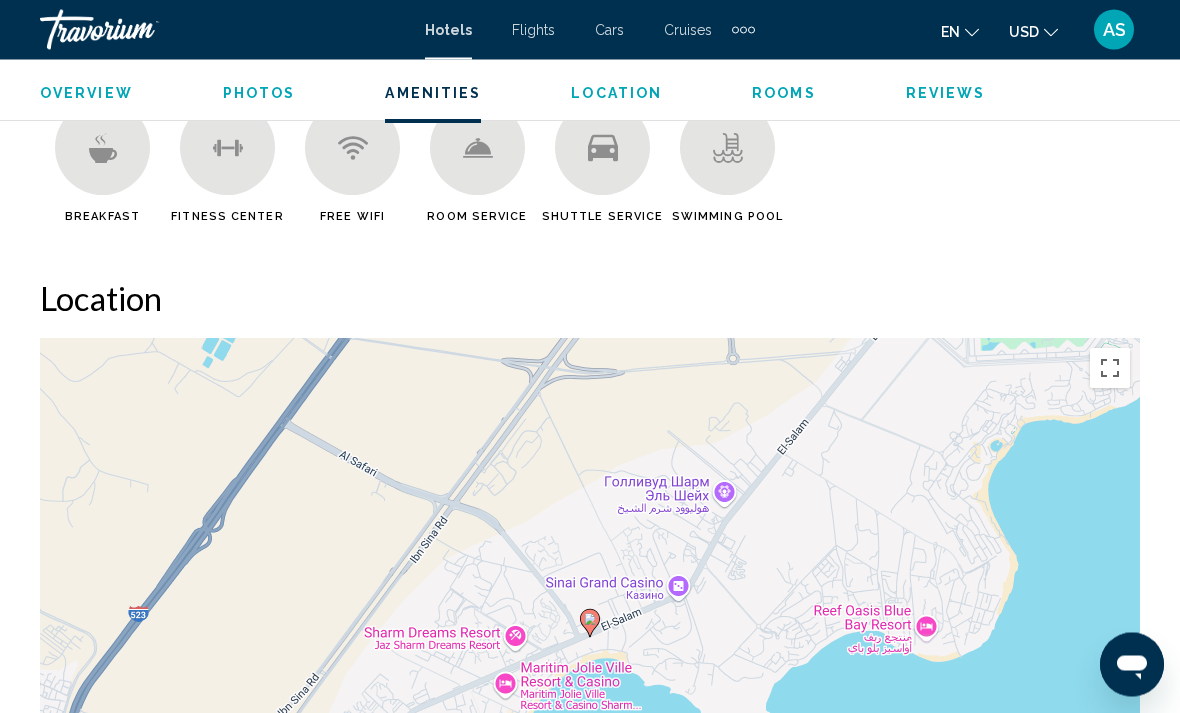 scroll, scrollTop: 1929, scrollLeft: 0, axis: vertical 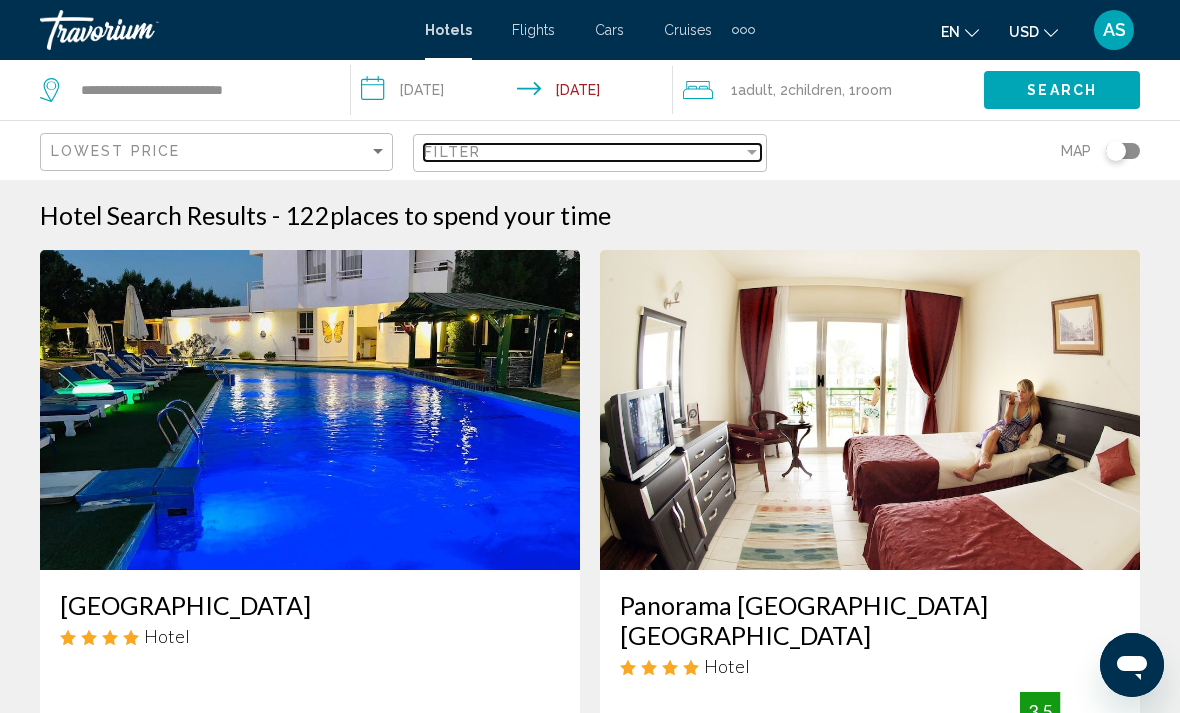 click on "Filter" at bounding box center [583, 152] 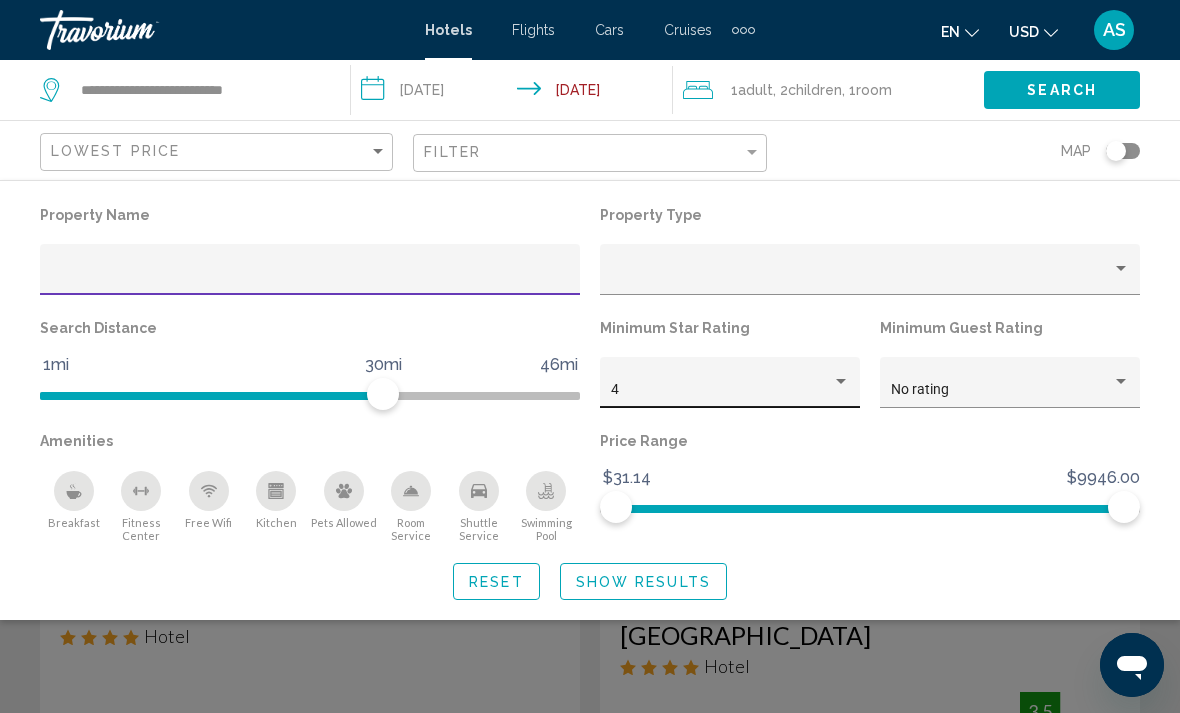 click on "4" 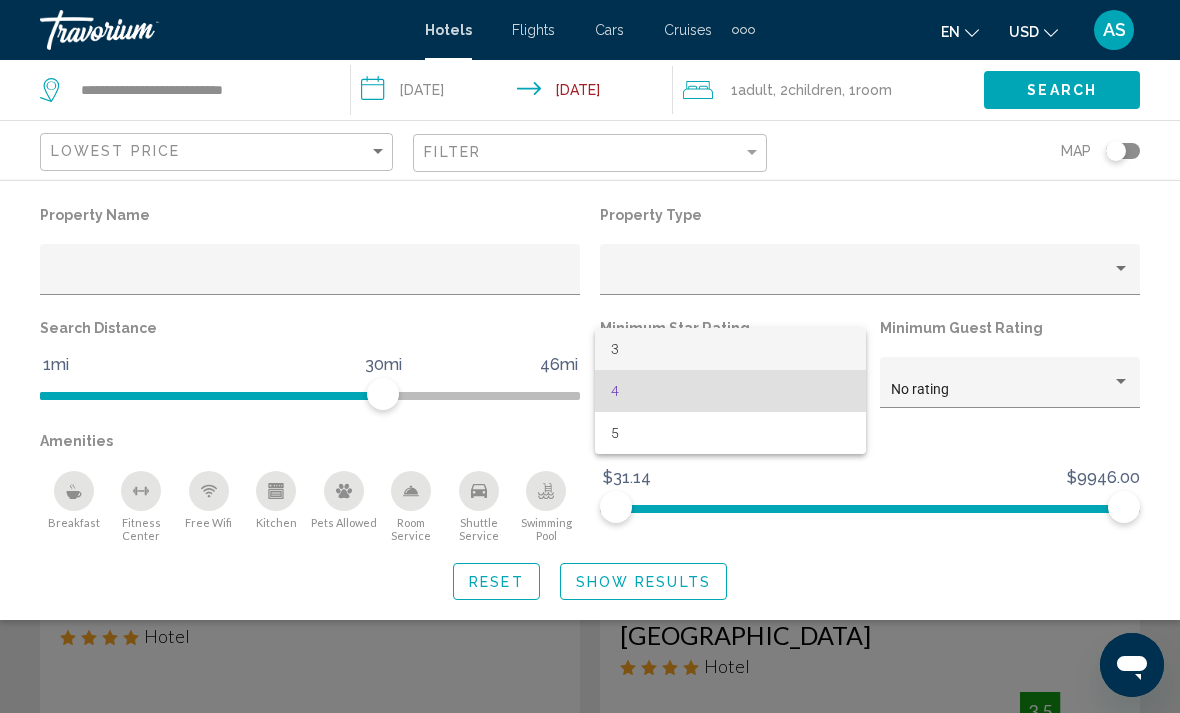click on "3" at bounding box center [730, 349] 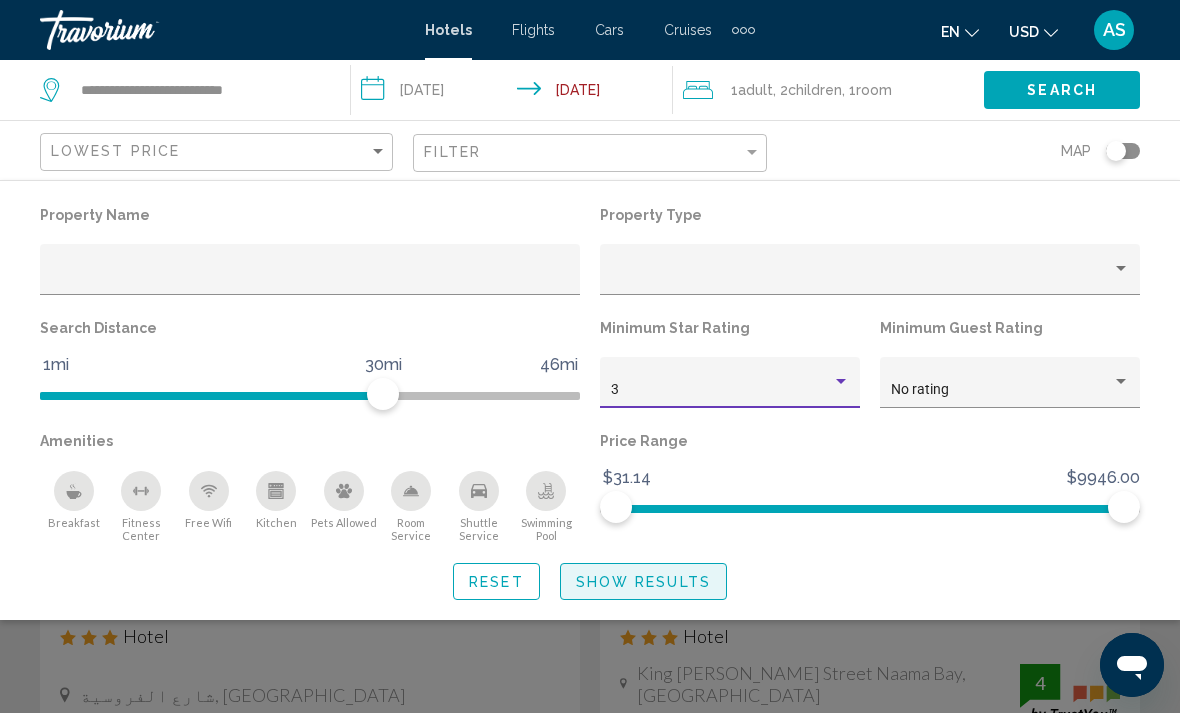 click on "Show Results" 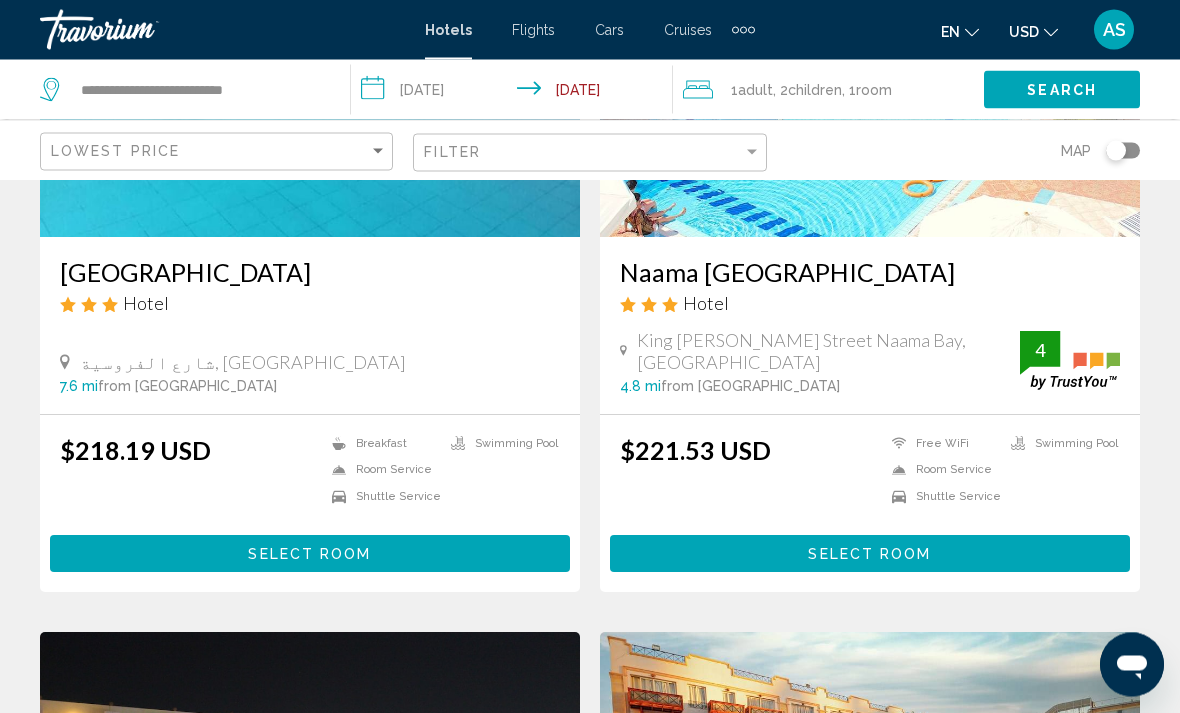 scroll, scrollTop: 401, scrollLeft: 0, axis: vertical 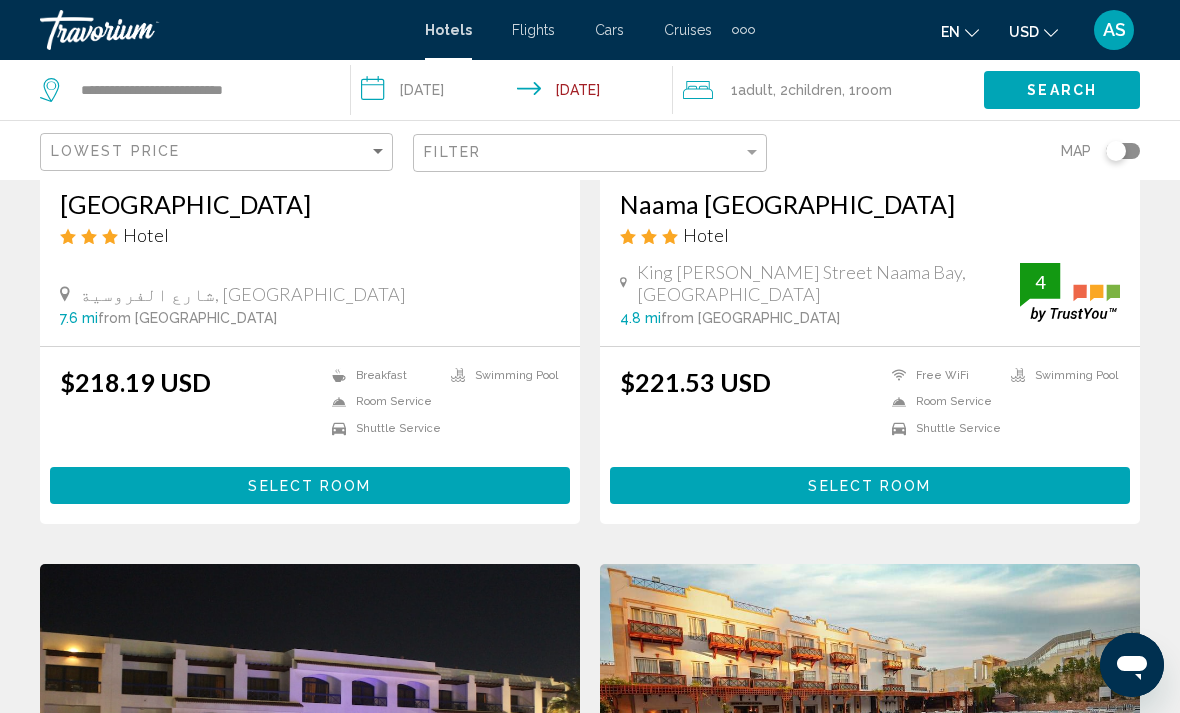 click on "Select Room" at bounding box center (870, 485) 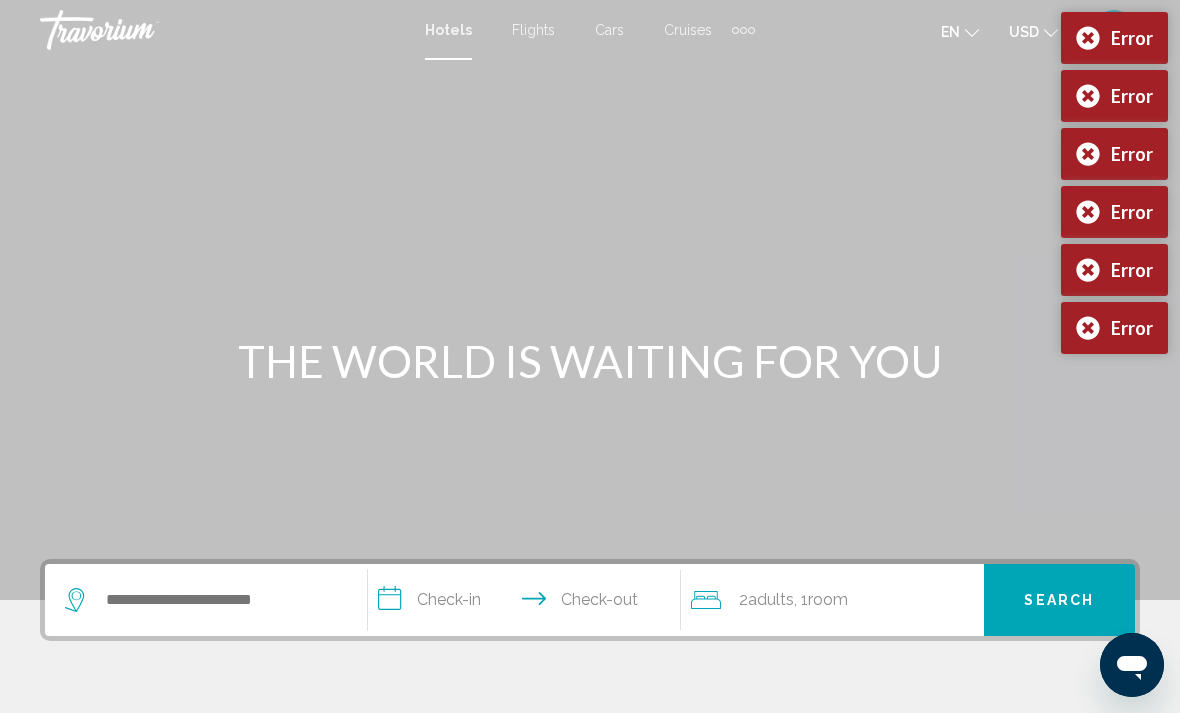 scroll, scrollTop: 0, scrollLeft: 0, axis: both 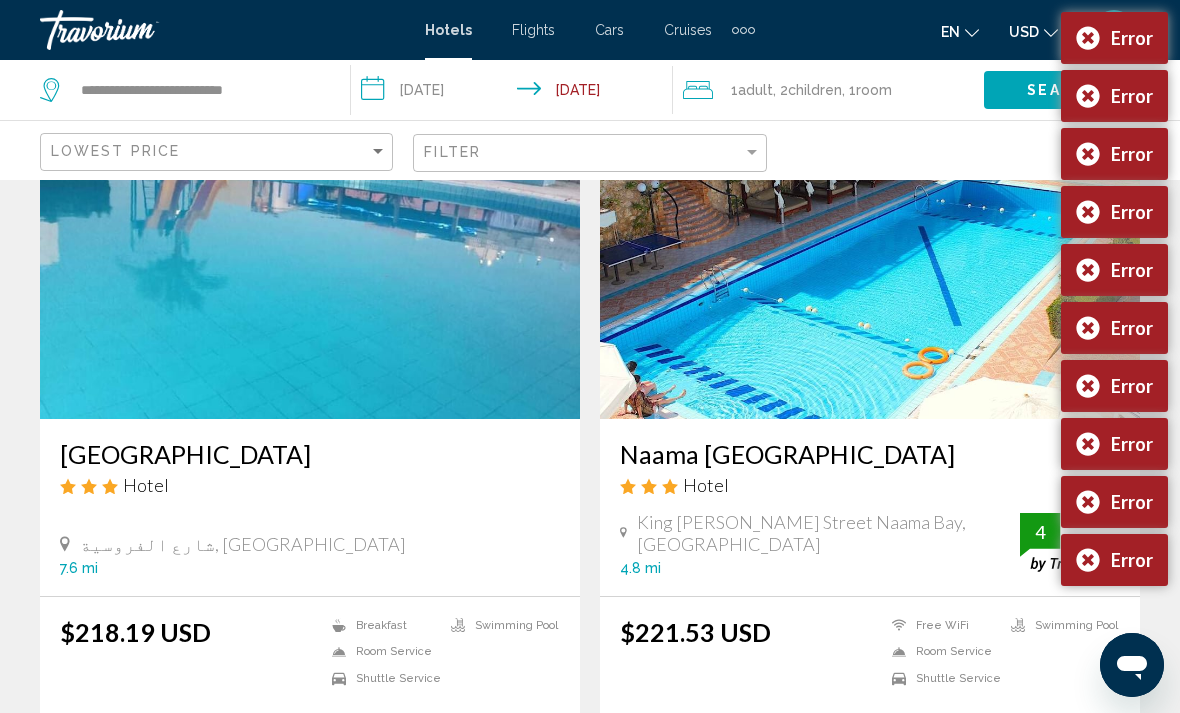 click on "Select Room" at bounding box center [869, 736] 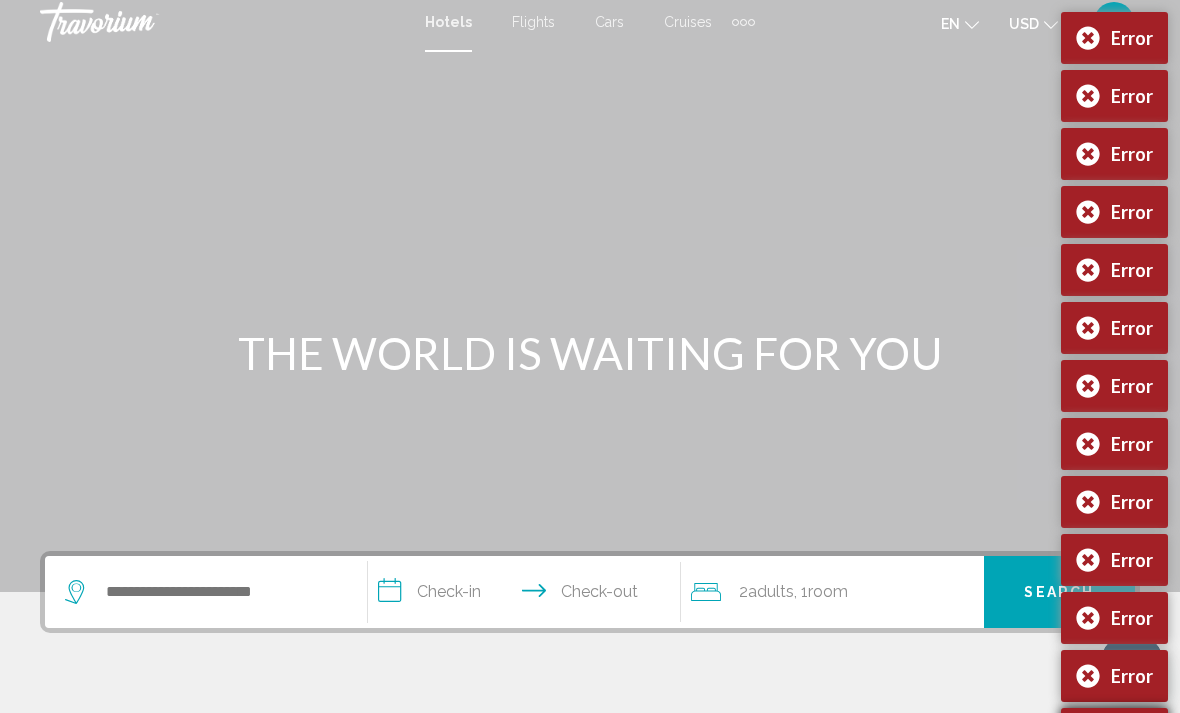 scroll, scrollTop: 0, scrollLeft: 0, axis: both 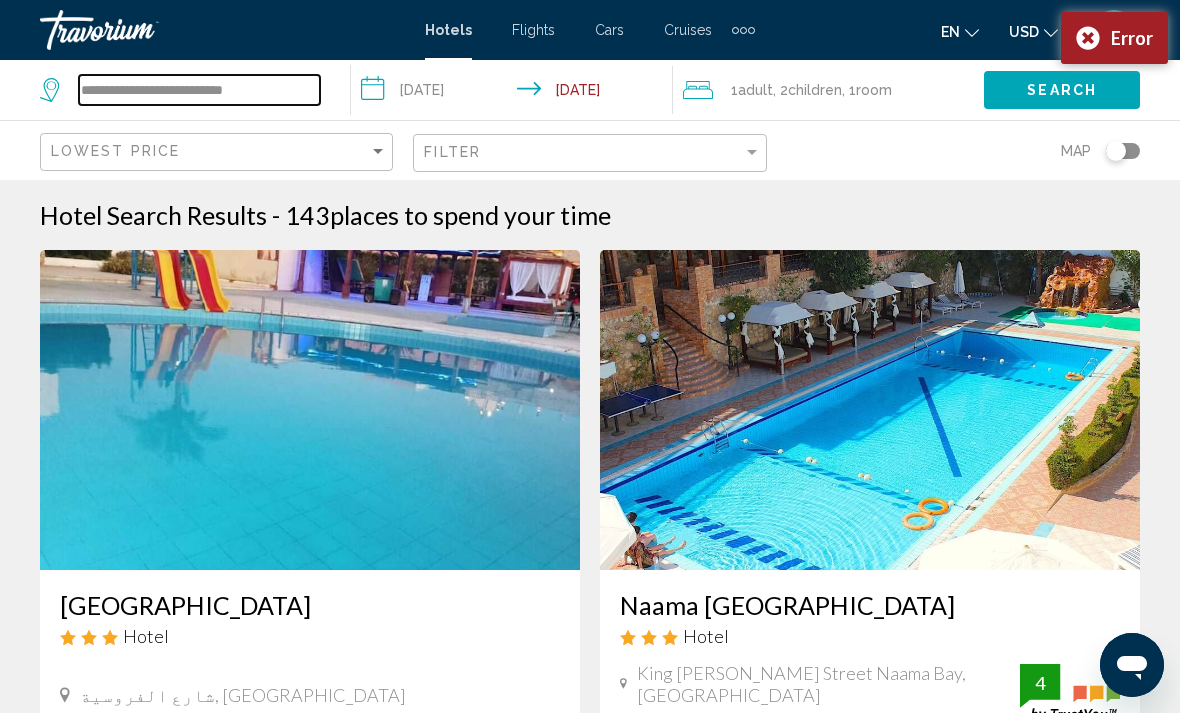 click on "**********" at bounding box center [199, 90] 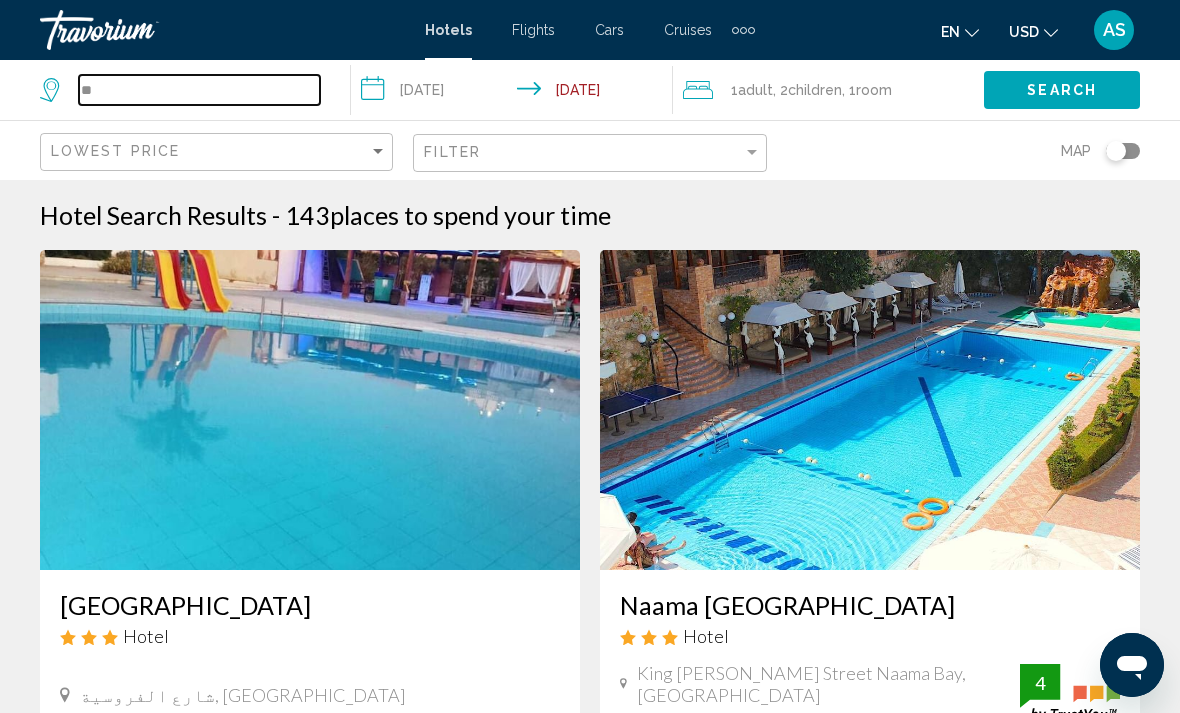 type on "*" 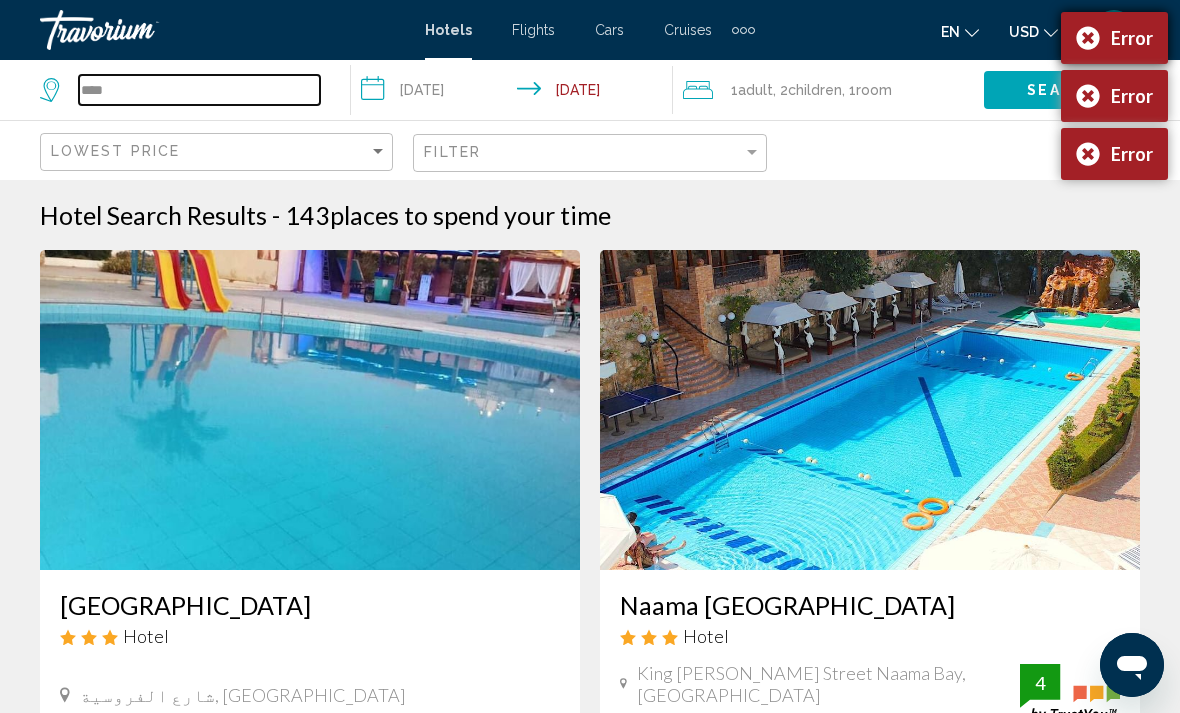 type on "****" 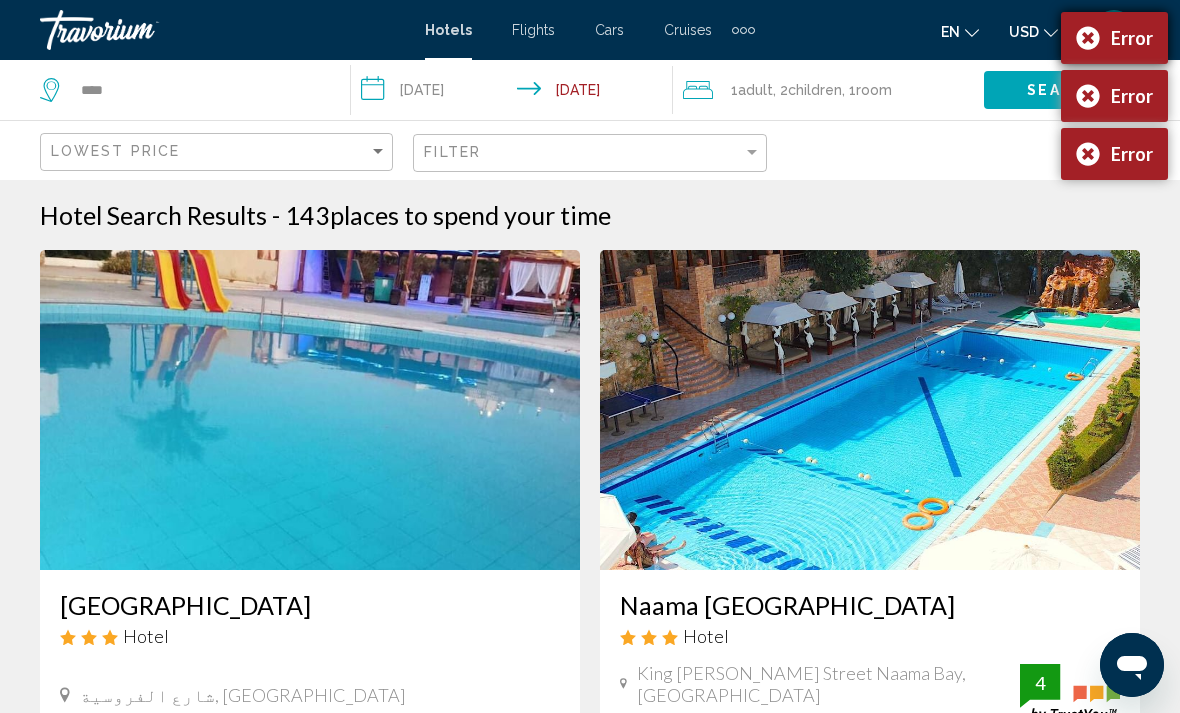 click on "Error" at bounding box center (1114, 38) 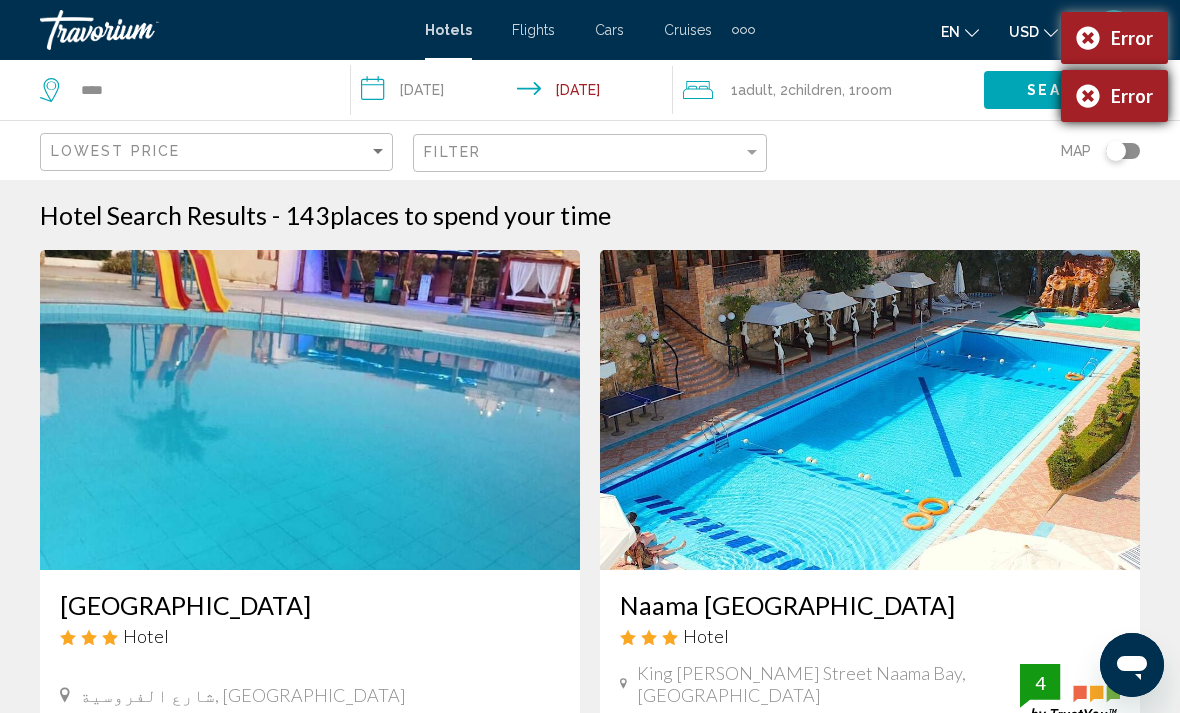 click on "Error" at bounding box center [1114, 96] 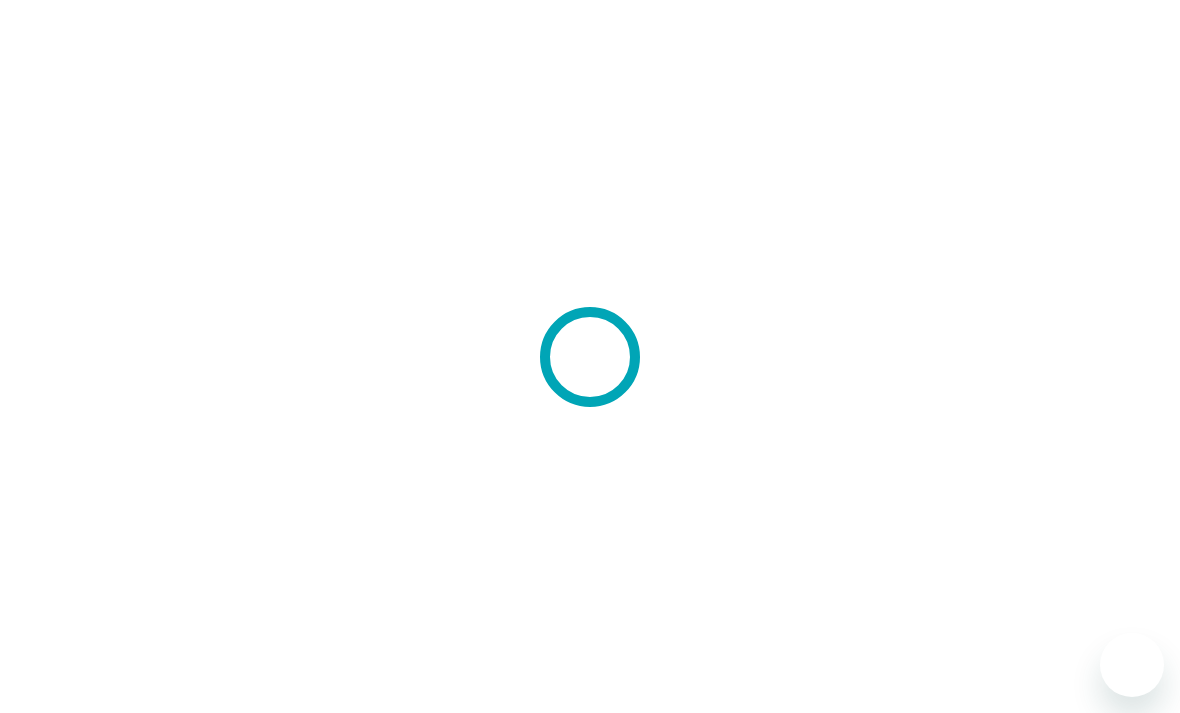 scroll, scrollTop: 0, scrollLeft: 0, axis: both 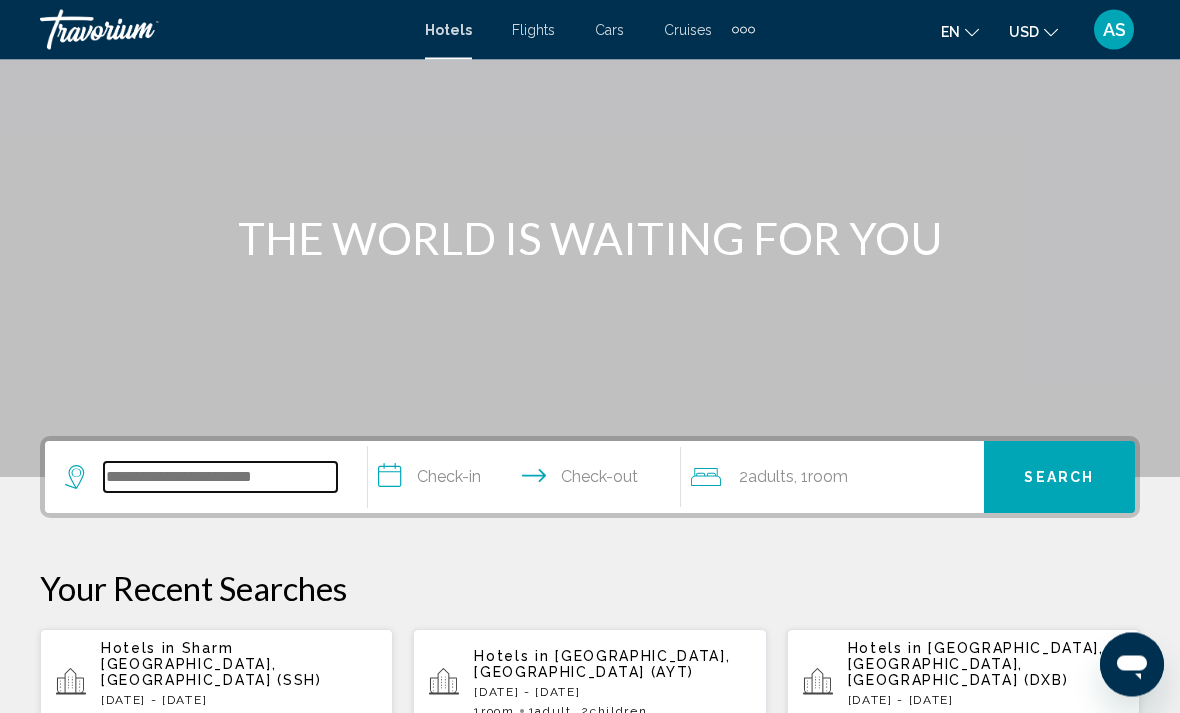 click at bounding box center (220, 478) 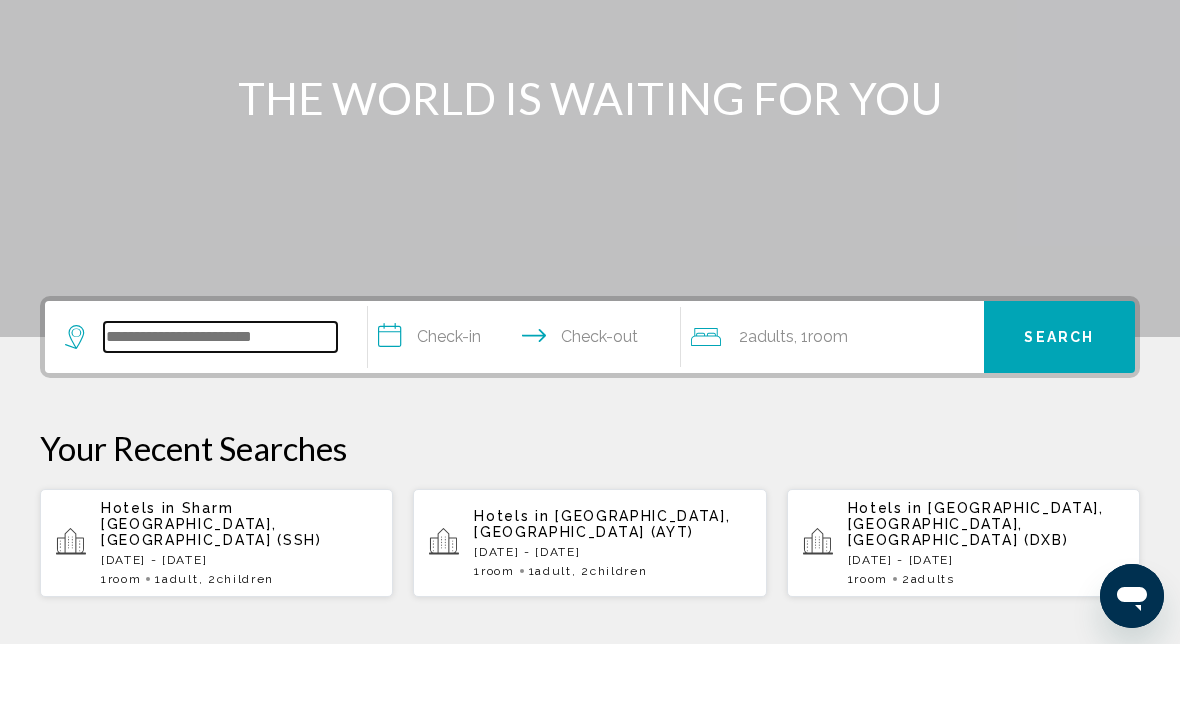 scroll, scrollTop: 425, scrollLeft: 0, axis: vertical 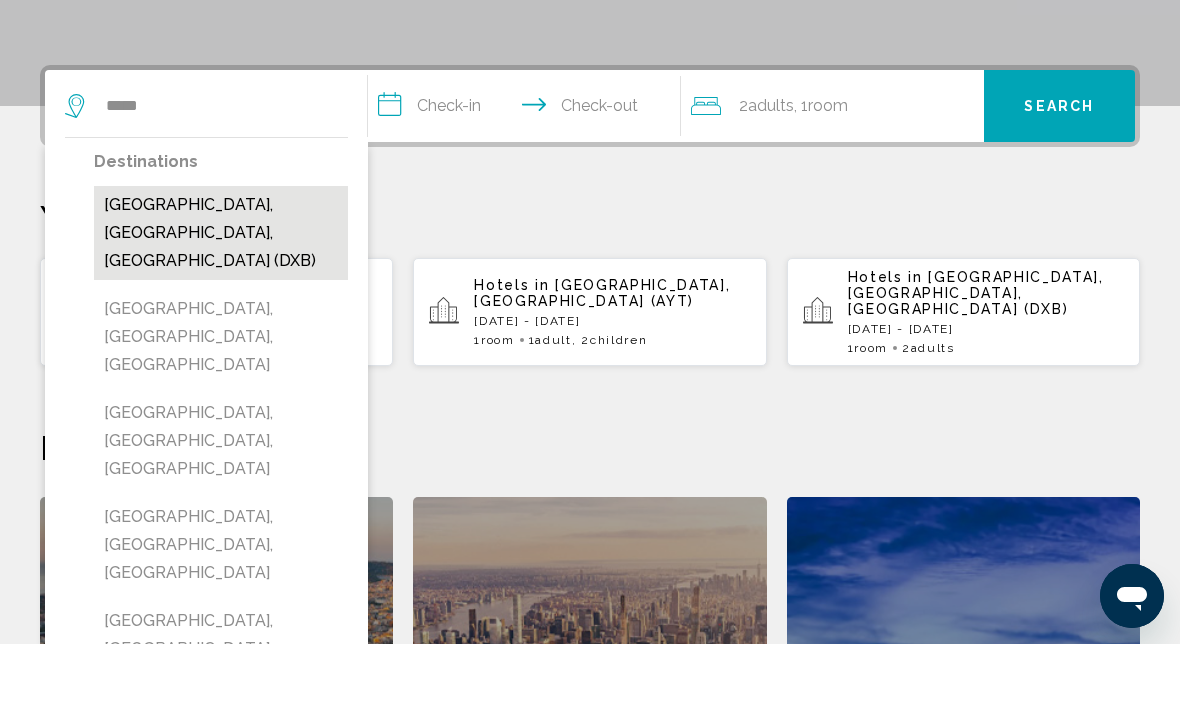 click on "[GEOGRAPHIC_DATA], [GEOGRAPHIC_DATA], [GEOGRAPHIC_DATA] (DXB)" at bounding box center (221, 302) 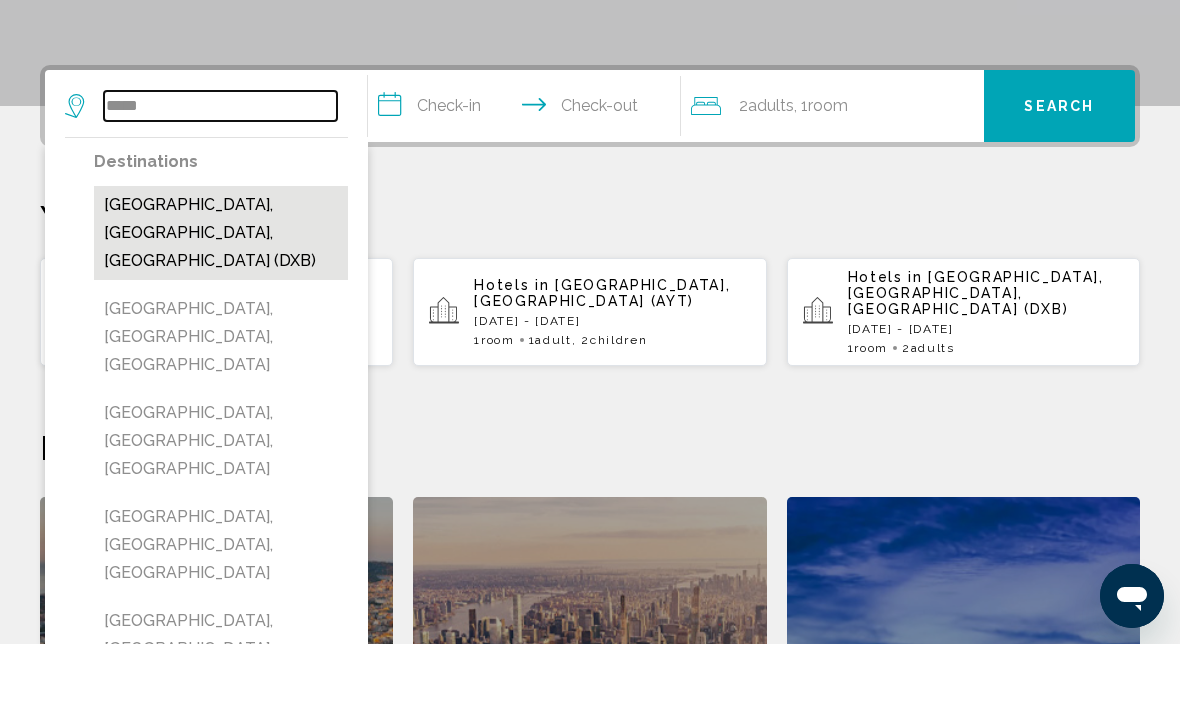 type on "**********" 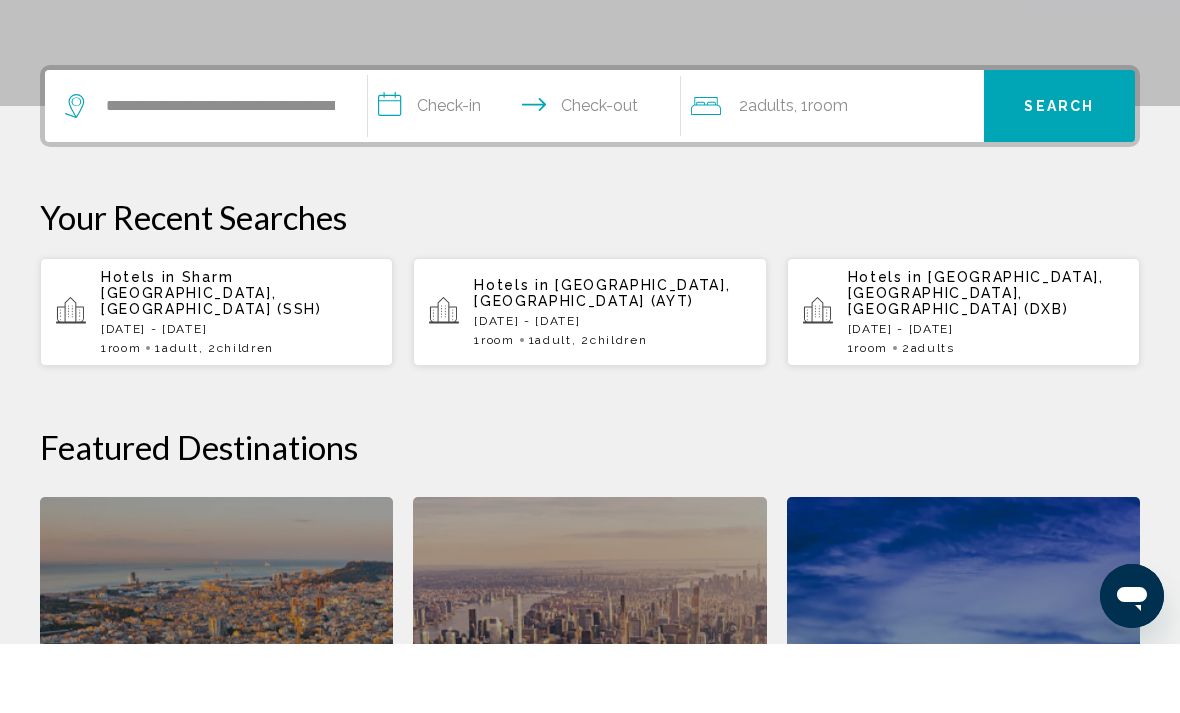 click on "**********" at bounding box center [528, 178] 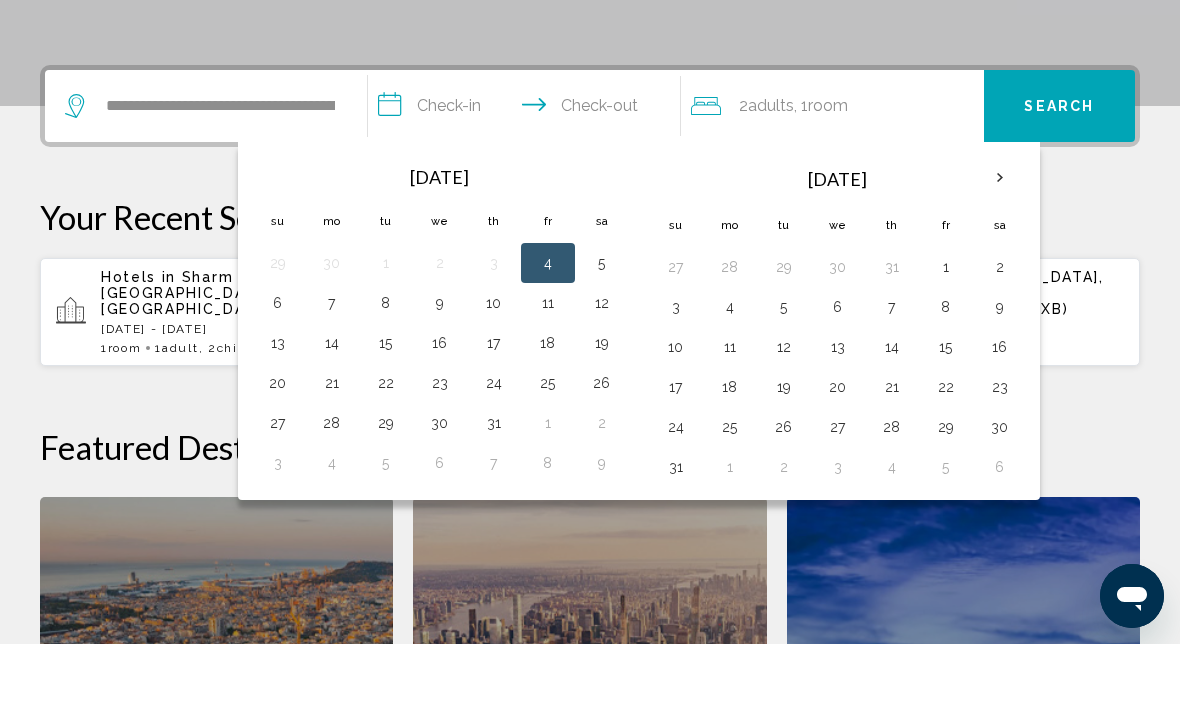 scroll, scrollTop: 494, scrollLeft: 0, axis: vertical 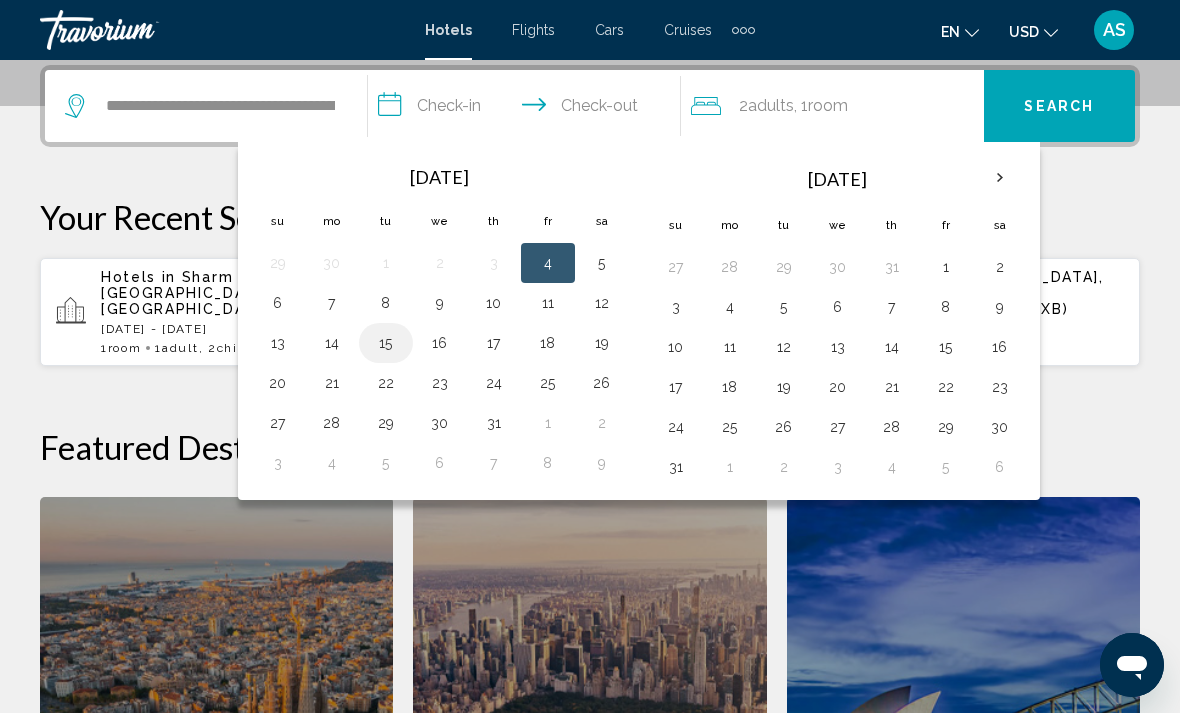 click on "15" at bounding box center [386, 343] 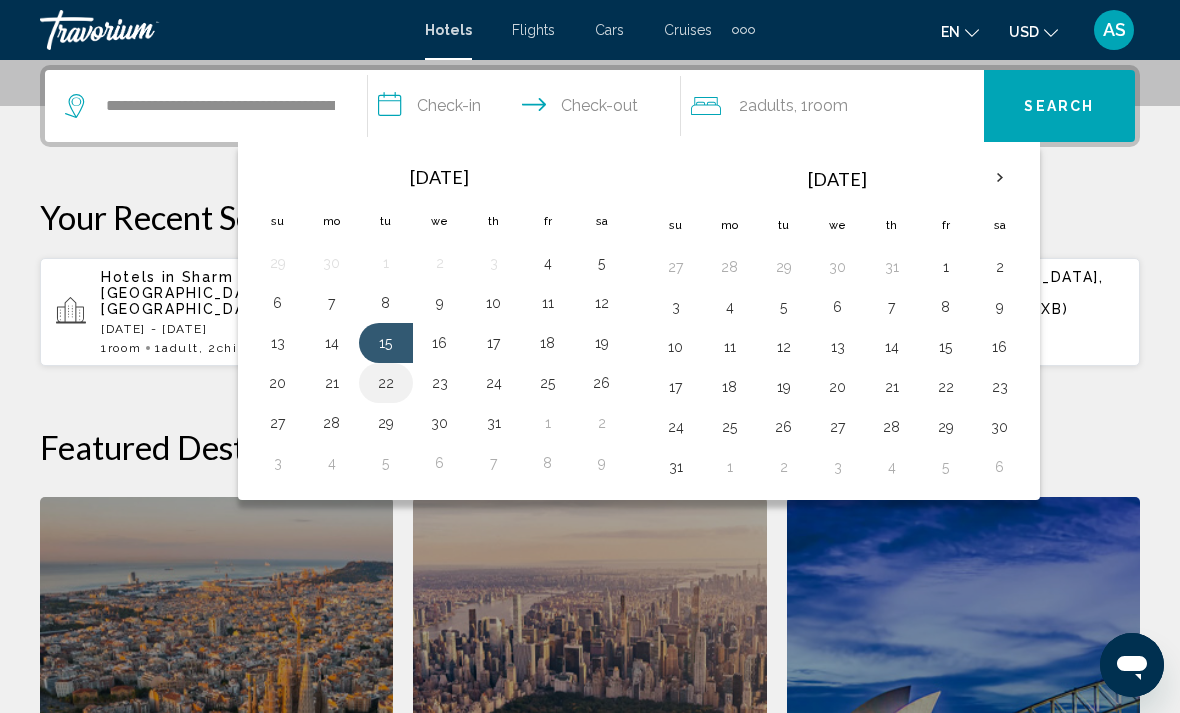 click on "22" at bounding box center [386, 383] 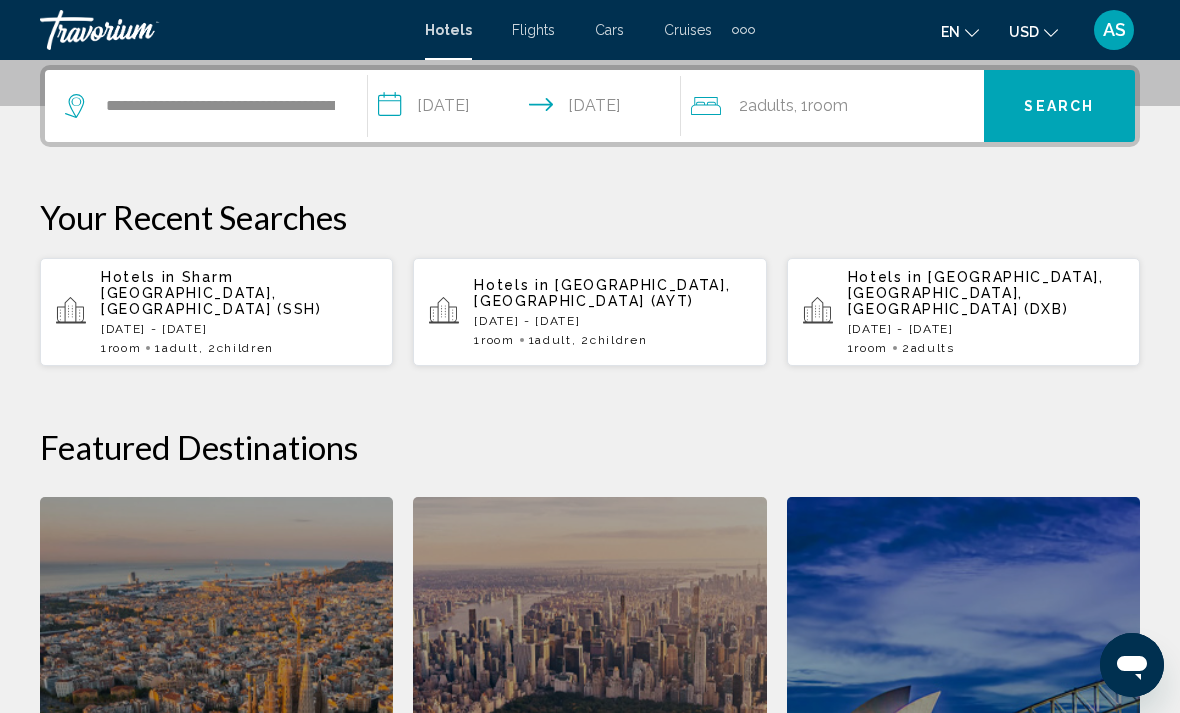 click on "2  Adult Adults , 1  Room rooms" 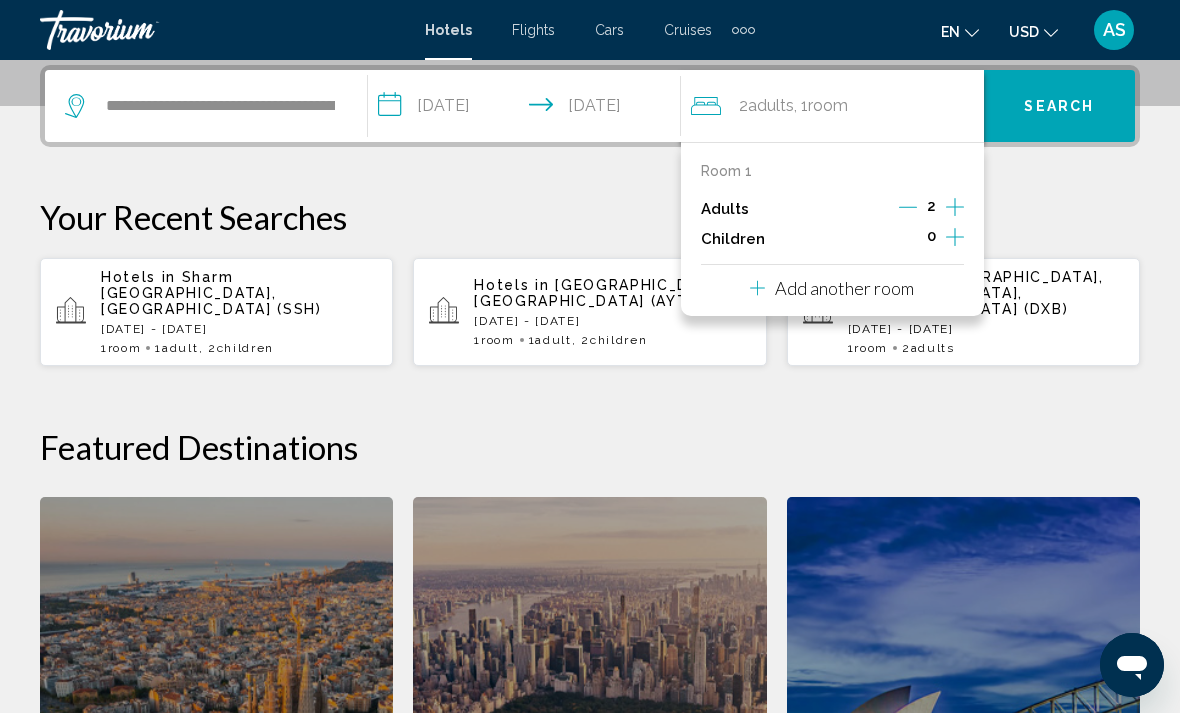 click at bounding box center (908, 209) 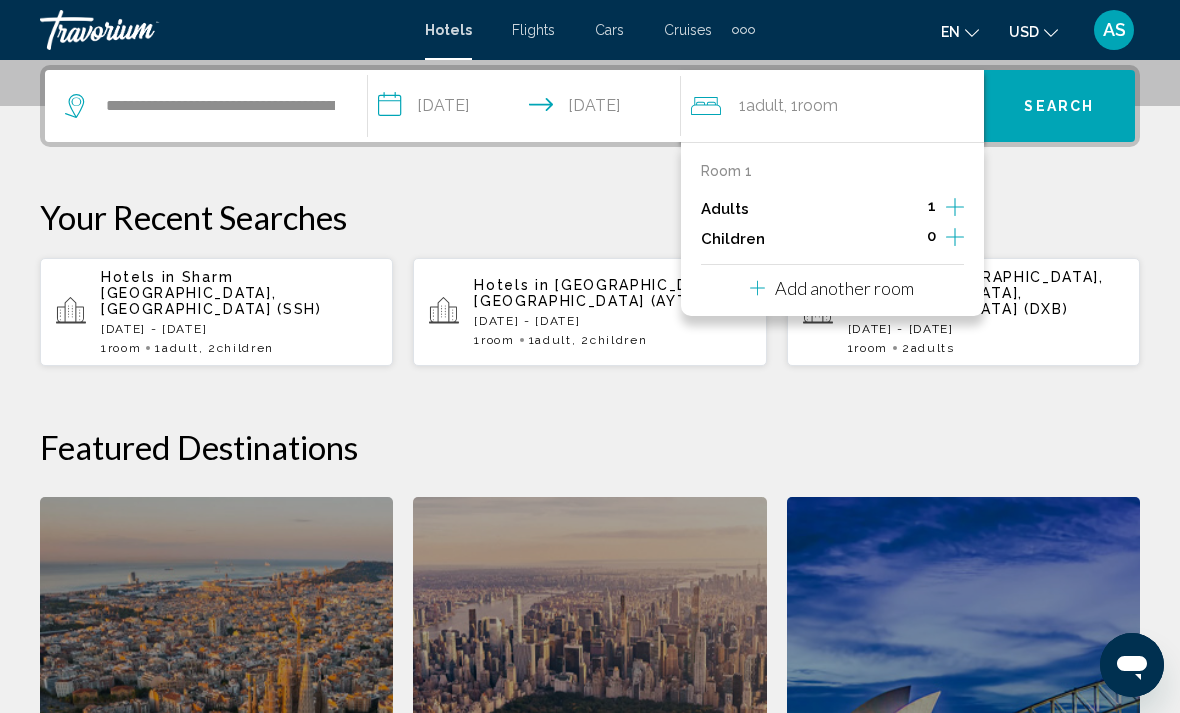 click 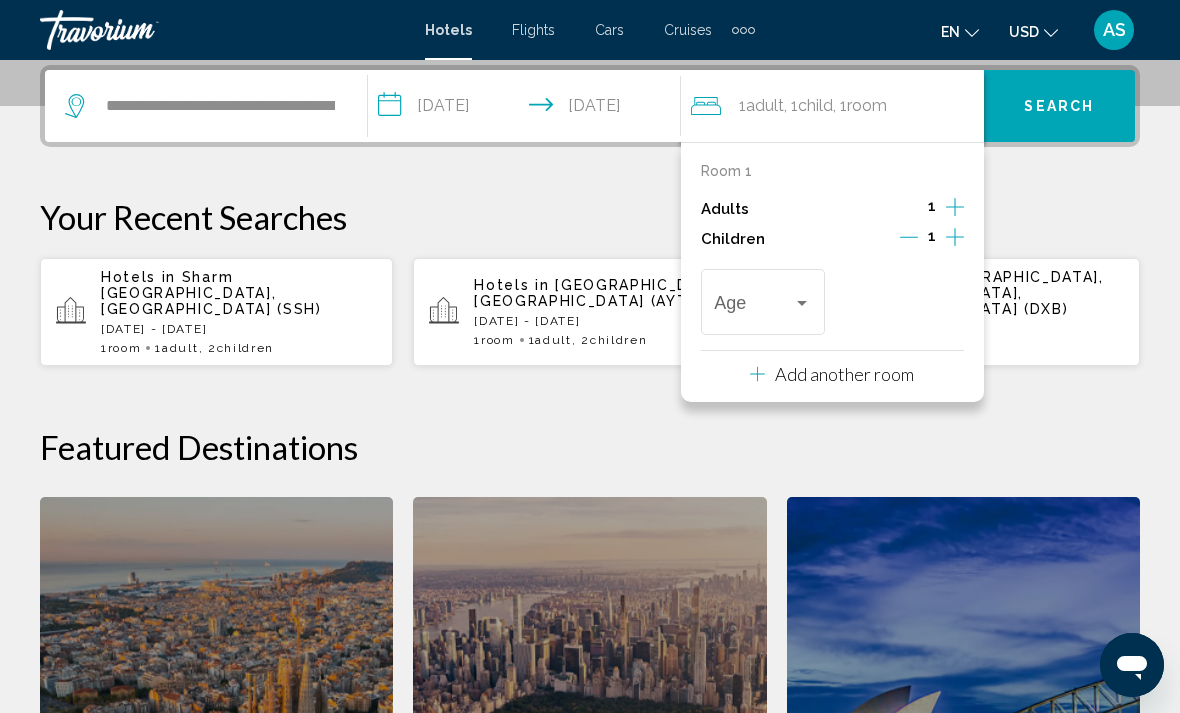 click at bounding box center [955, 239] 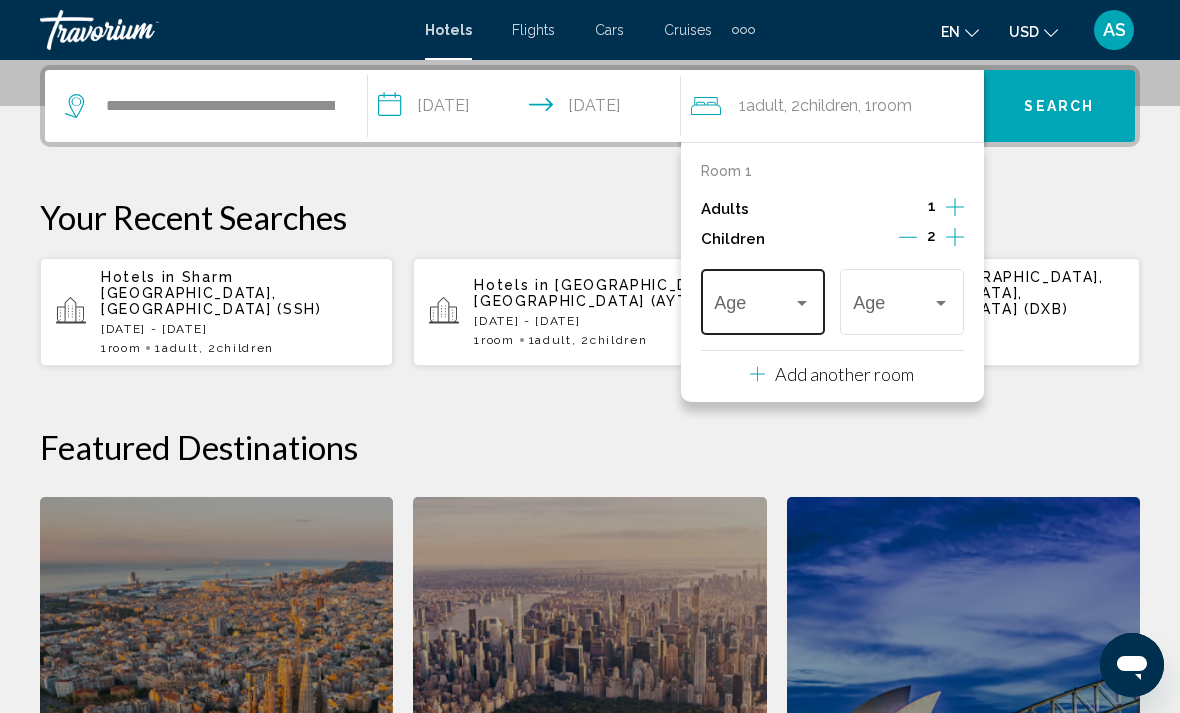 click at bounding box center (753, 307) 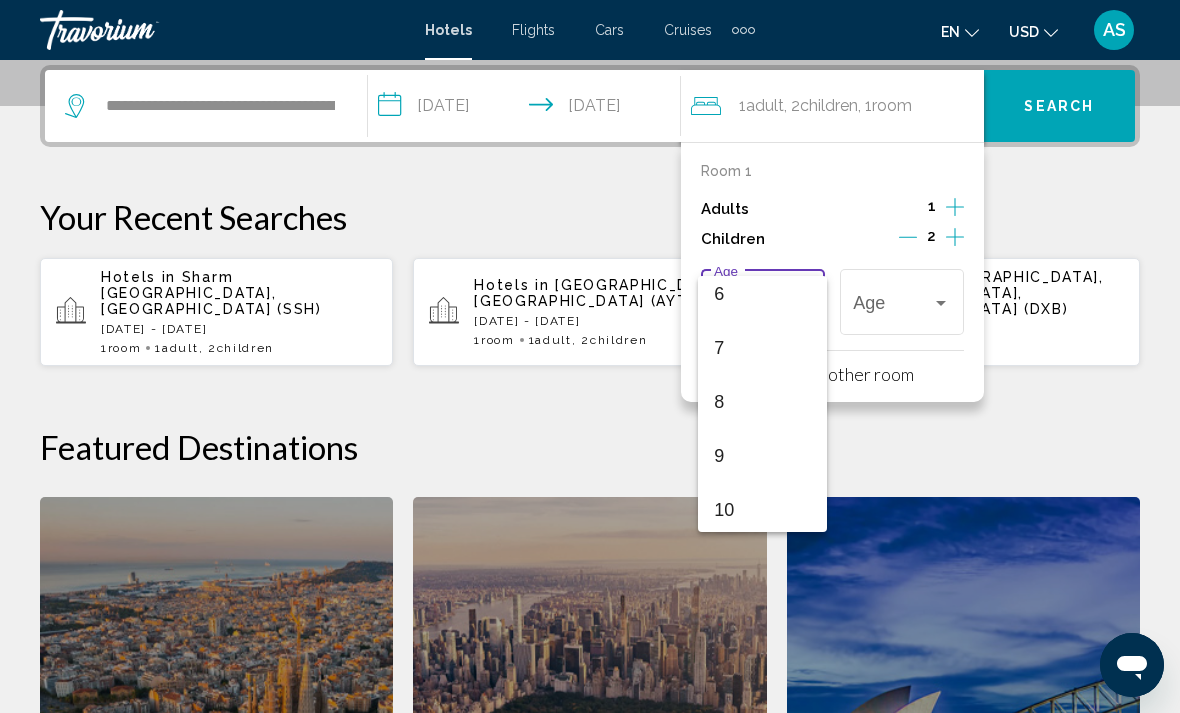 scroll, scrollTop: 335, scrollLeft: 0, axis: vertical 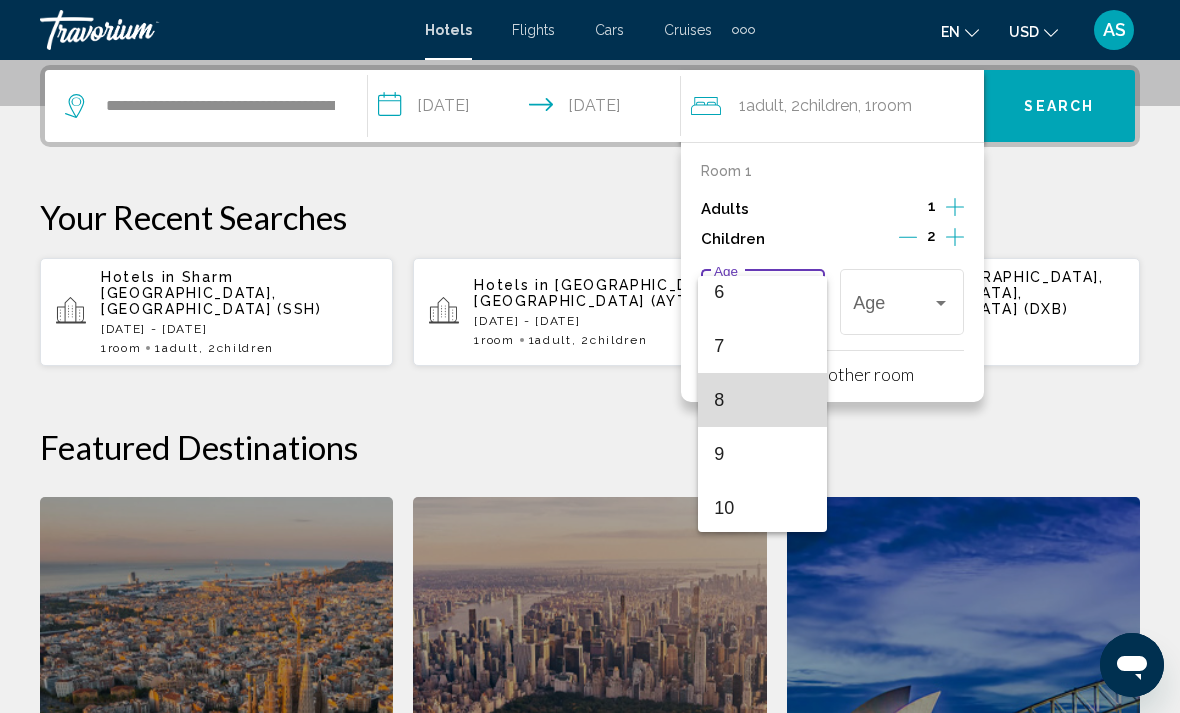 click on "8" at bounding box center [762, 400] 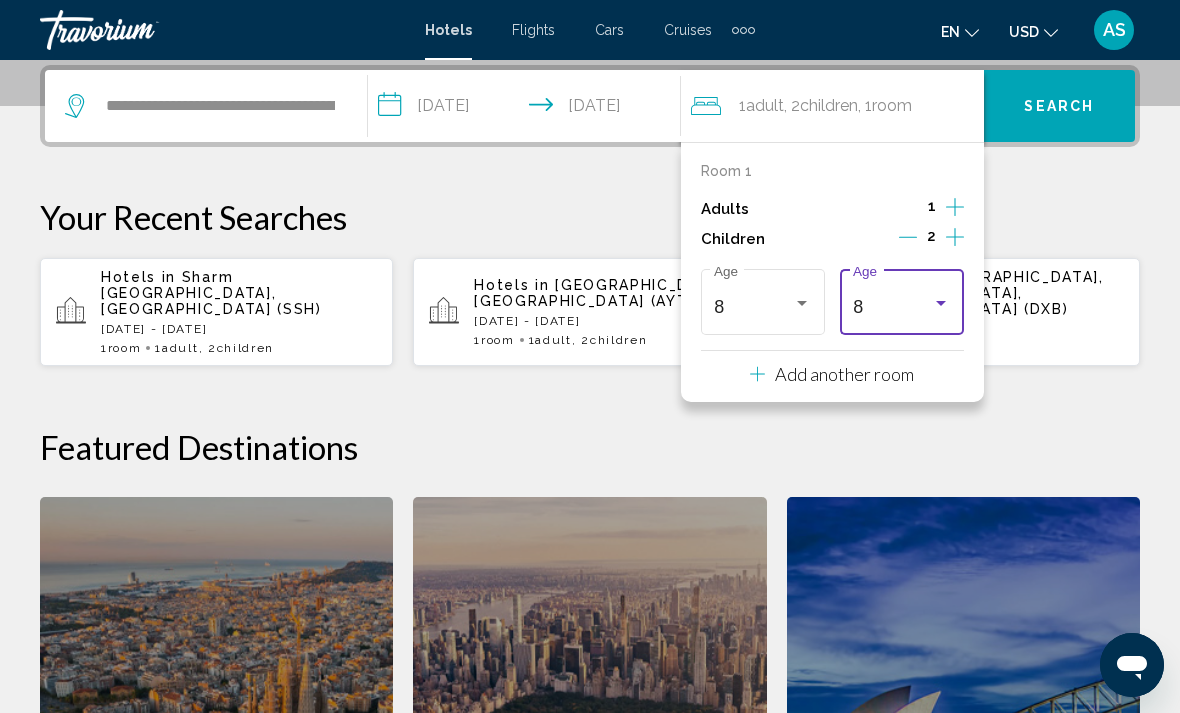 click on "8" at bounding box center (892, 307) 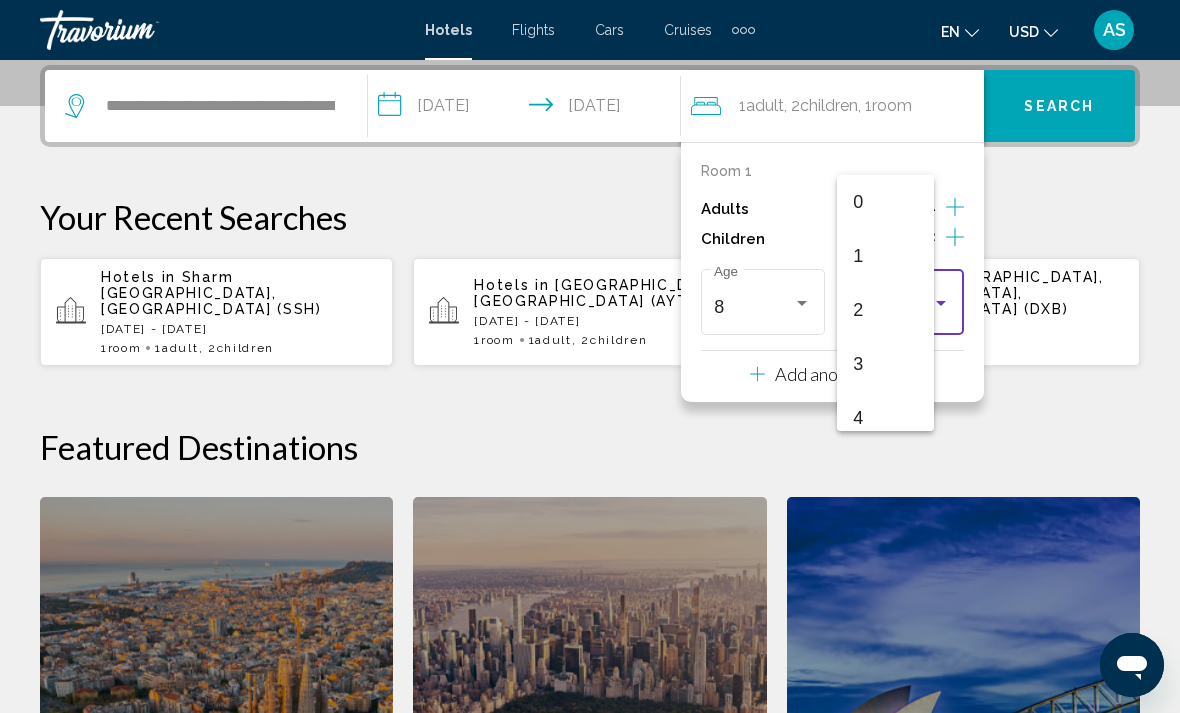 scroll, scrollTop: 331, scrollLeft: 0, axis: vertical 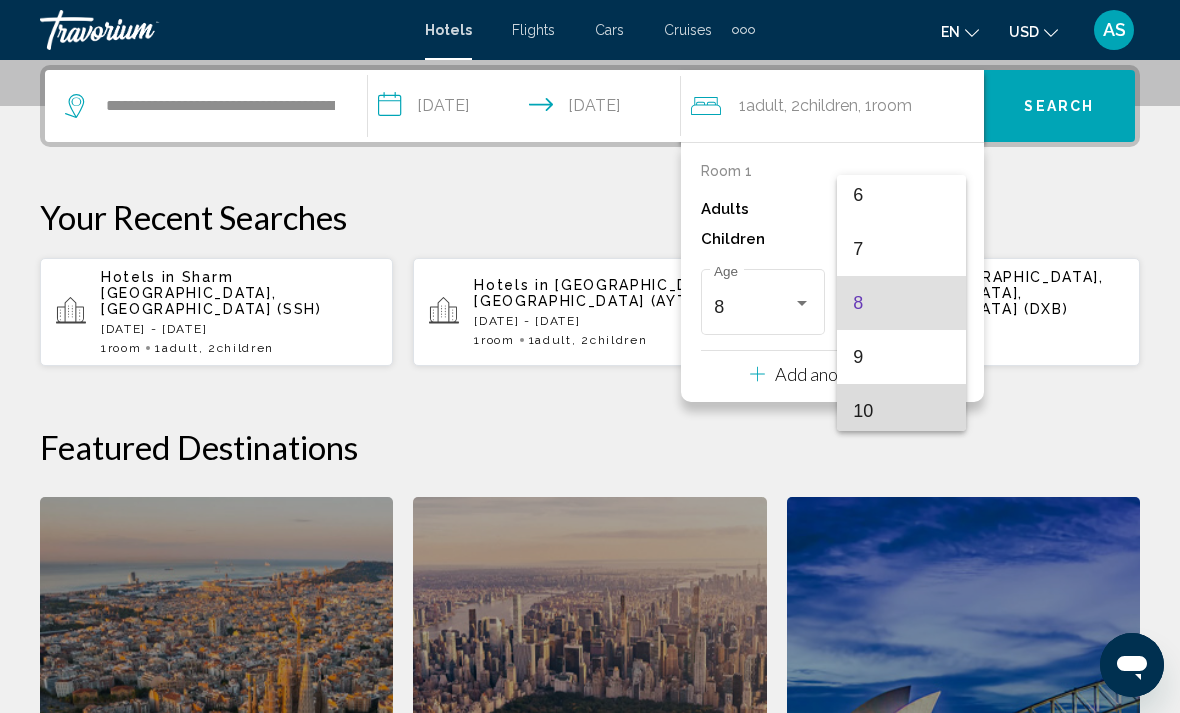 click on "10" at bounding box center [901, 411] 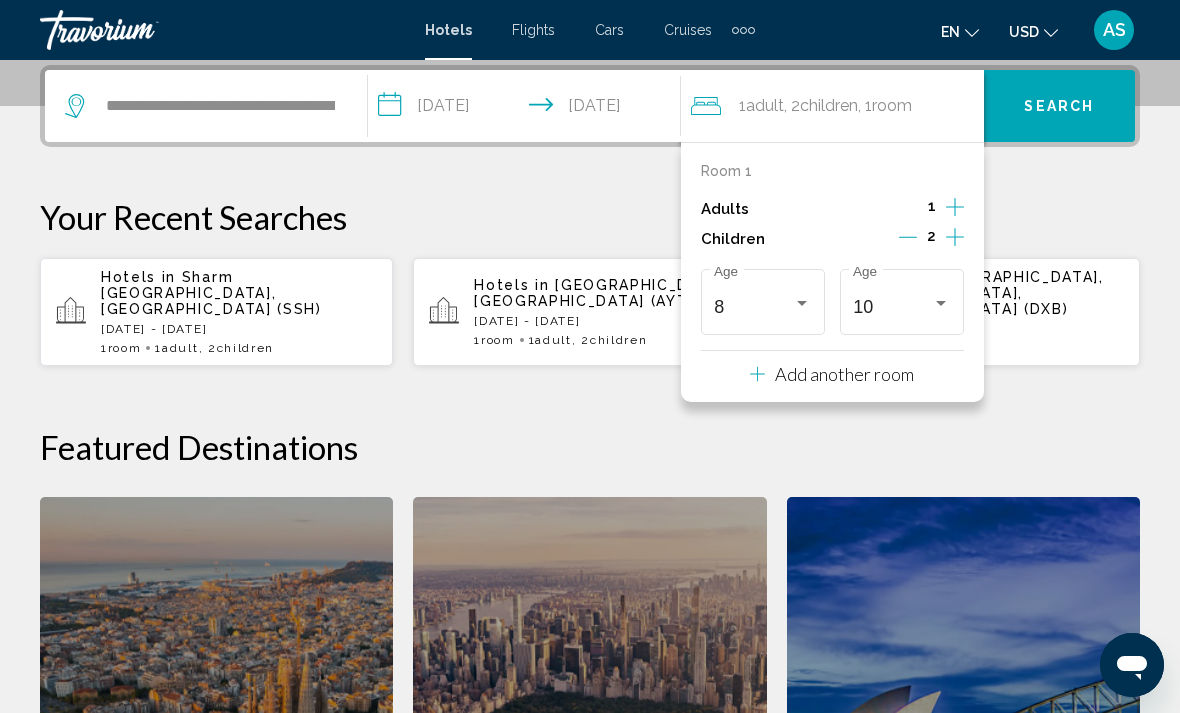 click on "Search" at bounding box center [1059, 106] 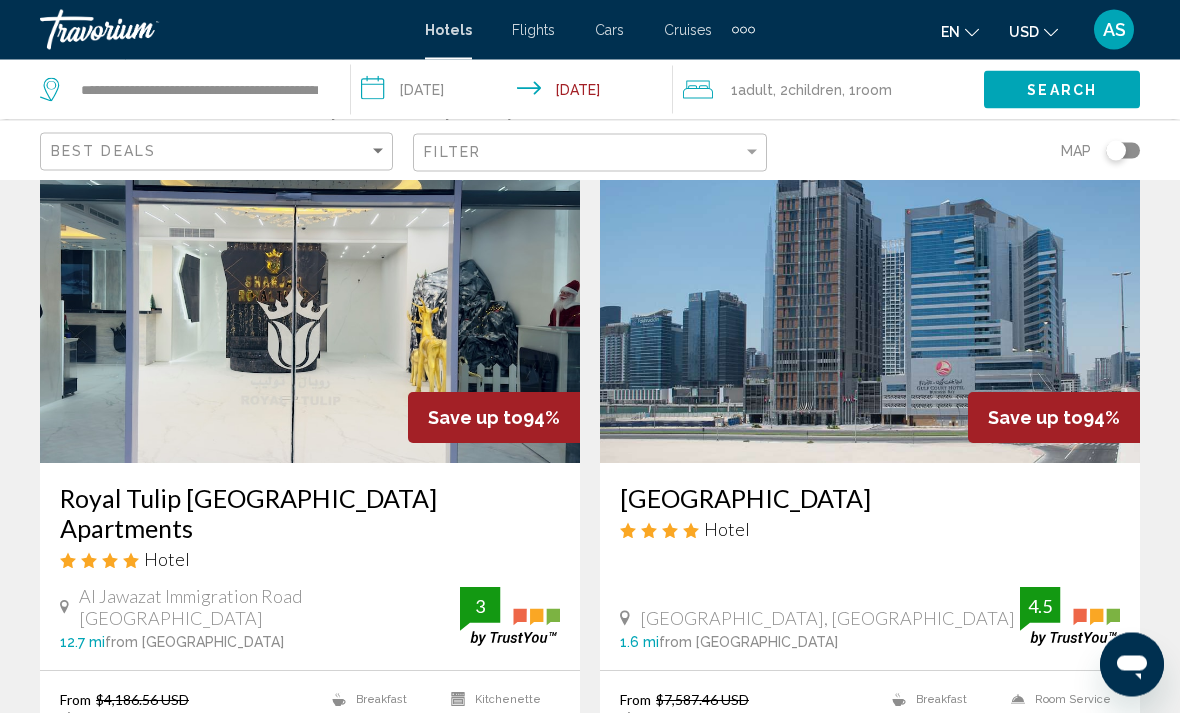 scroll, scrollTop: 100, scrollLeft: 0, axis: vertical 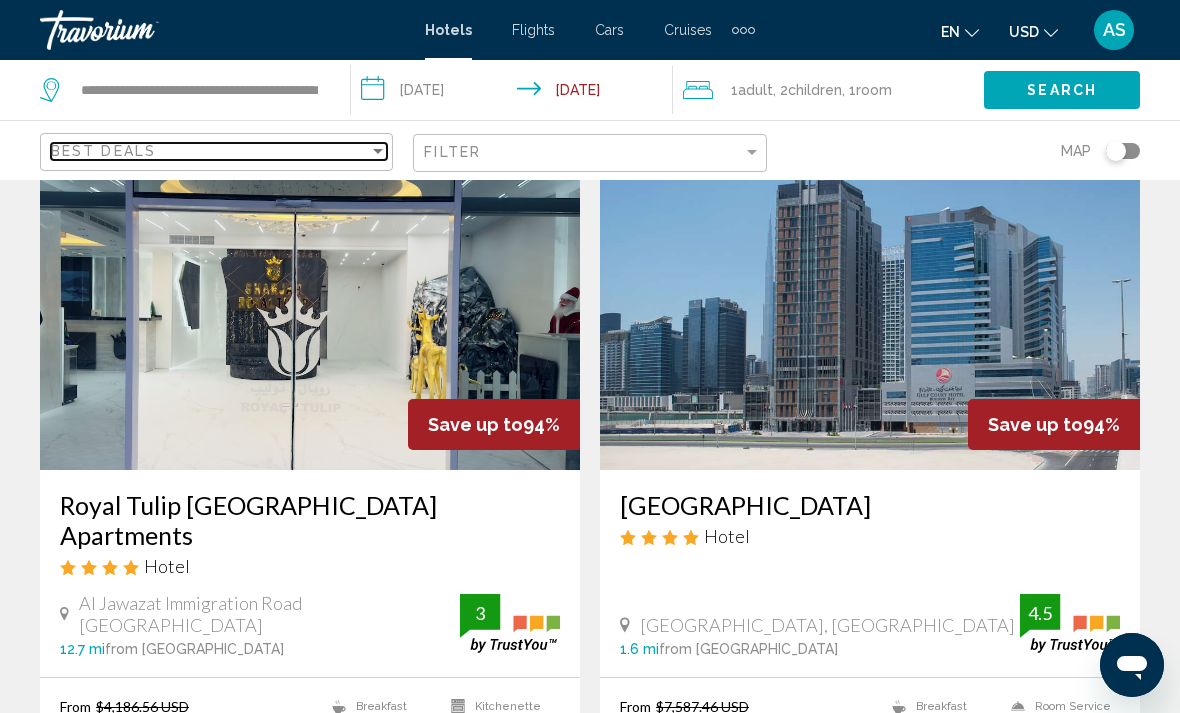click on "Best Deals" at bounding box center (210, 151) 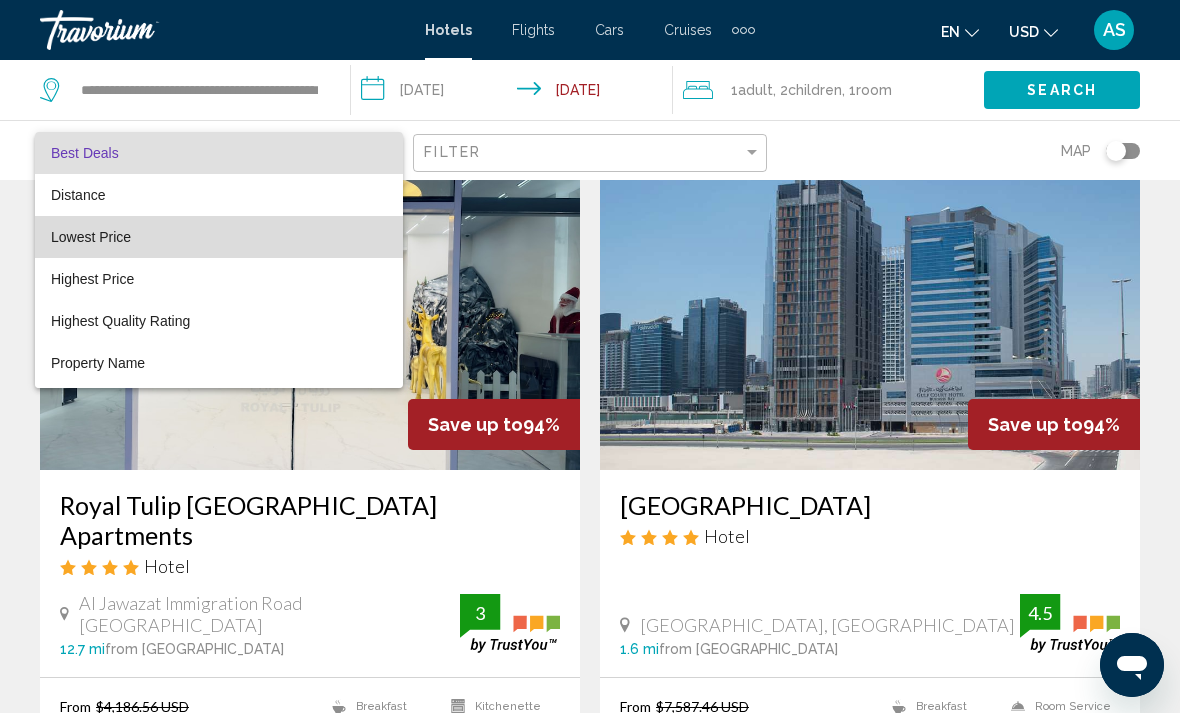 click on "Lowest Price" at bounding box center [219, 237] 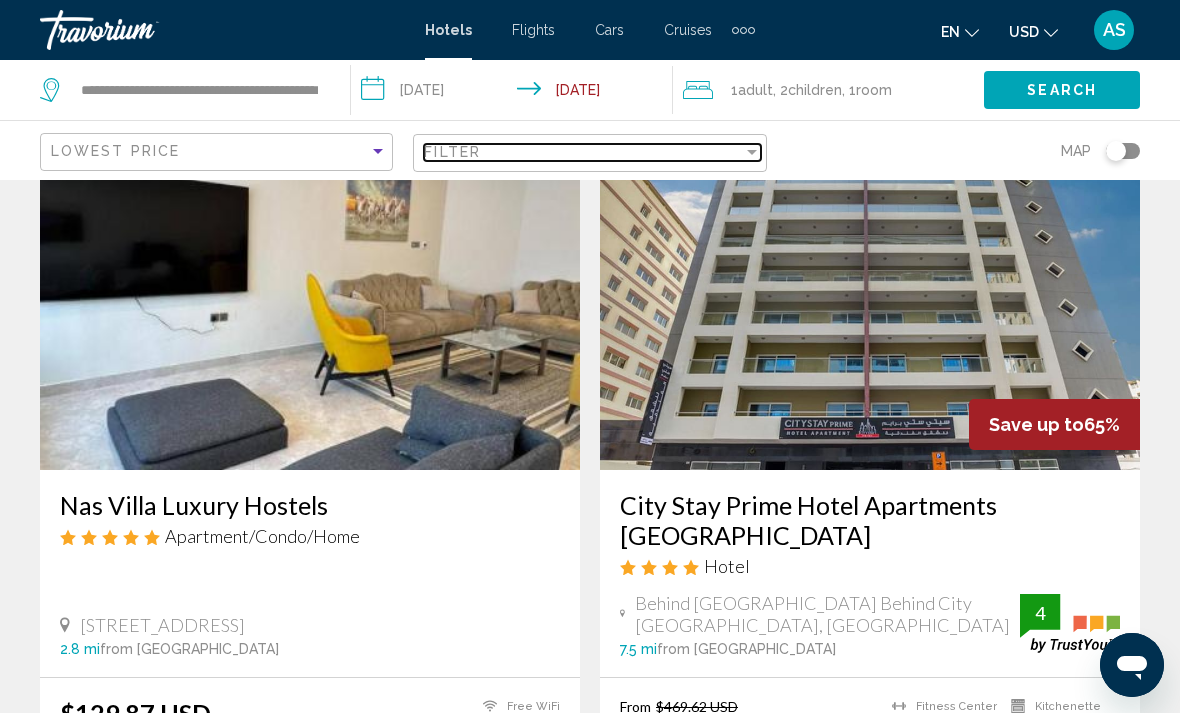 click on "Filter" at bounding box center [583, 152] 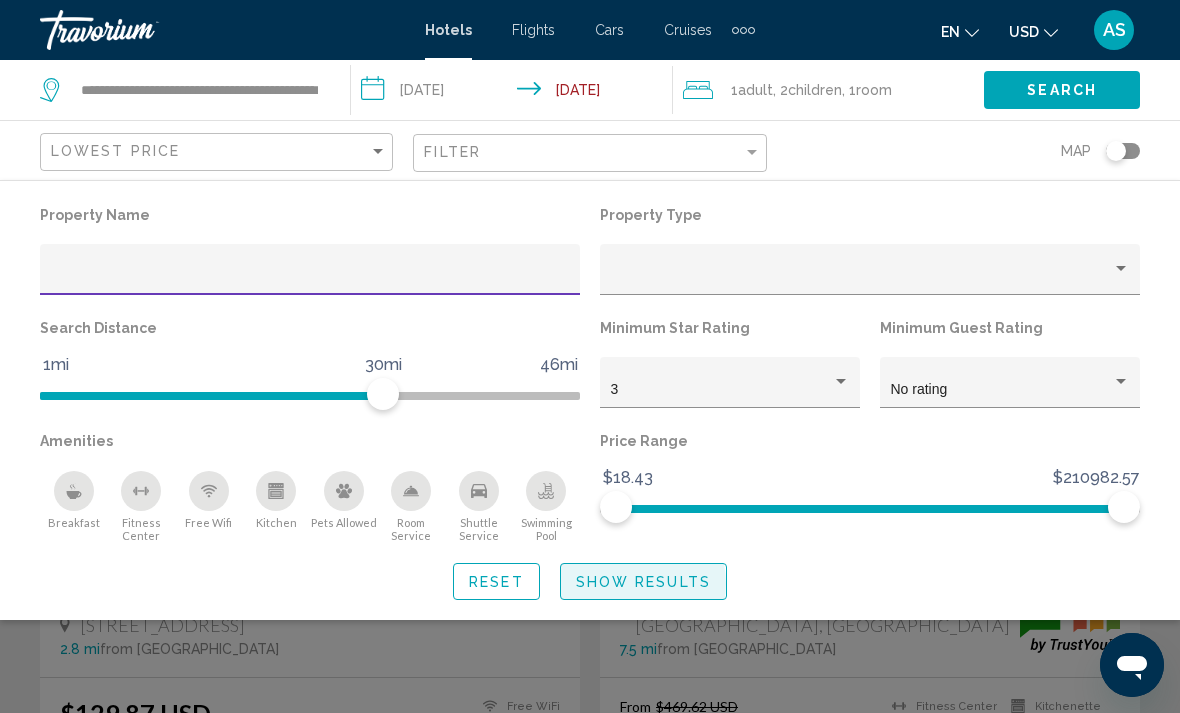 click on "Show Results" 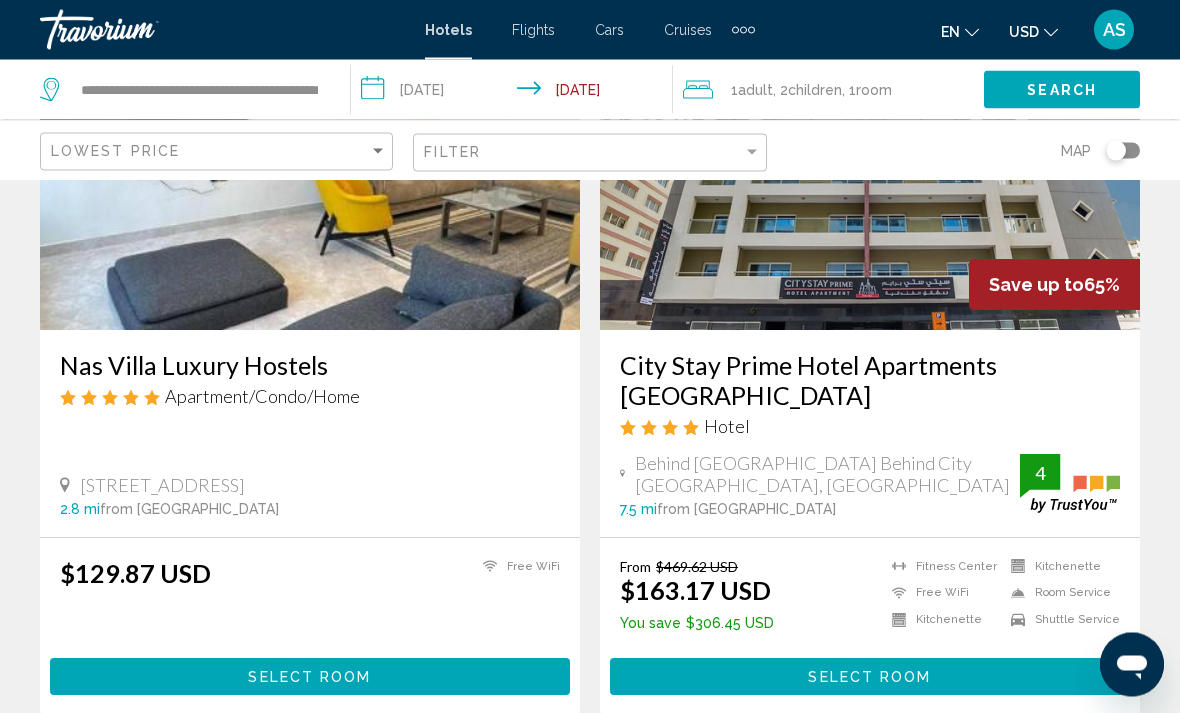 scroll, scrollTop: 240, scrollLeft: 0, axis: vertical 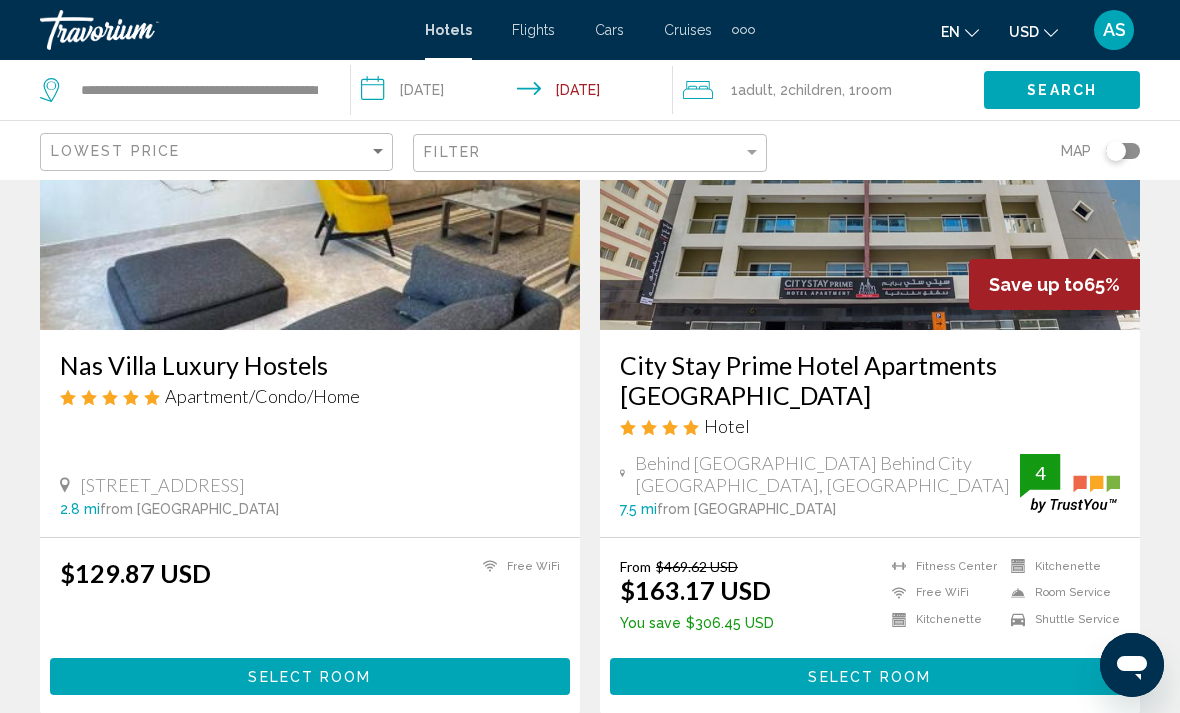 click on "Select Room" at bounding box center (870, 676) 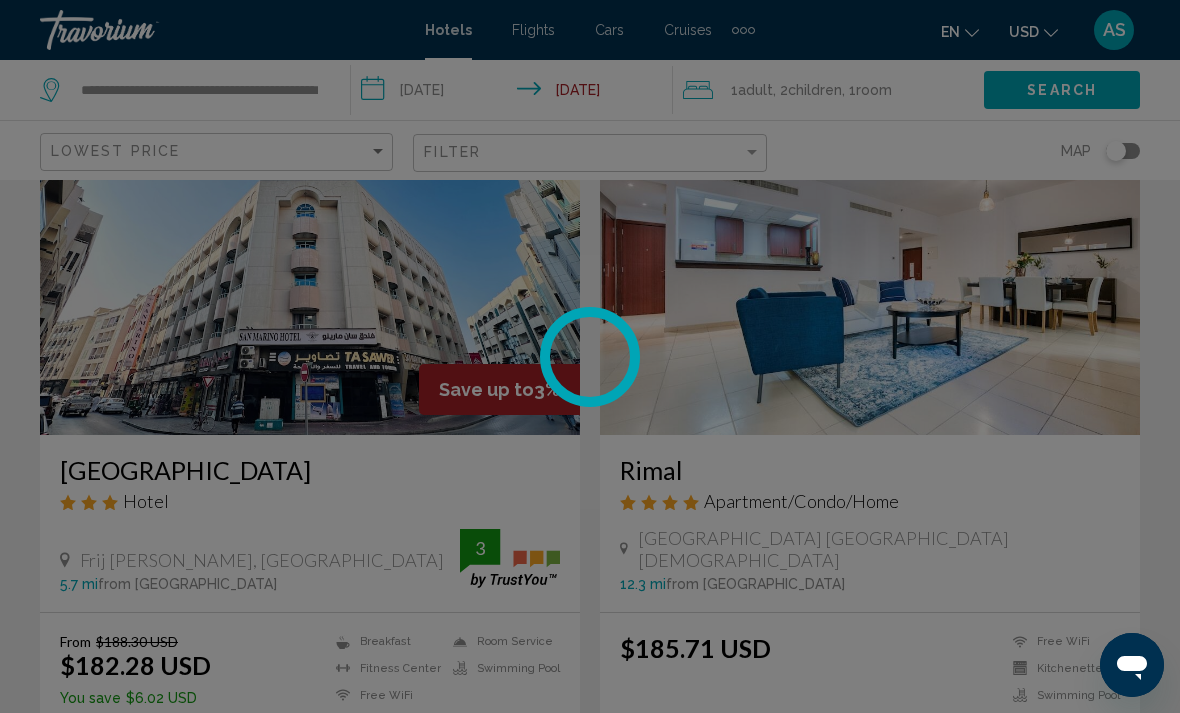 scroll, scrollTop: 881, scrollLeft: 0, axis: vertical 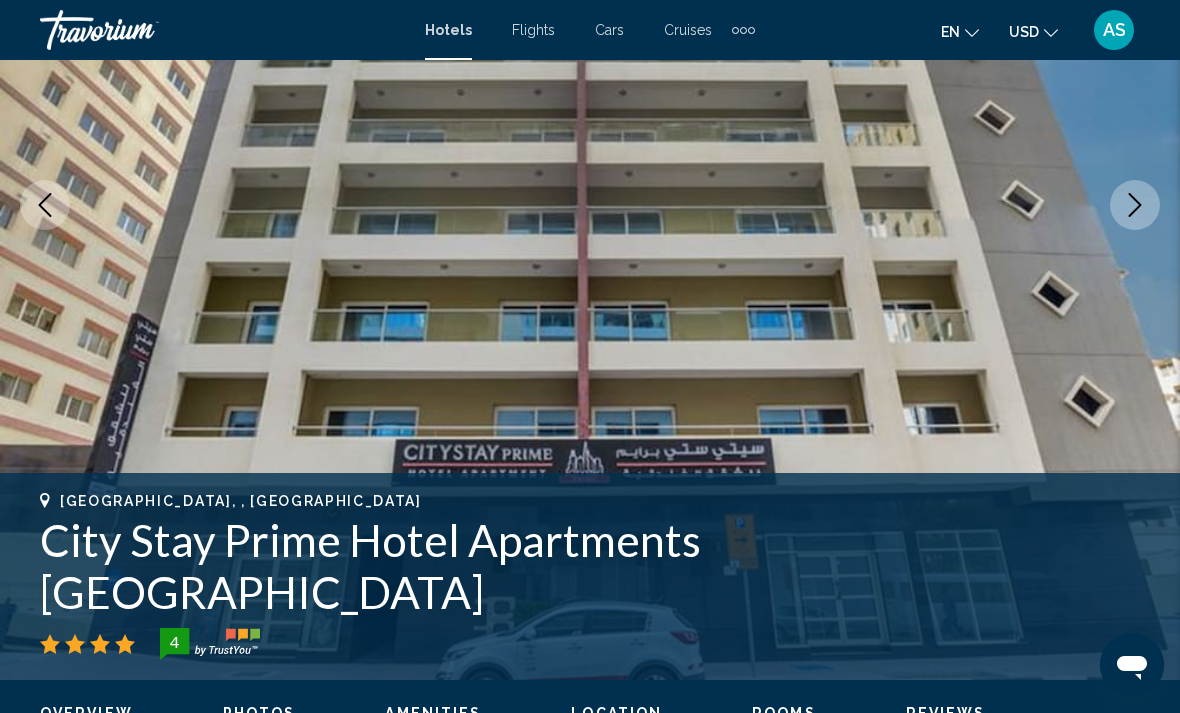 click at bounding box center [590, 205] 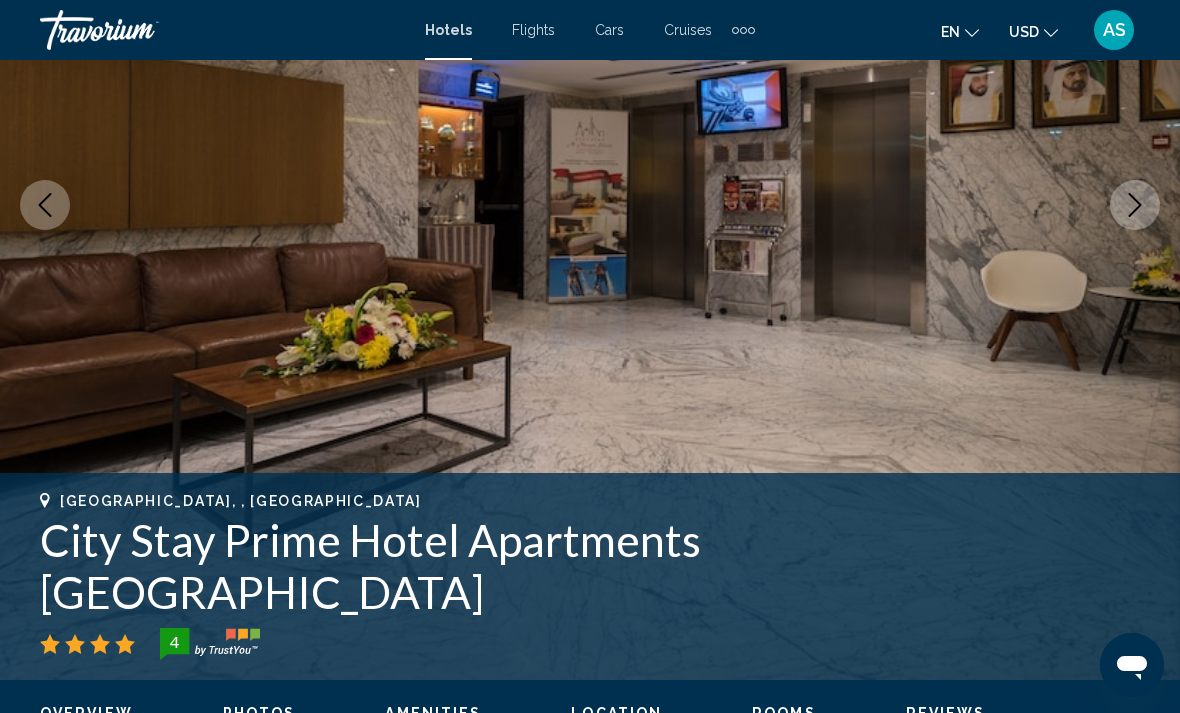click at bounding box center (1135, 205) 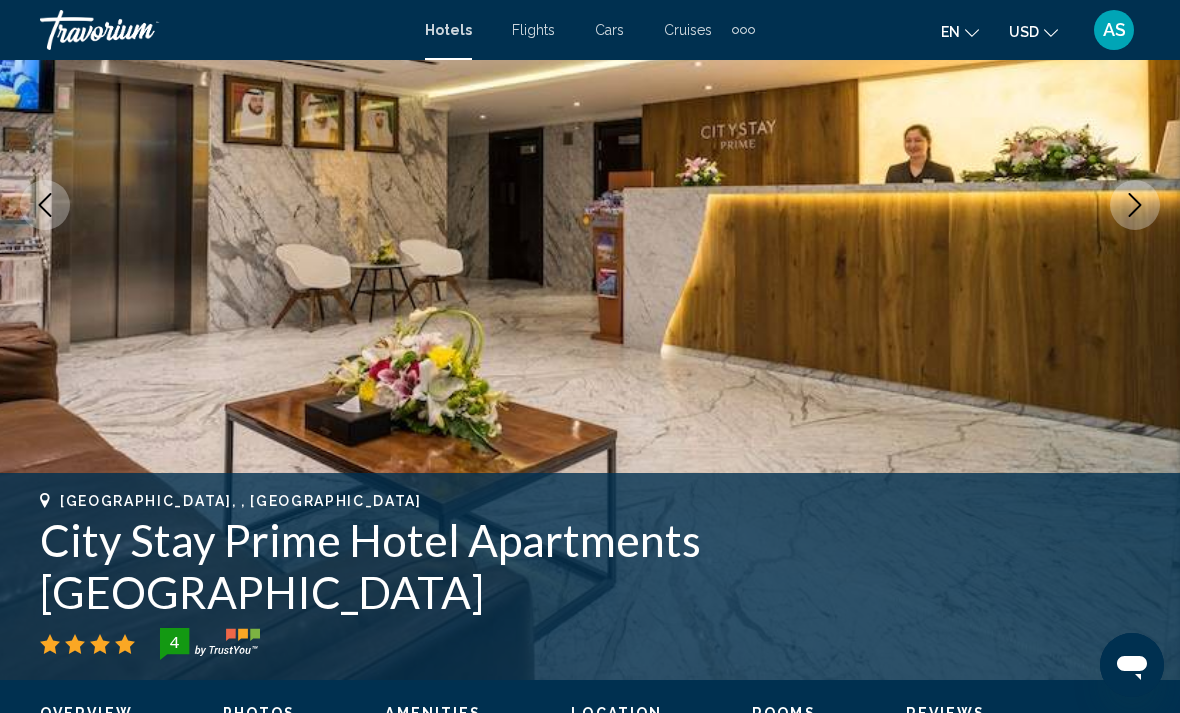 click at bounding box center [1135, 205] 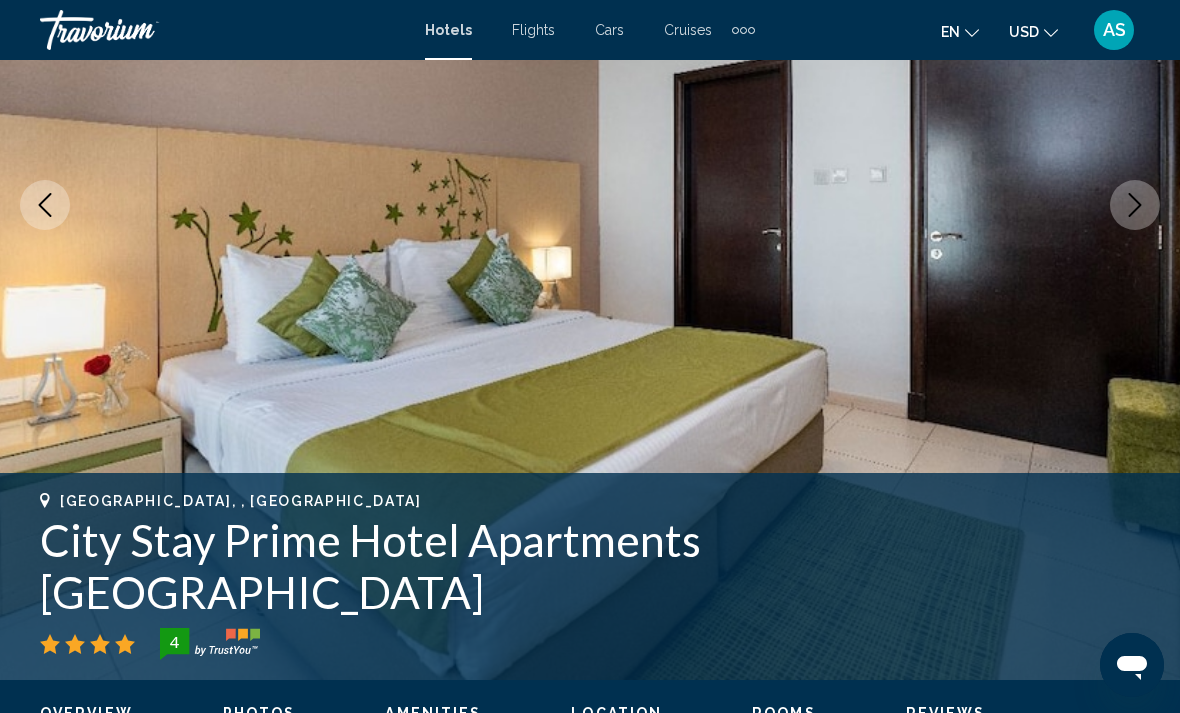 click 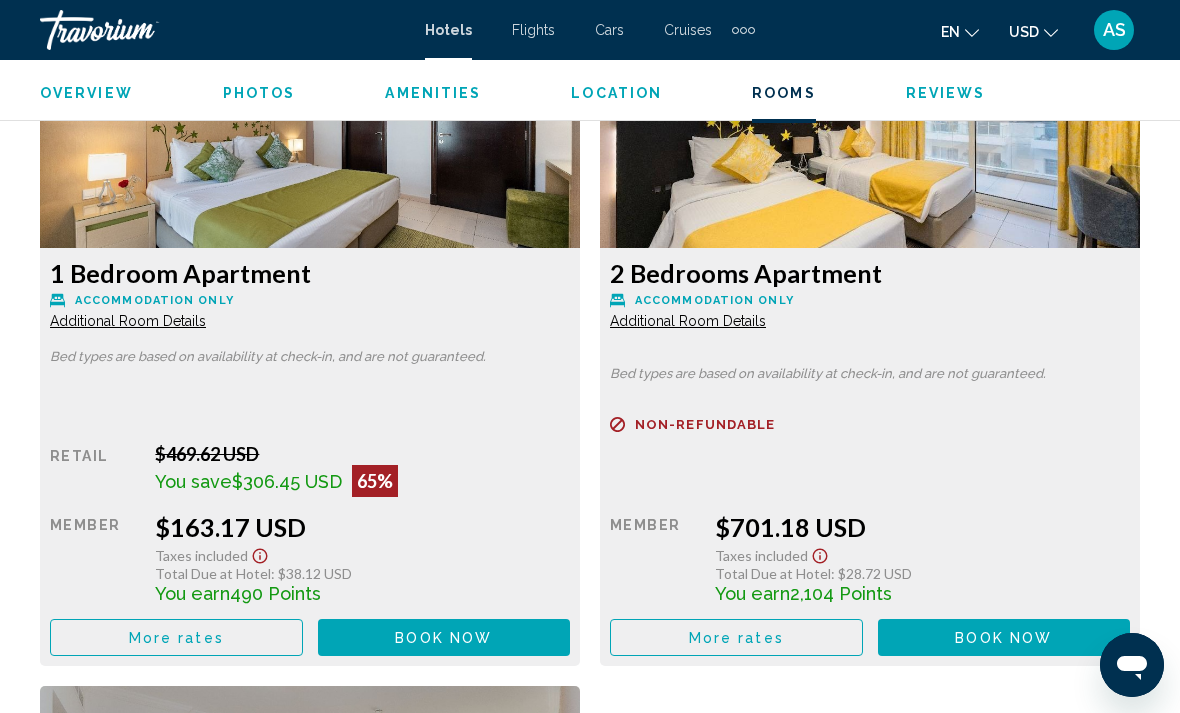 scroll, scrollTop: 3158, scrollLeft: 0, axis: vertical 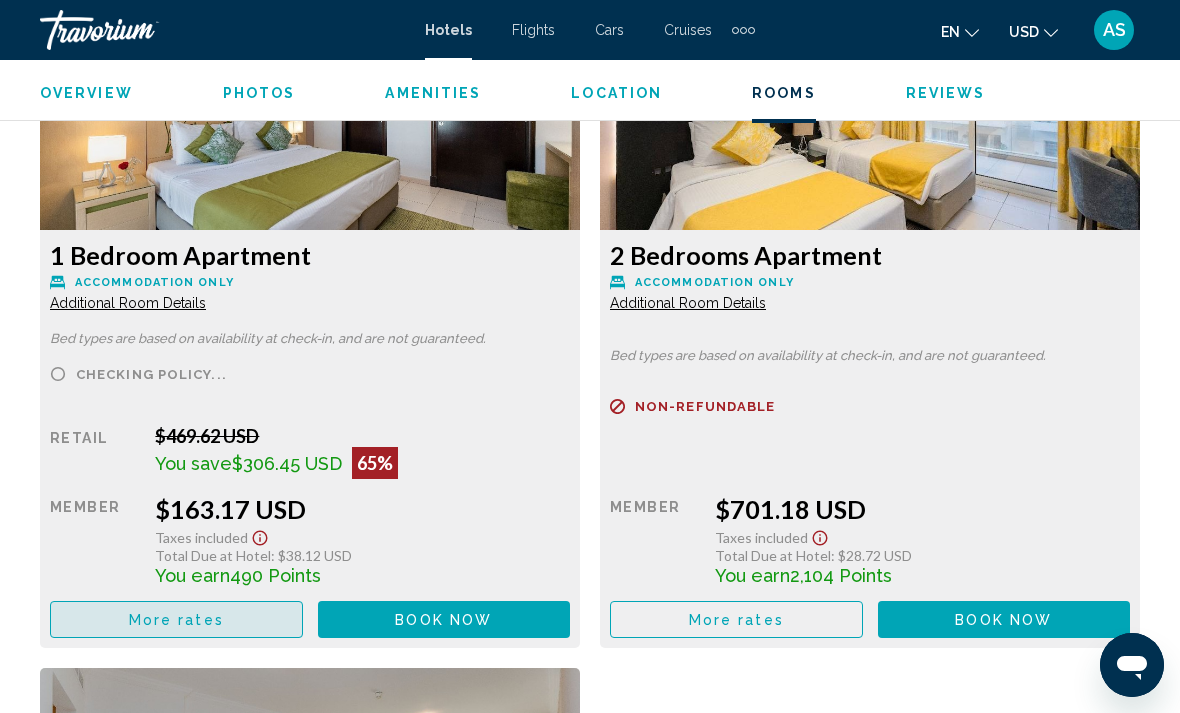 click on "More rates" at bounding box center (176, 620) 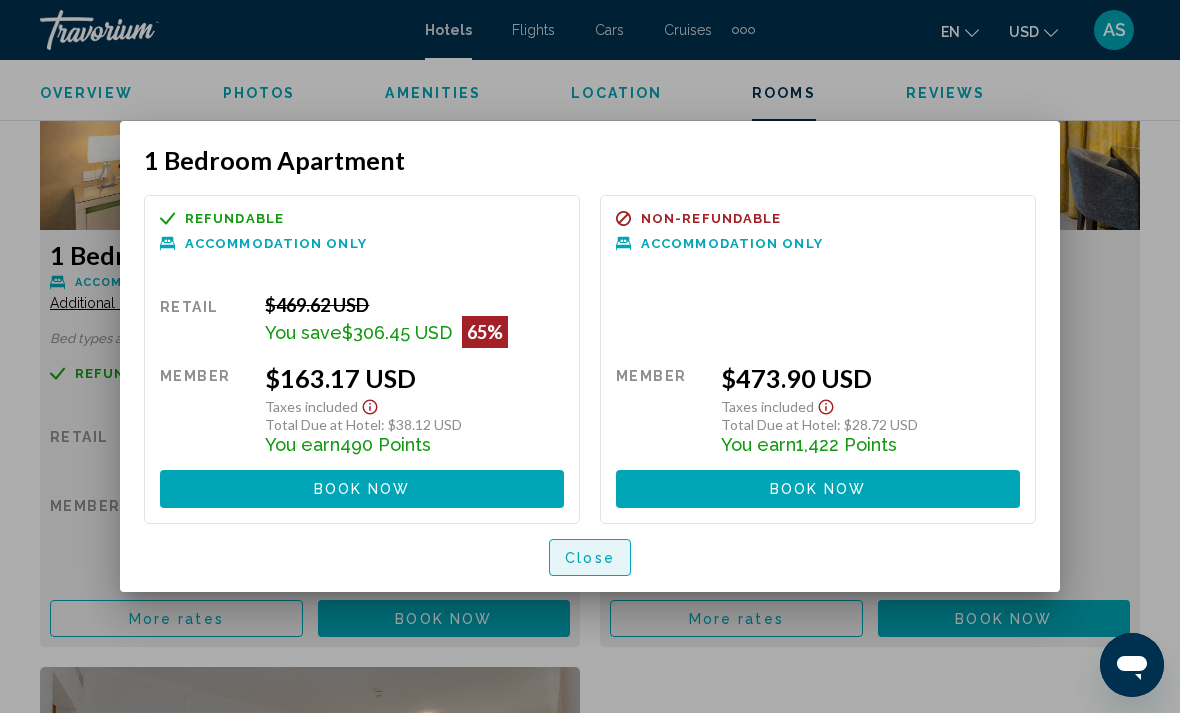 click on "Close" at bounding box center [590, 558] 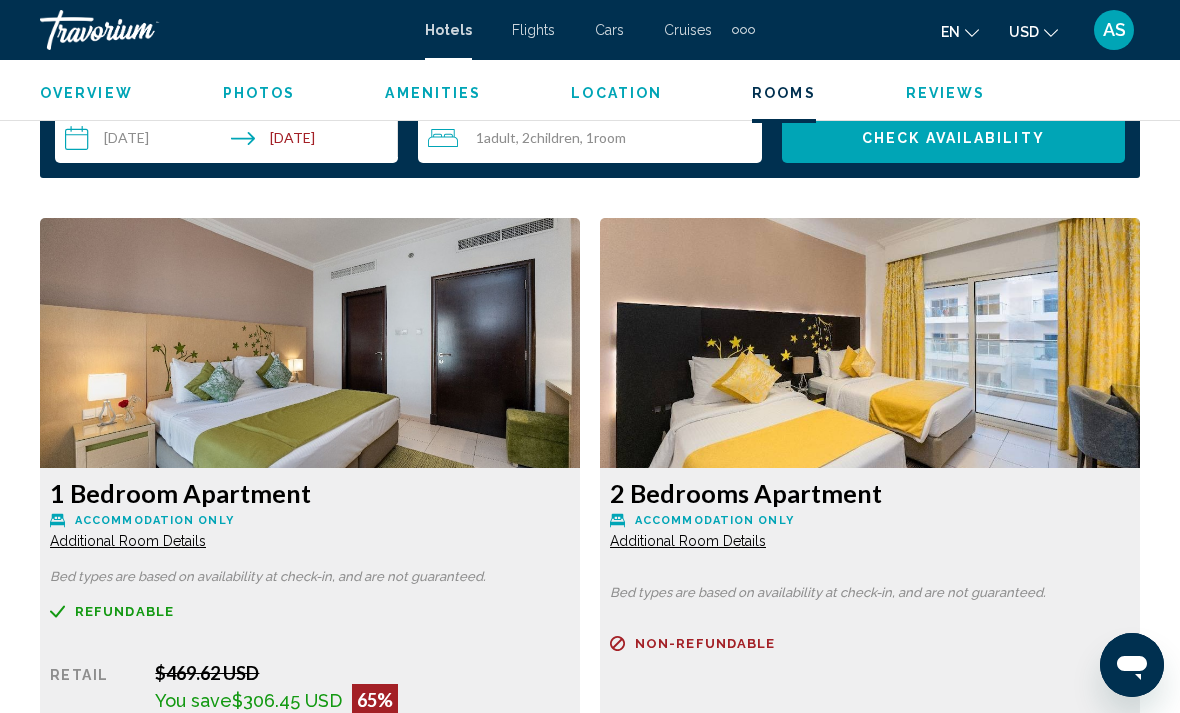 scroll, scrollTop: 2921, scrollLeft: 0, axis: vertical 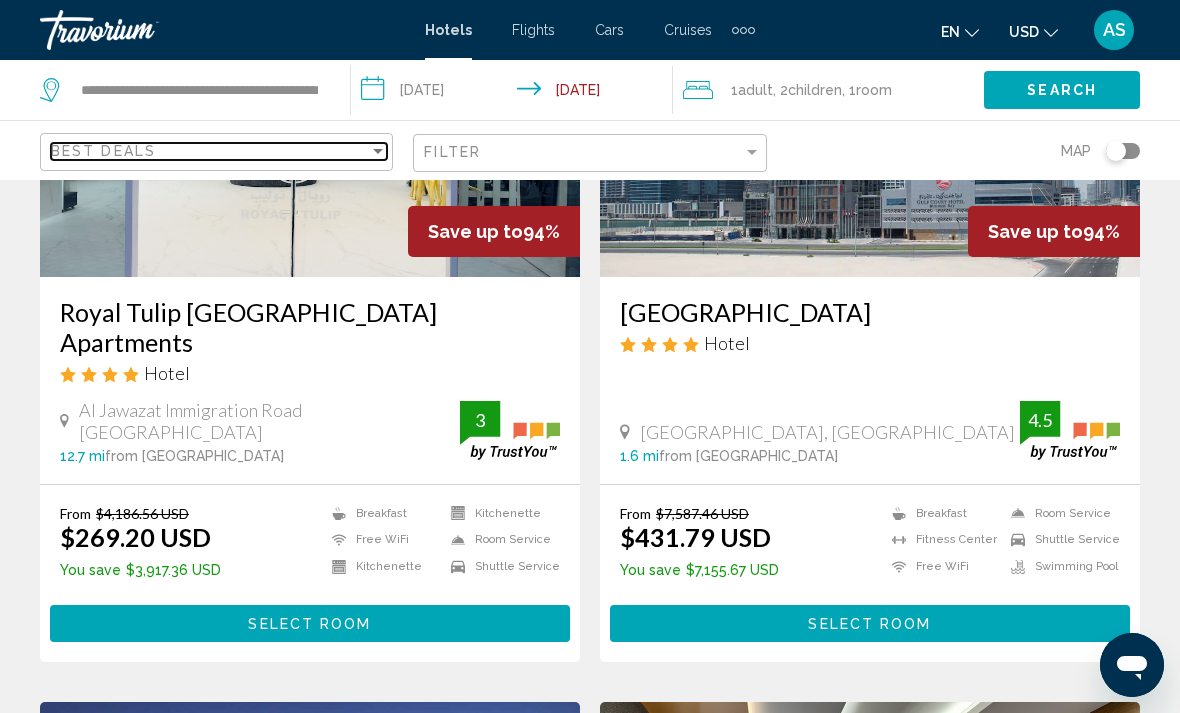 click on "Best Deals" at bounding box center [210, 151] 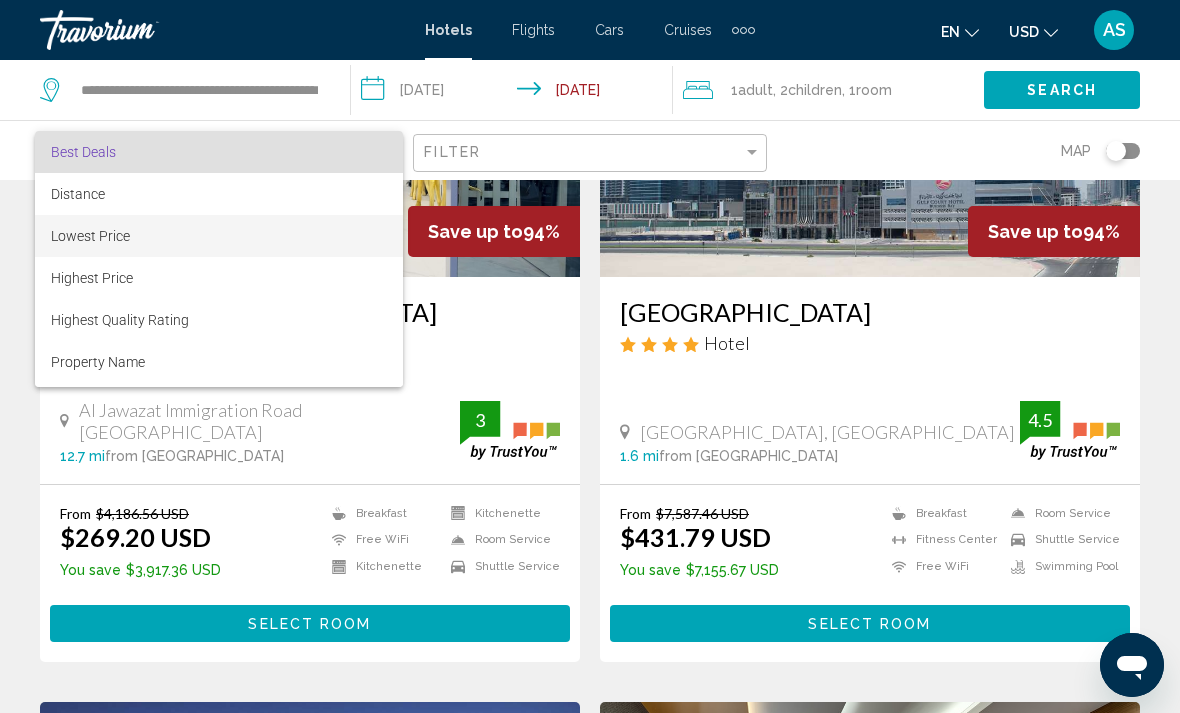 click on "Lowest Price" at bounding box center [219, 236] 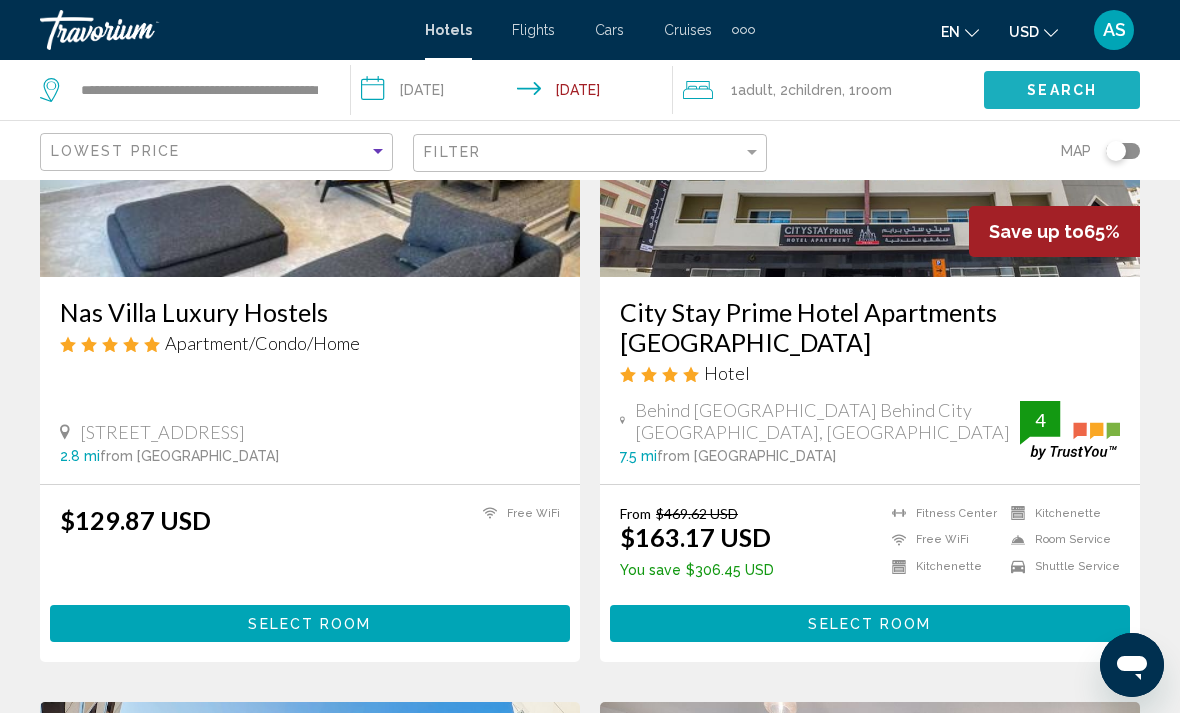 click on "Search" 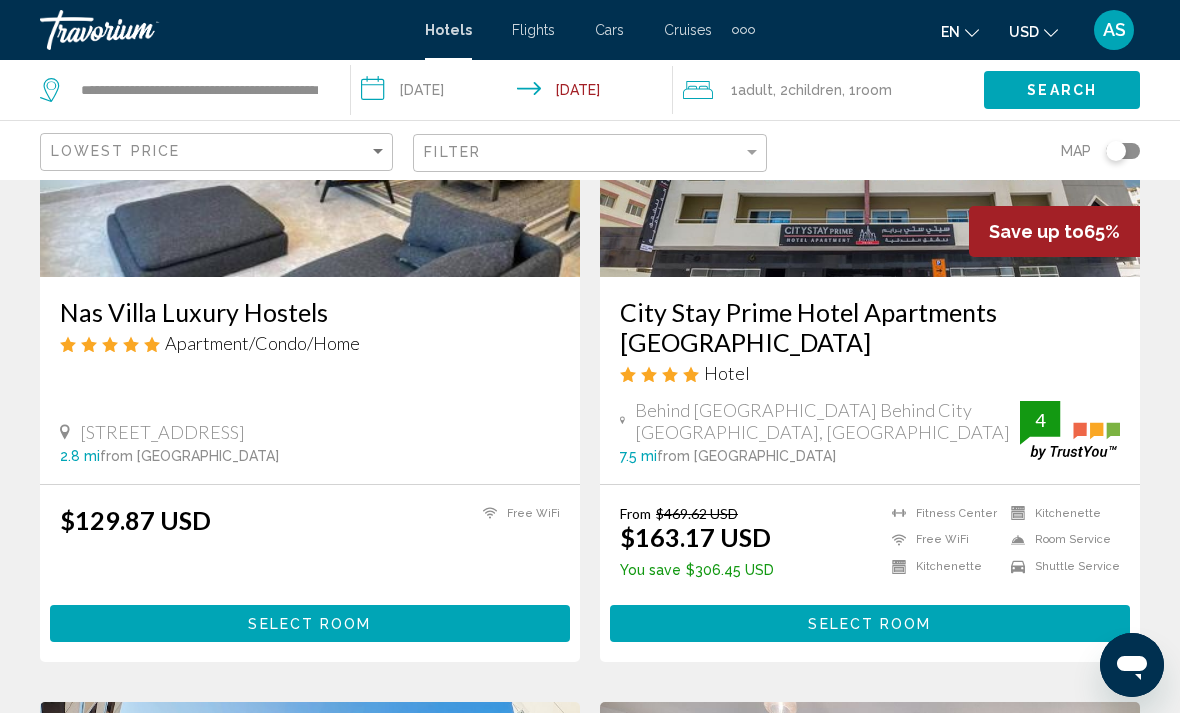 click on "Search" 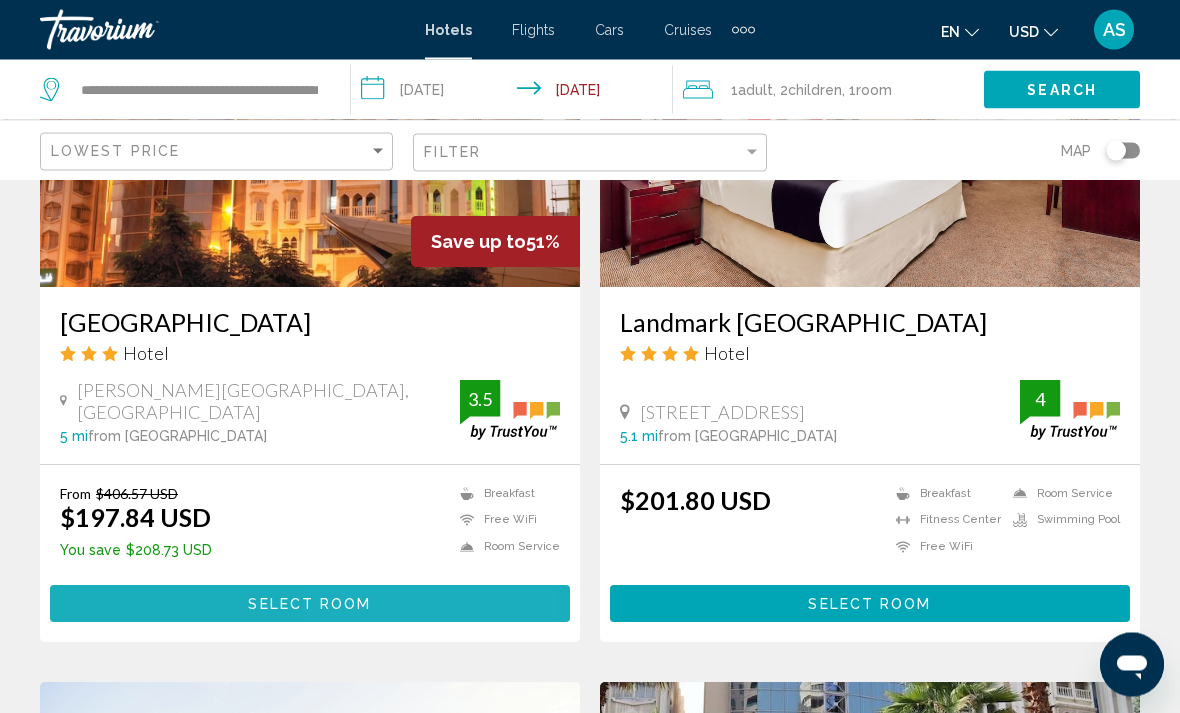 scroll, scrollTop: 3151, scrollLeft: 0, axis: vertical 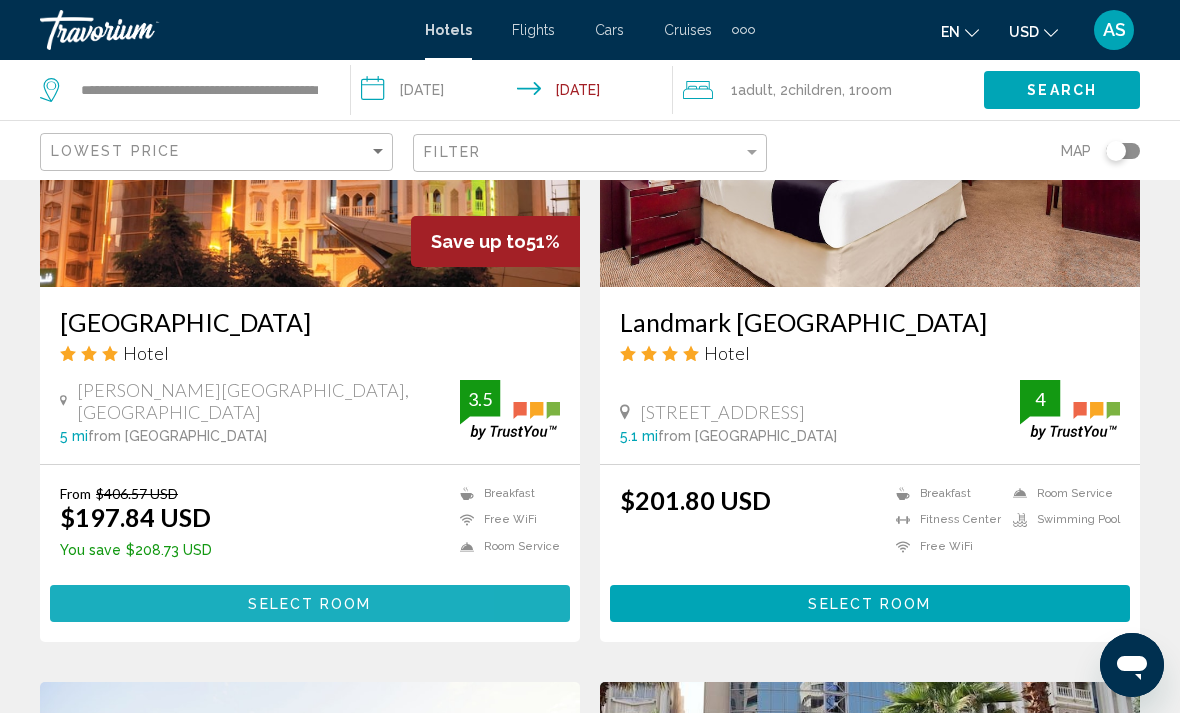 click on "Select Room" at bounding box center [310, 603] 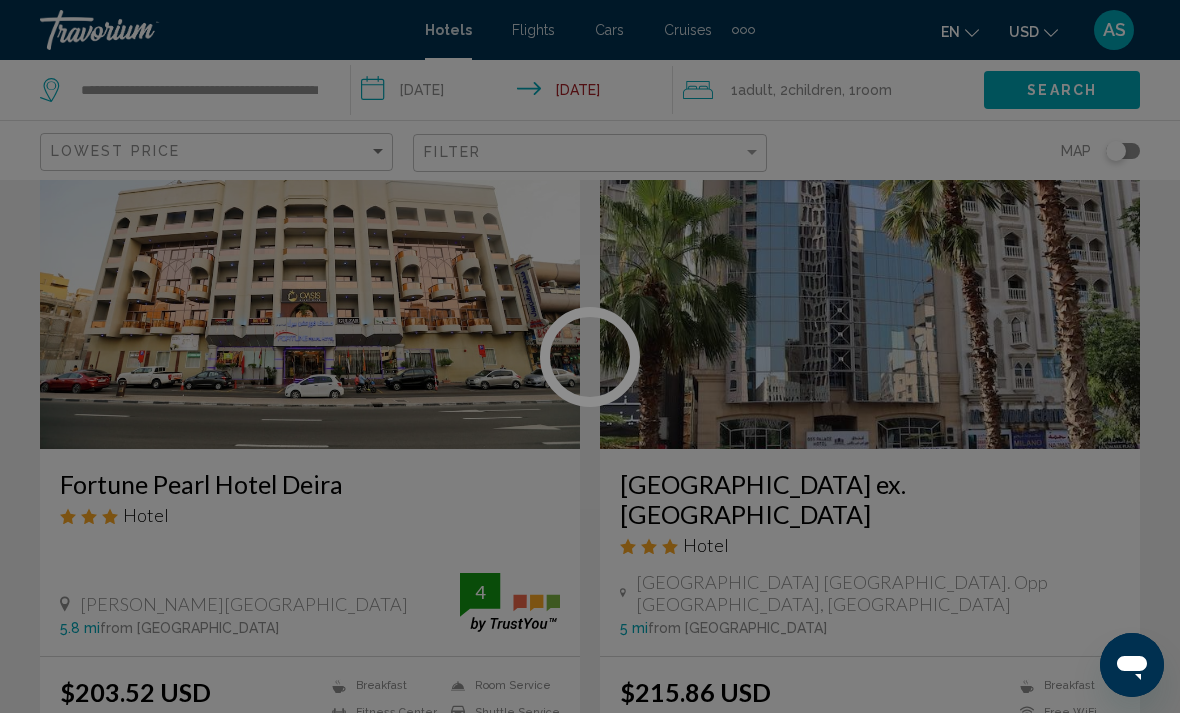 scroll, scrollTop: 3707, scrollLeft: 0, axis: vertical 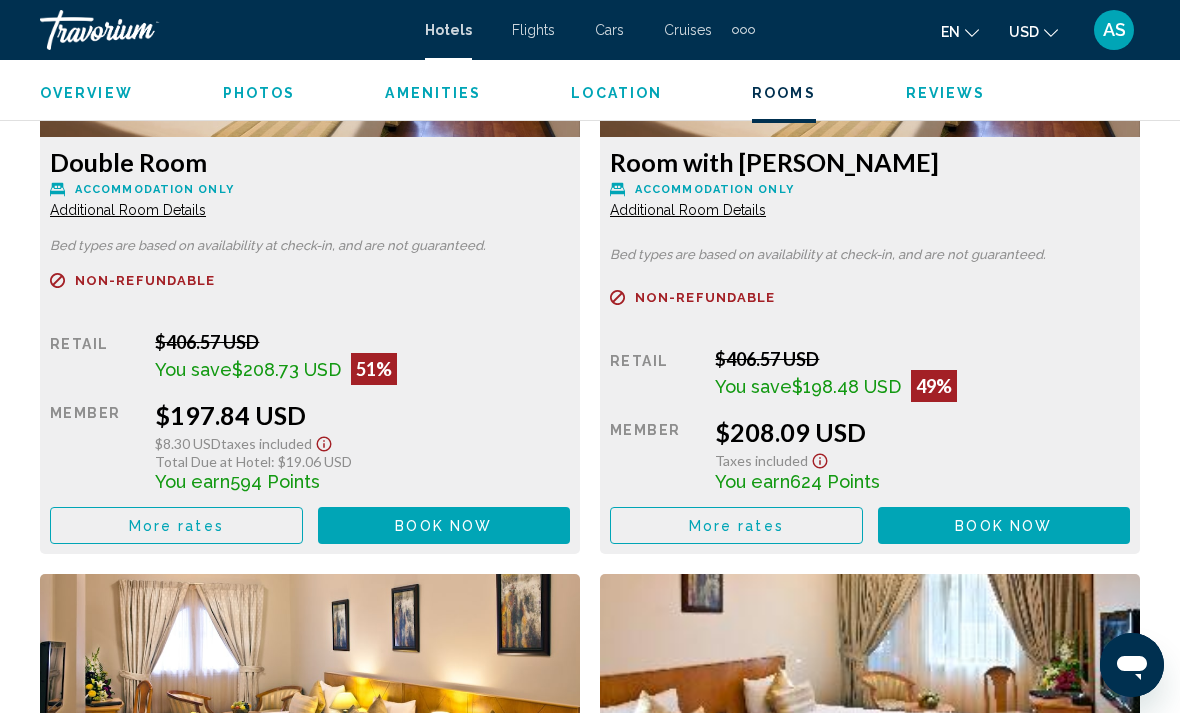 click on "More rates" at bounding box center [176, 526] 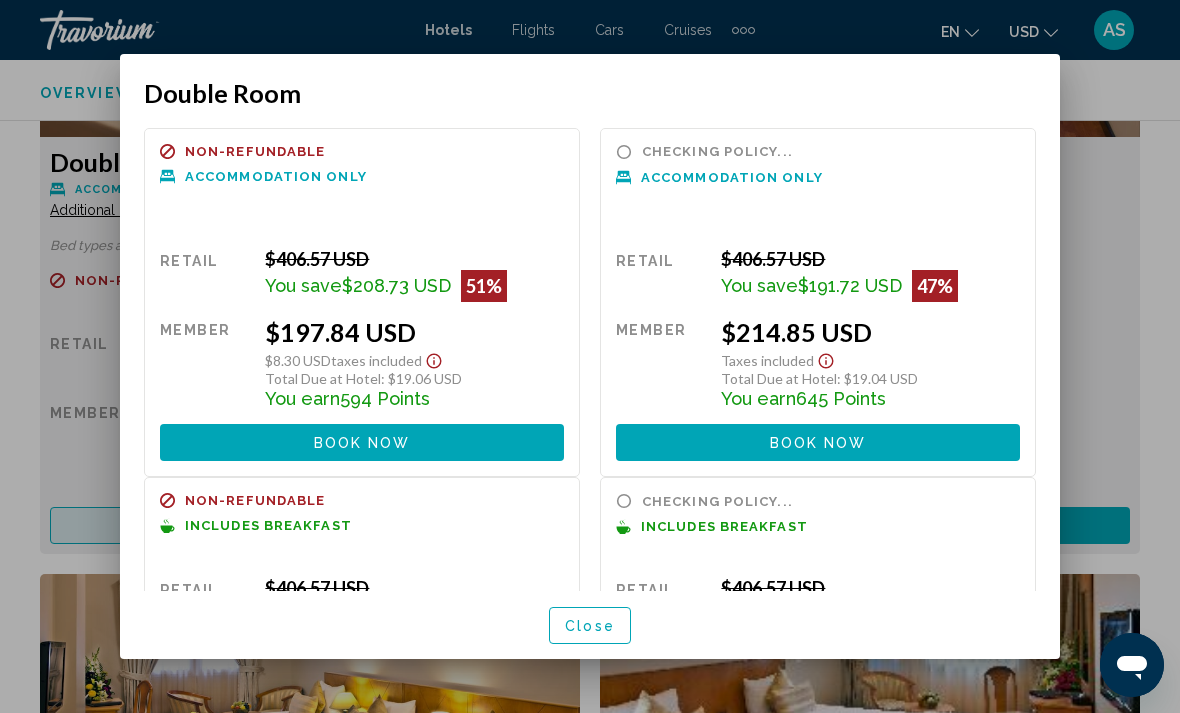scroll, scrollTop: 0, scrollLeft: 0, axis: both 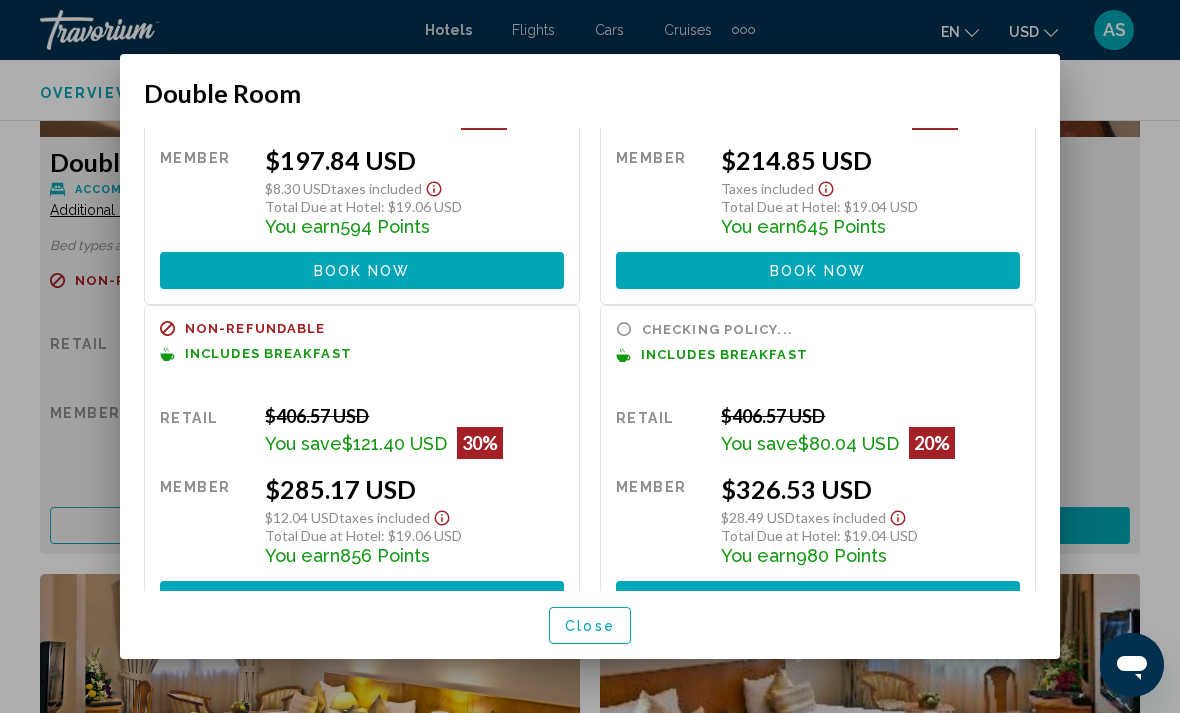 click on "Close" at bounding box center [590, 626] 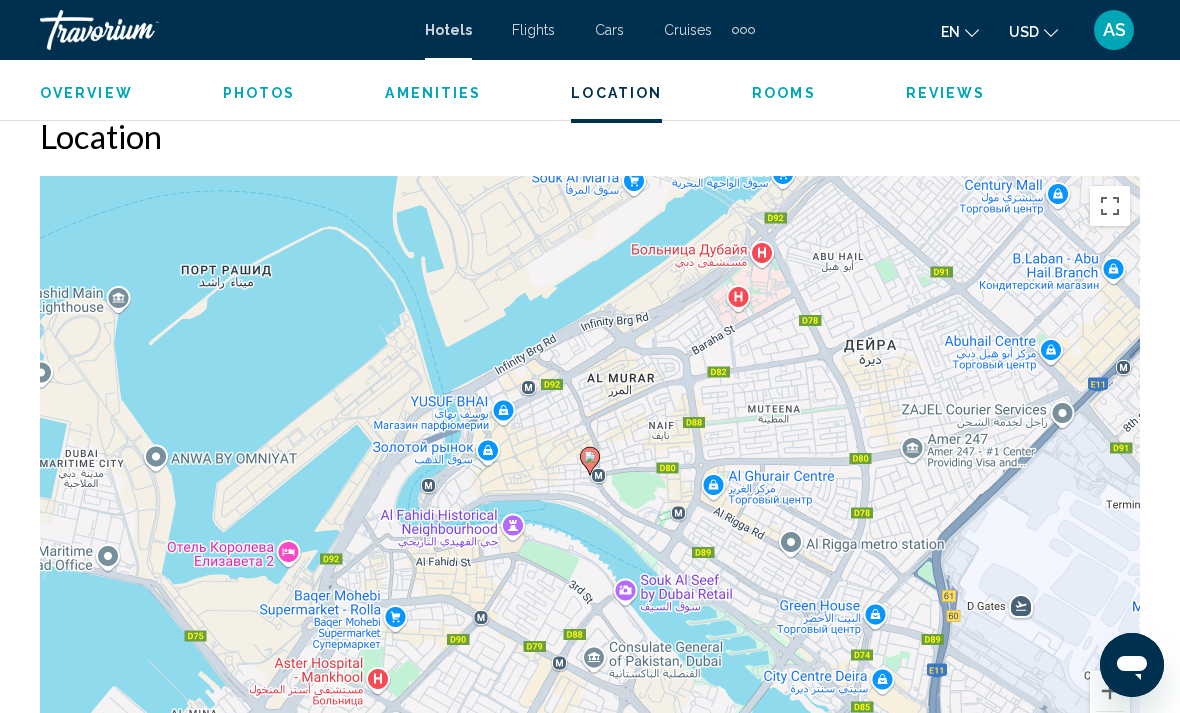 scroll, scrollTop: 2181, scrollLeft: 0, axis: vertical 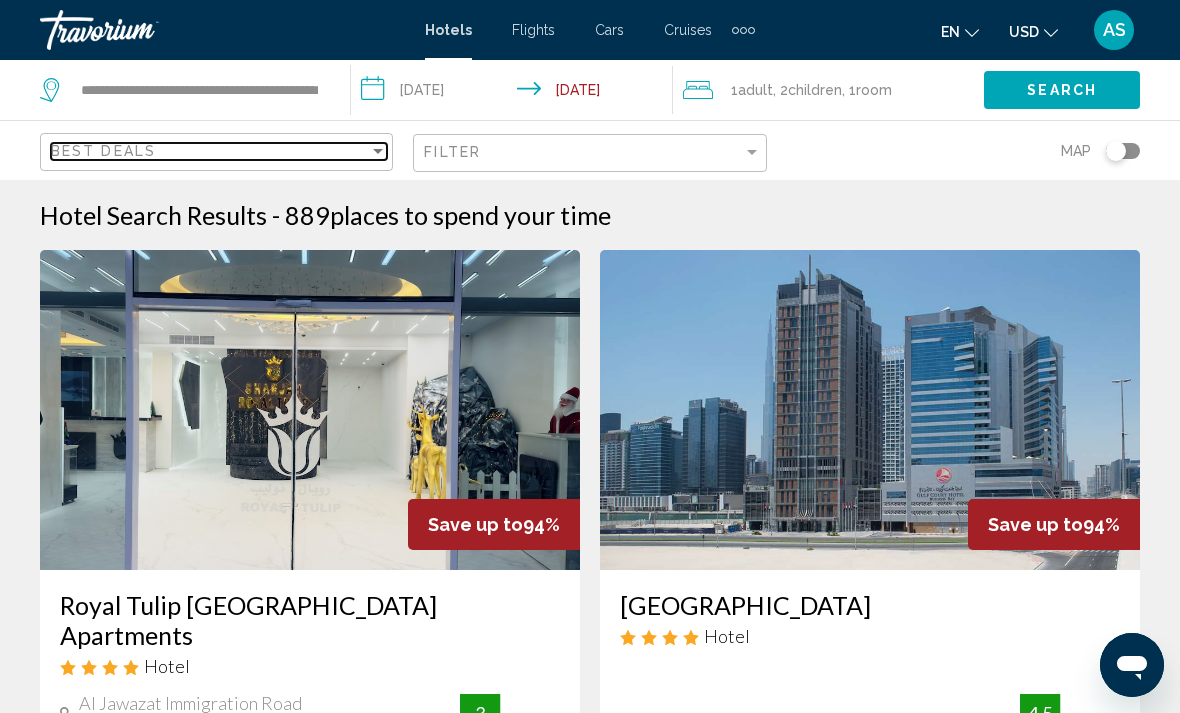 click on "Best Deals" at bounding box center [210, 151] 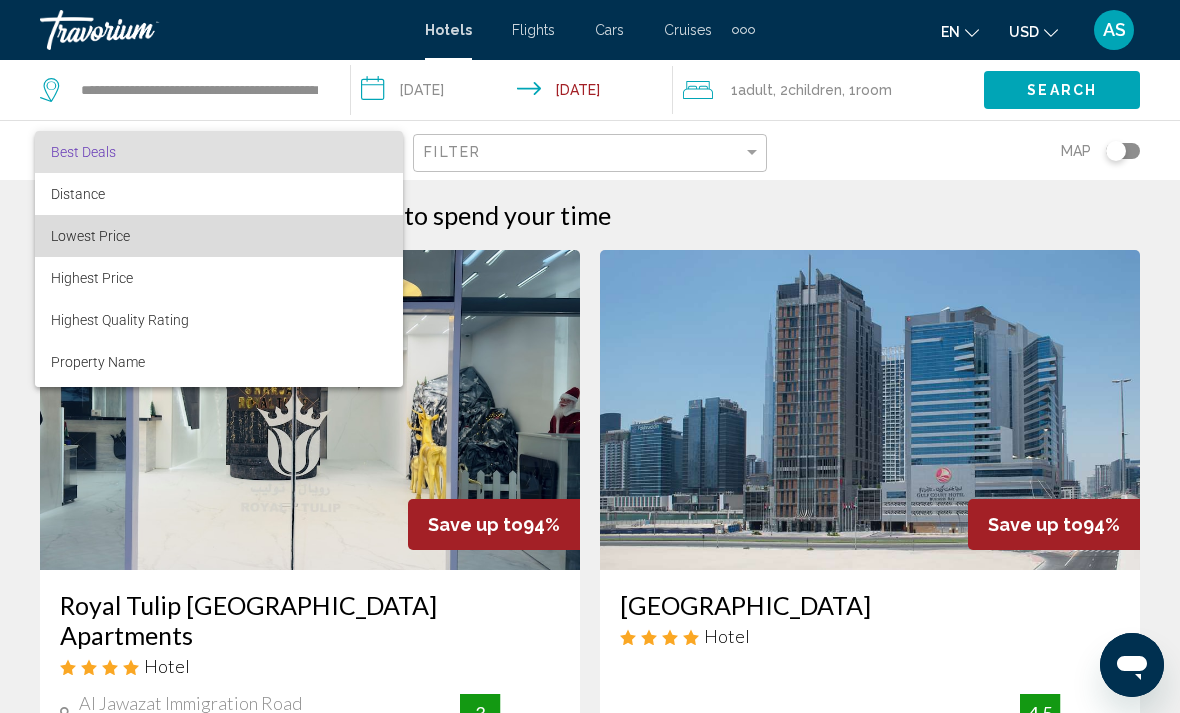 click on "Lowest Price" at bounding box center (90, 236) 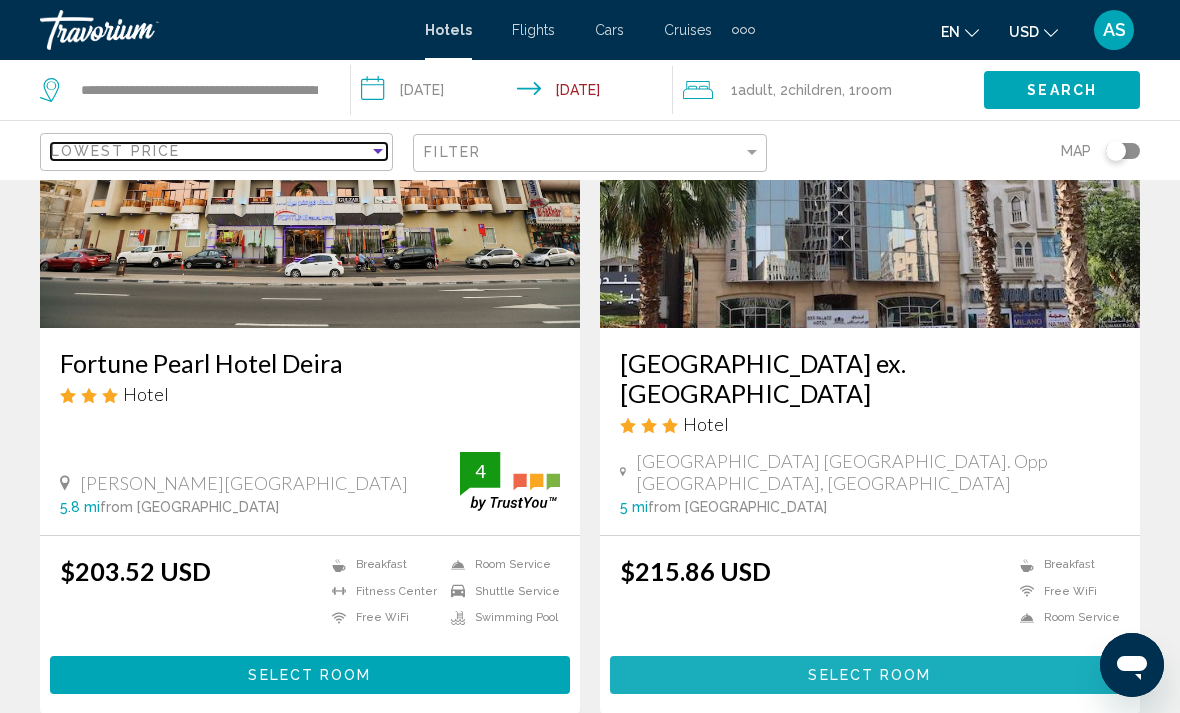 scroll, scrollTop: 4063, scrollLeft: 0, axis: vertical 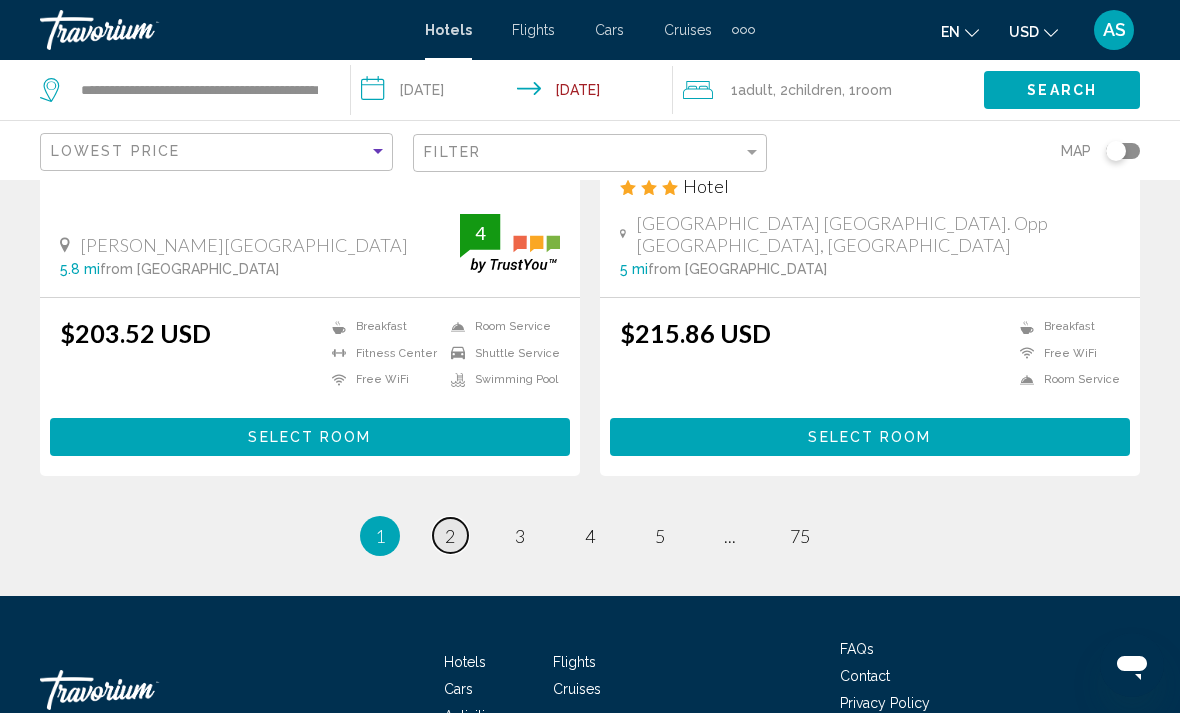 click on "page  2" at bounding box center (450, 535) 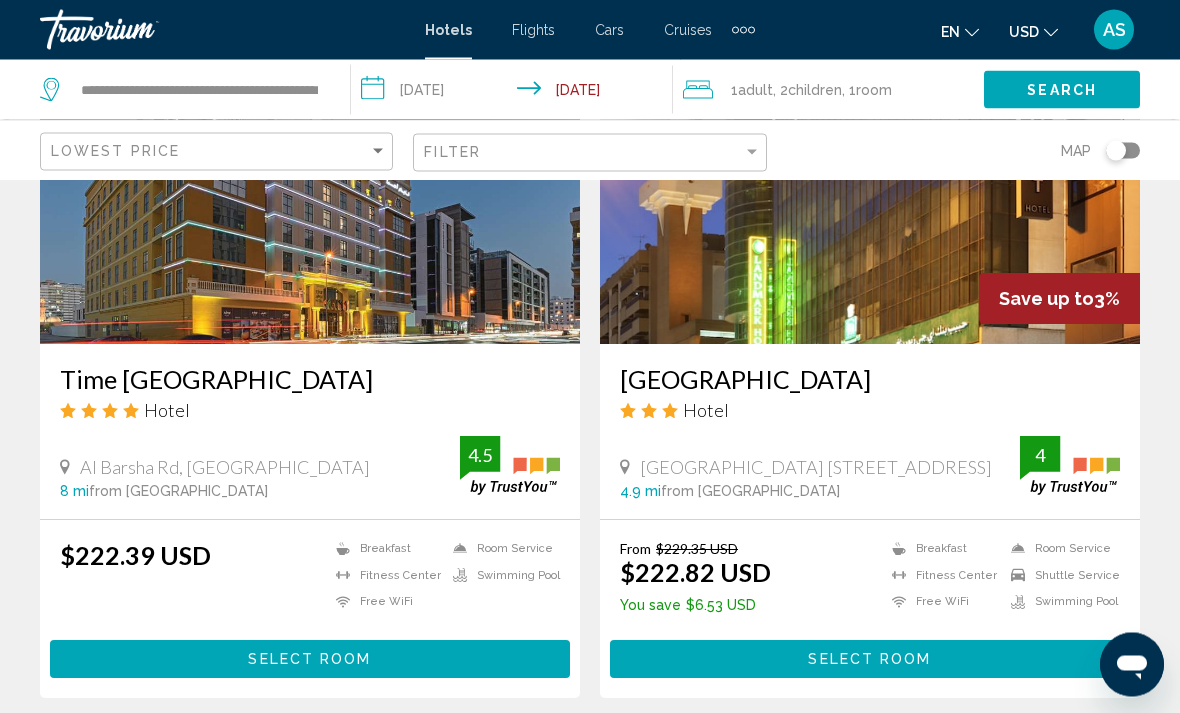 scroll, scrollTop: 1679, scrollLeft: 0, axis: vertical 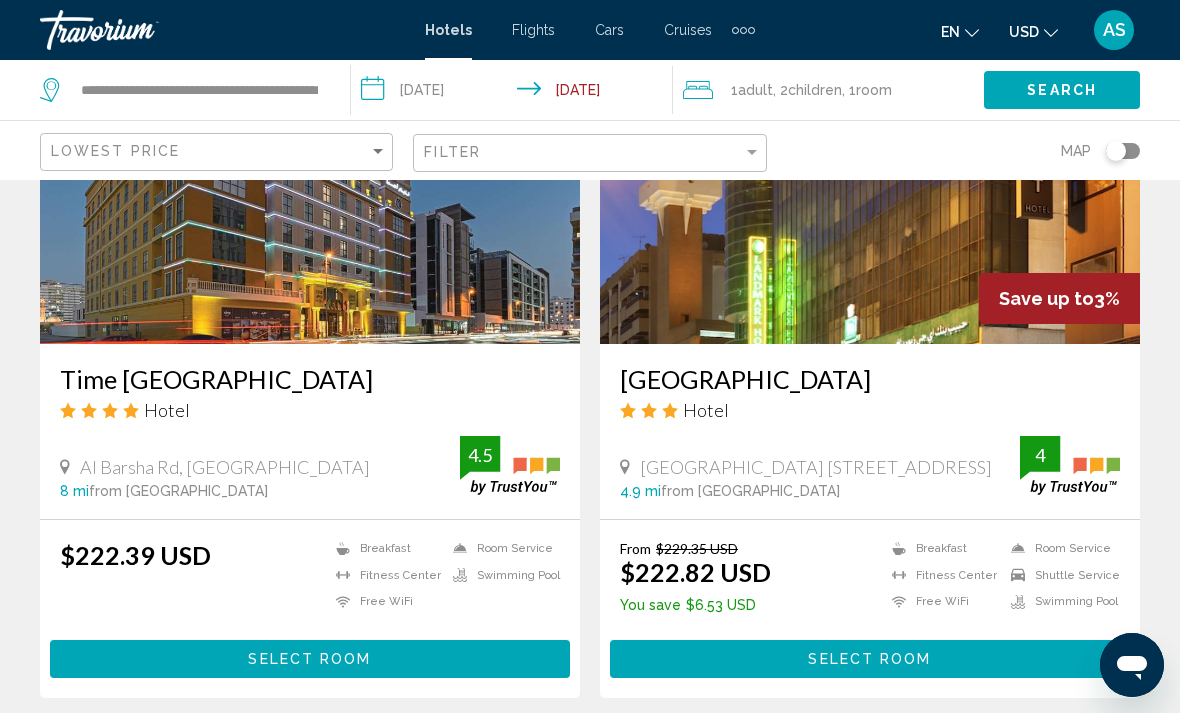click on "Select Room" at bounding box center (310, 658) 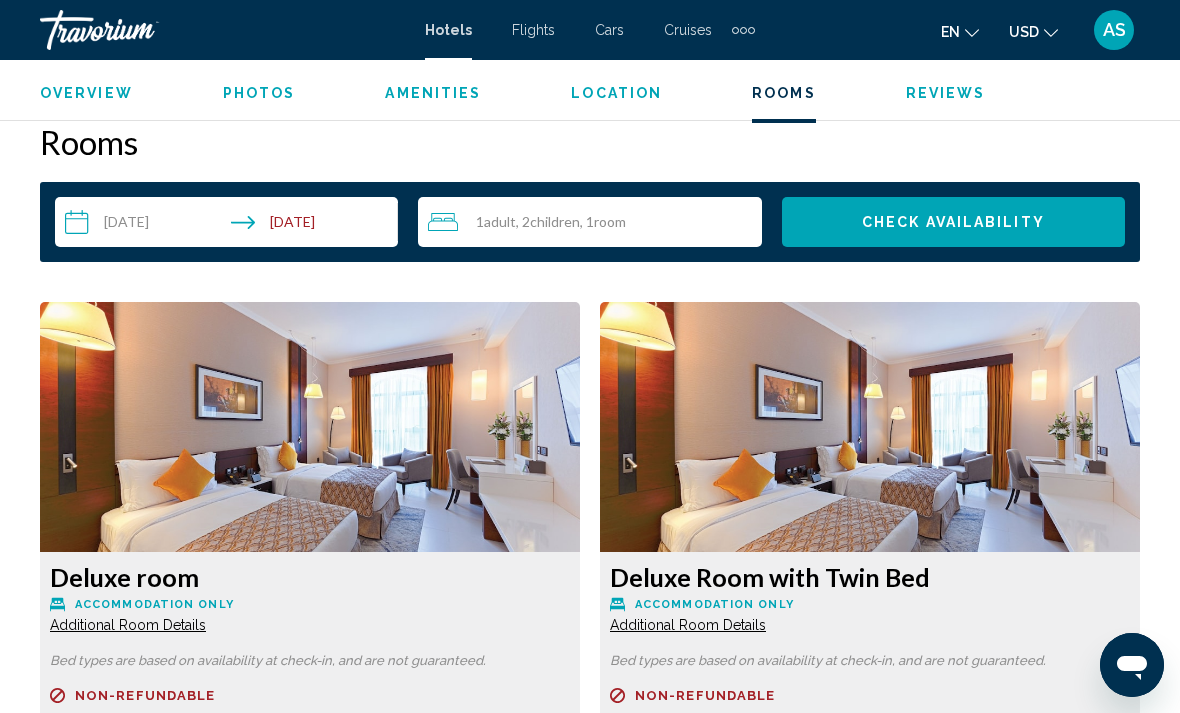 scroll, scrollTop: 2851, scrollLeft: 0, axis: vertical 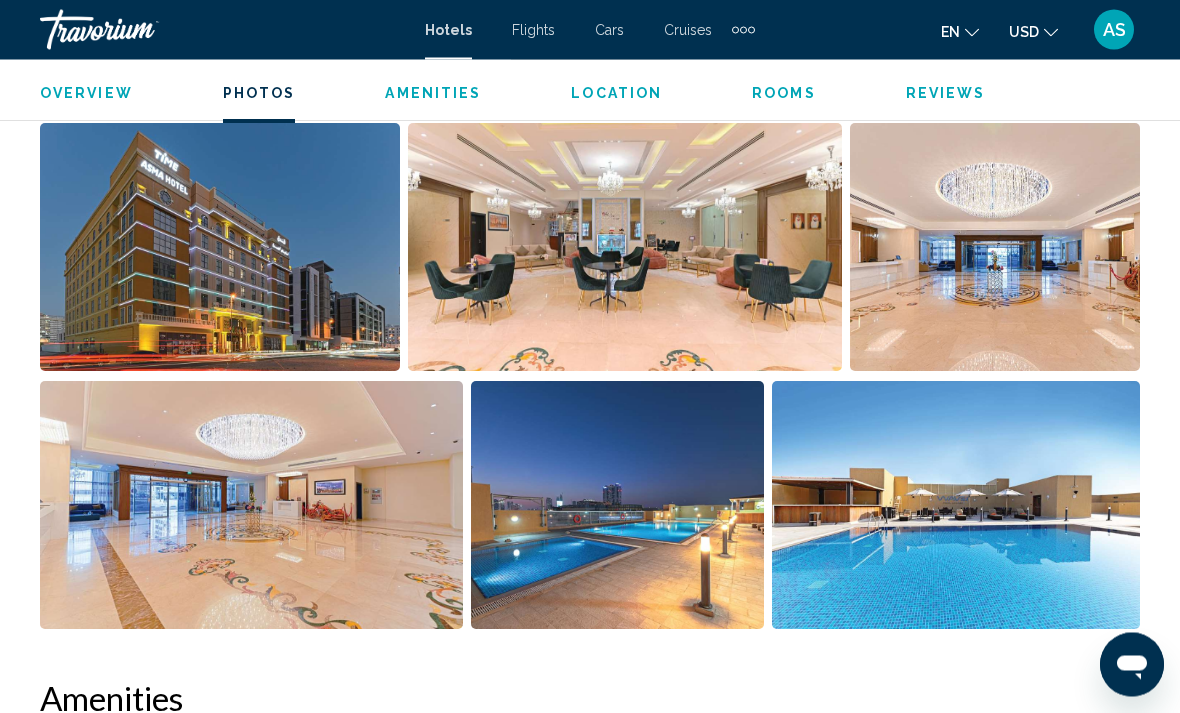 click on "Skip to main content Hotels Flights Cars Cruises Activities Hotels Flights Cars Cruises Activities en
English Español Français Italiano Português русский USD
USD ($) MXN (Mex$) CAD (Can$) GBP (£) EUR (€) AUD (A$) NZD (NZ$) CNY (CN¥) AS Login
[GEOGRAPHIC_DATA], , [GEOGRAPHIC_DATA] Time [GEOGRAPHIC_DATA]
4.5 Address [GEOGRAPHIC_DATA] Overview
Photos
Amenities
Location
Rooms
Reviews
Check Availability Check Availability Overview Type Hotel Address [GEOGRAPHIC_DATA] Description Read more
Photos Amenities
Breakfast" at bounding box center (590, -1001) 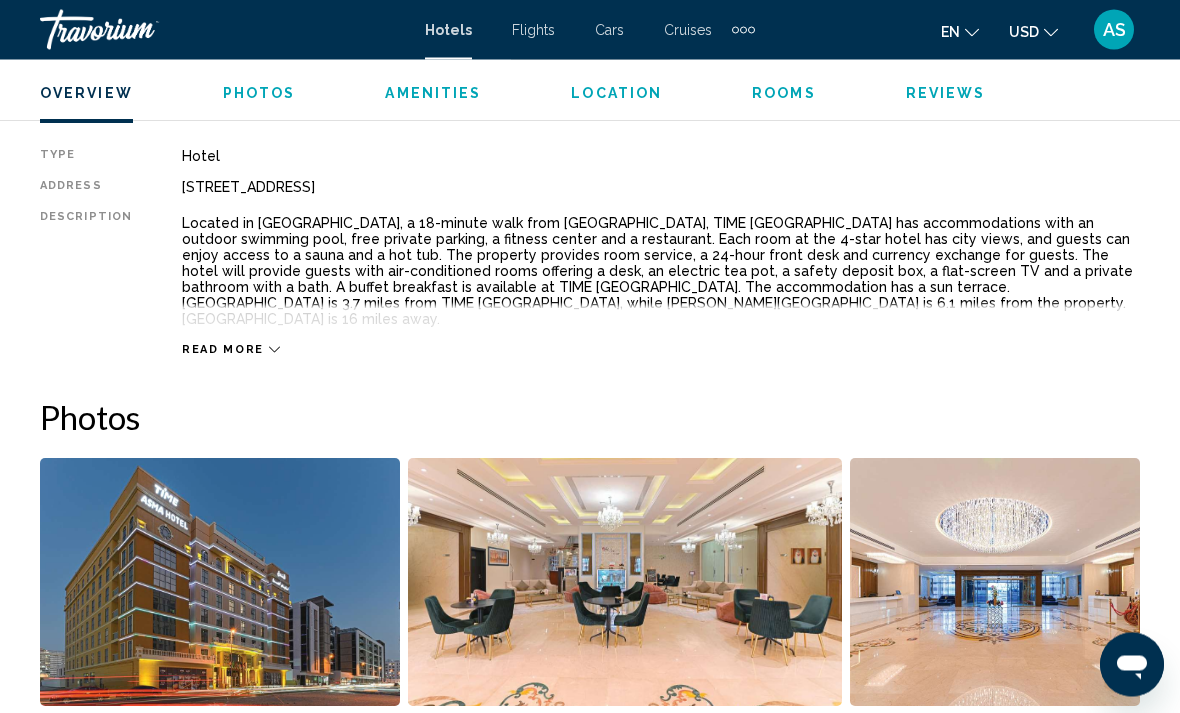 scroll, scrollTop: 991, scrollLeft: 0, axis: vertical 